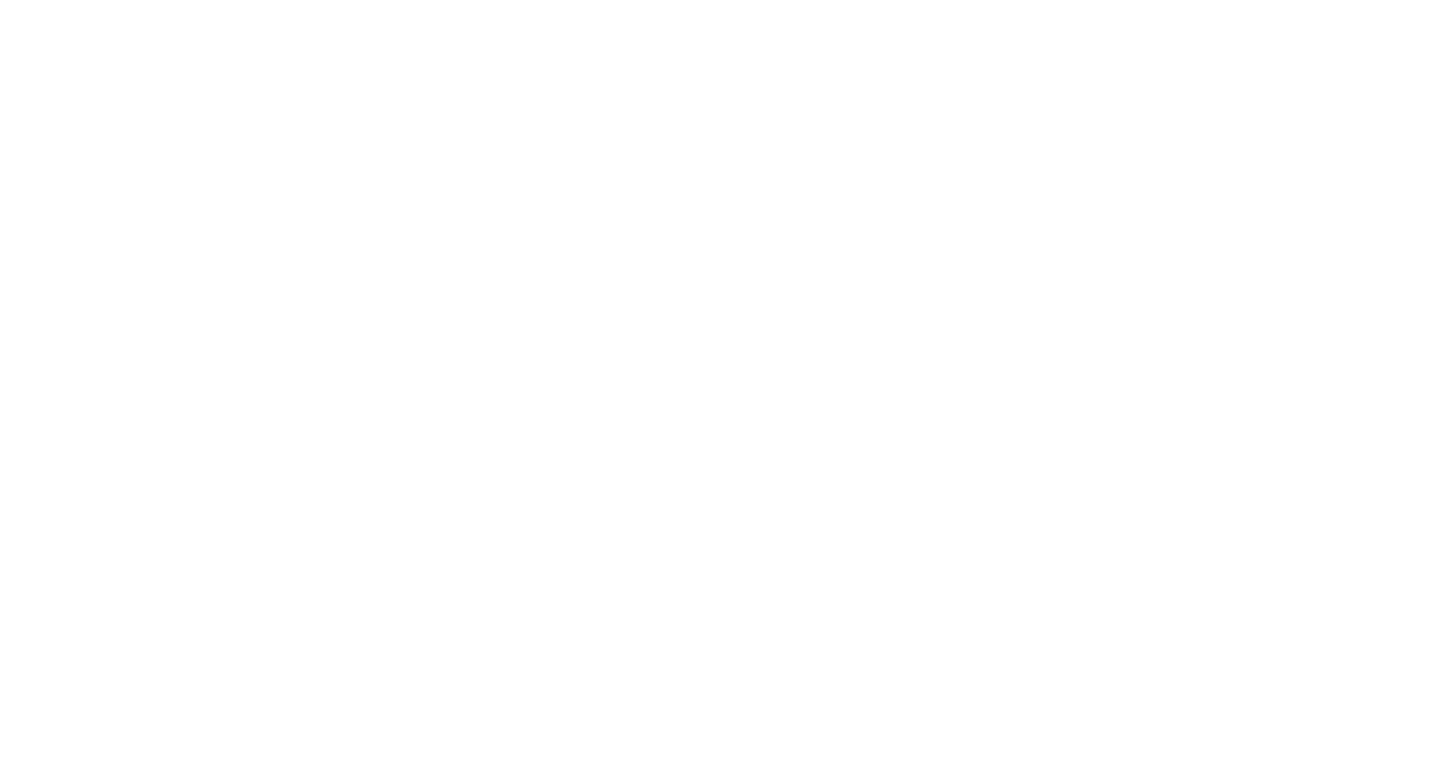 scroll, scrollTop: 0, scrollLeft: 0, axis: both 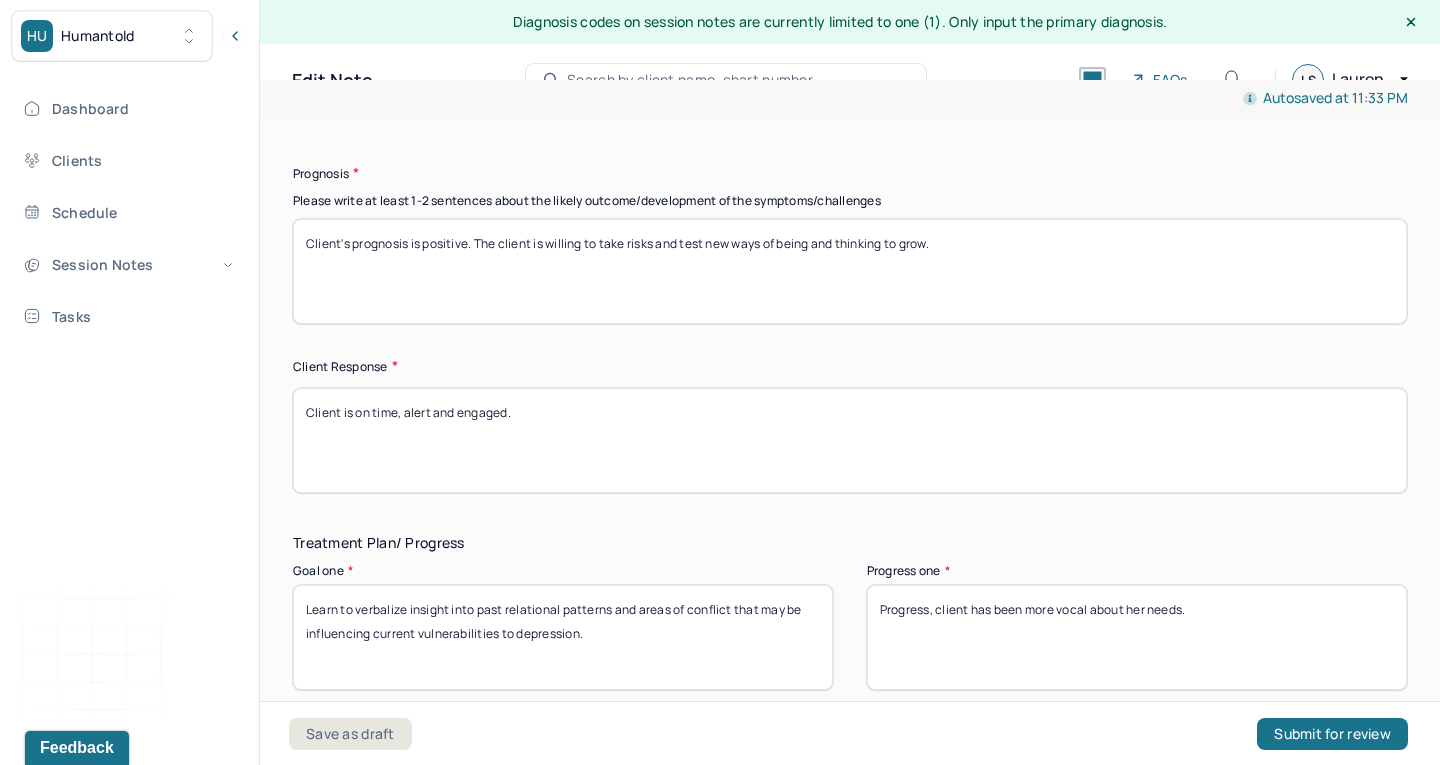 drag, startPoint x: 356, startPoint y: 408, endPoint x: 863, endPoint y: 451, distance: 508.8202 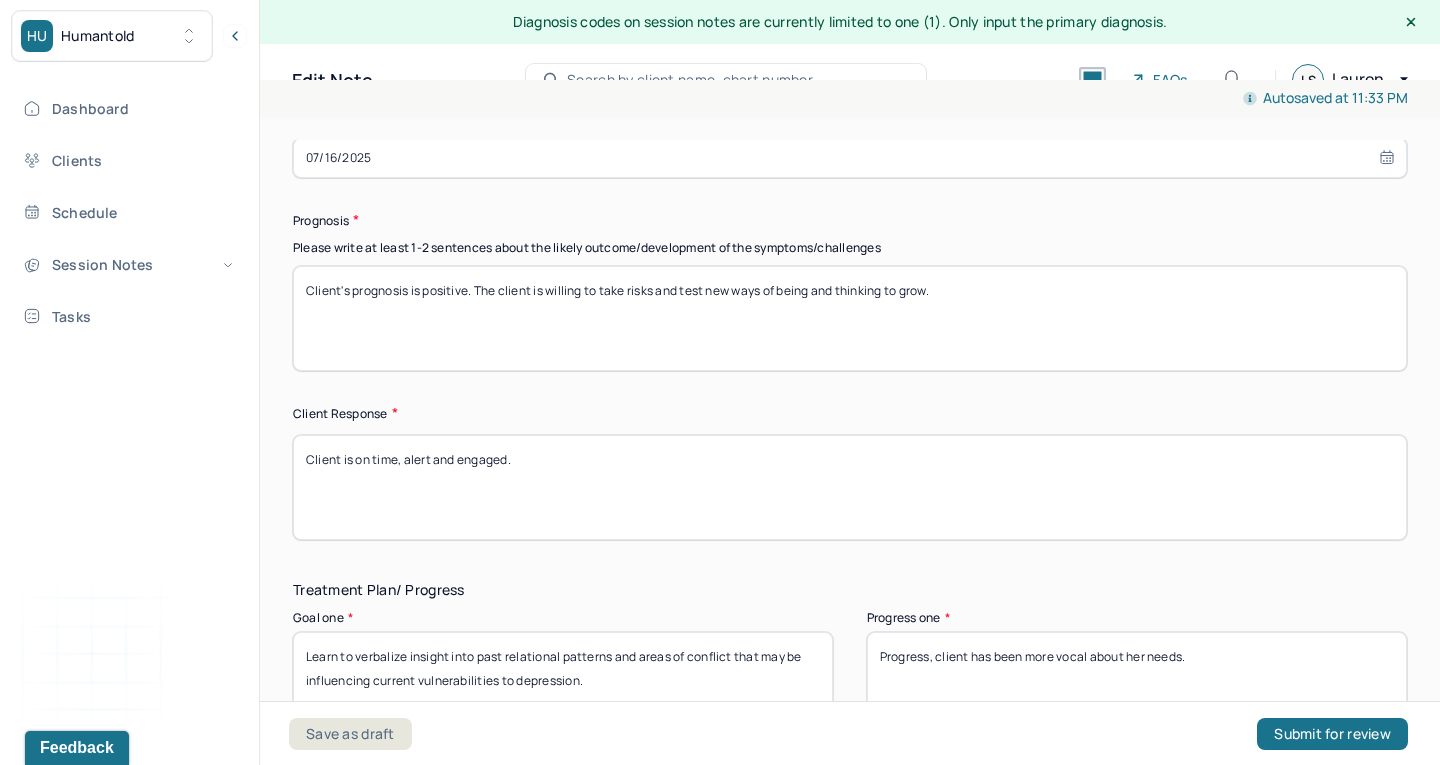 scroll, scrollTop: 2933, scrollLeft: 0, axis: vertical 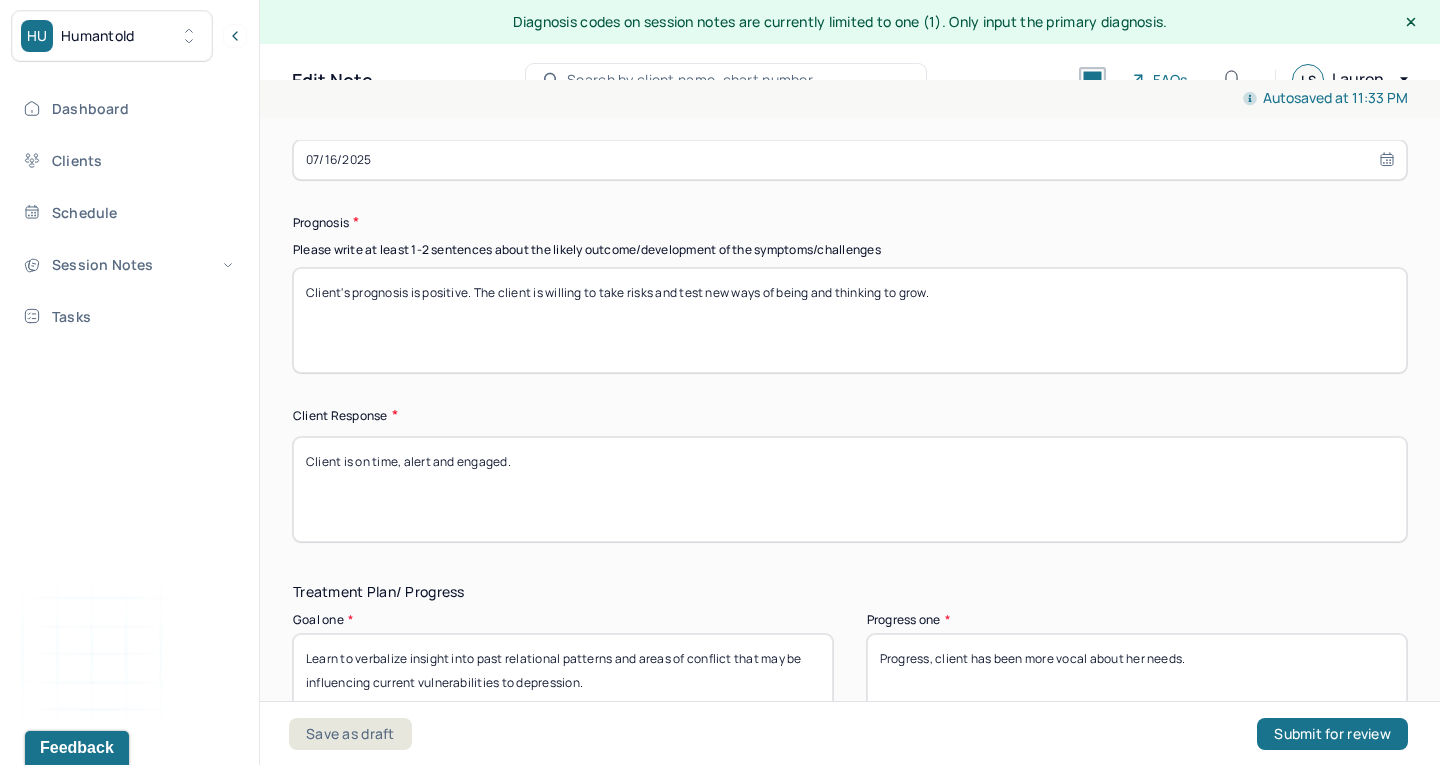 drag, startPoint x: 476, startPoint y: 283, endPoint x: 1047, endPoint y: 288, distance: 571.0219 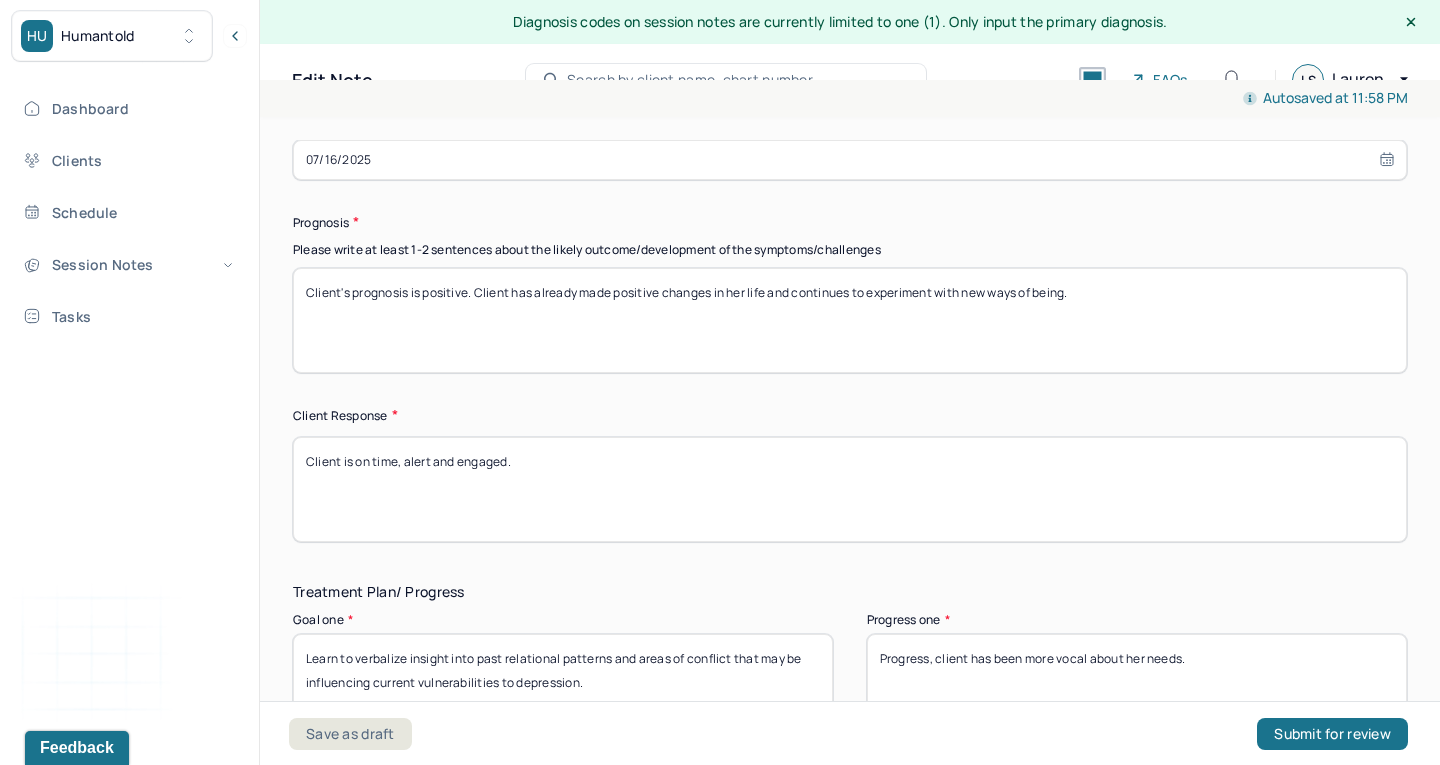 type on "Client's prognosis is positive. Client has already made positive changes in her life and continues to experiment with new ways of being." 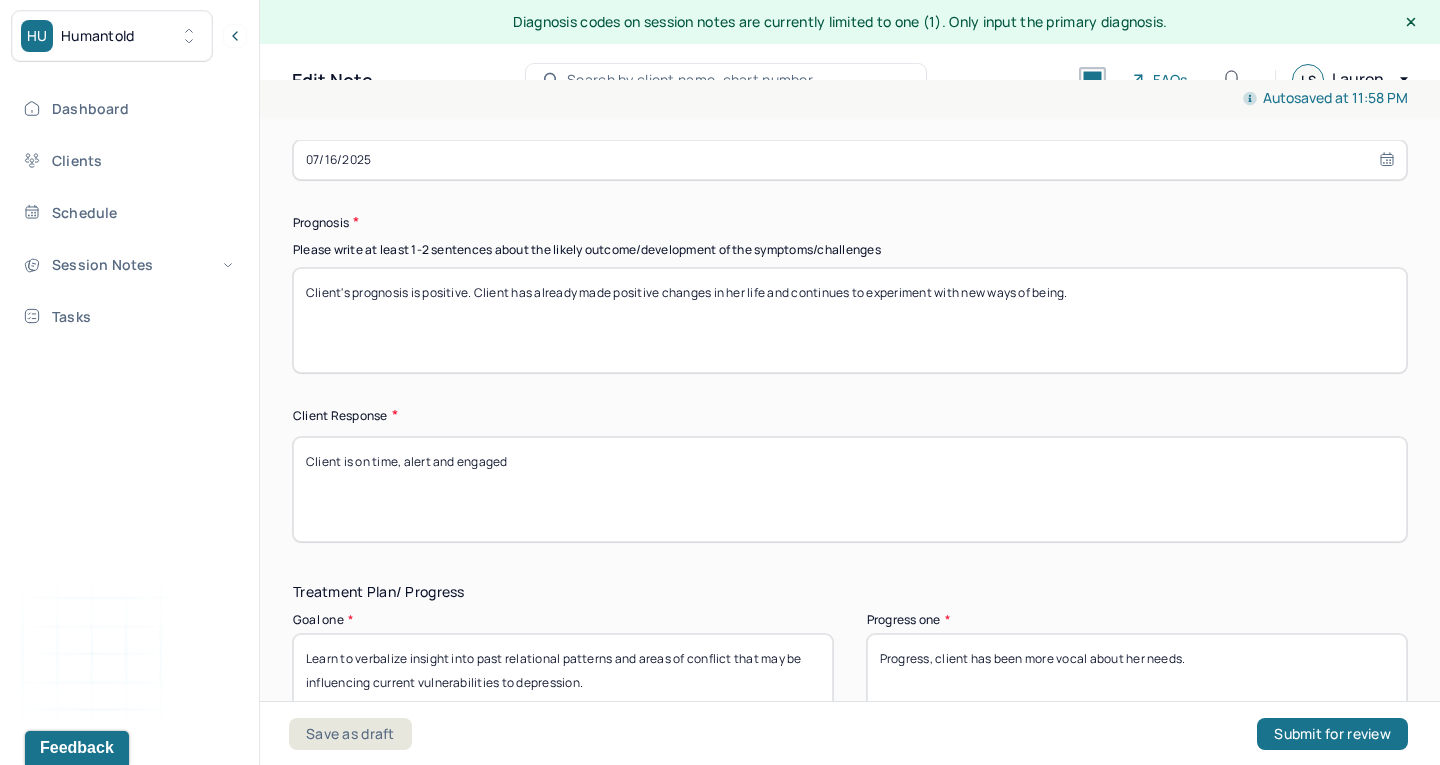 drag, startPoint x: 372, startPoint y: 453, endPoint x: 705, endPoint y: 450, distance: 333.01352 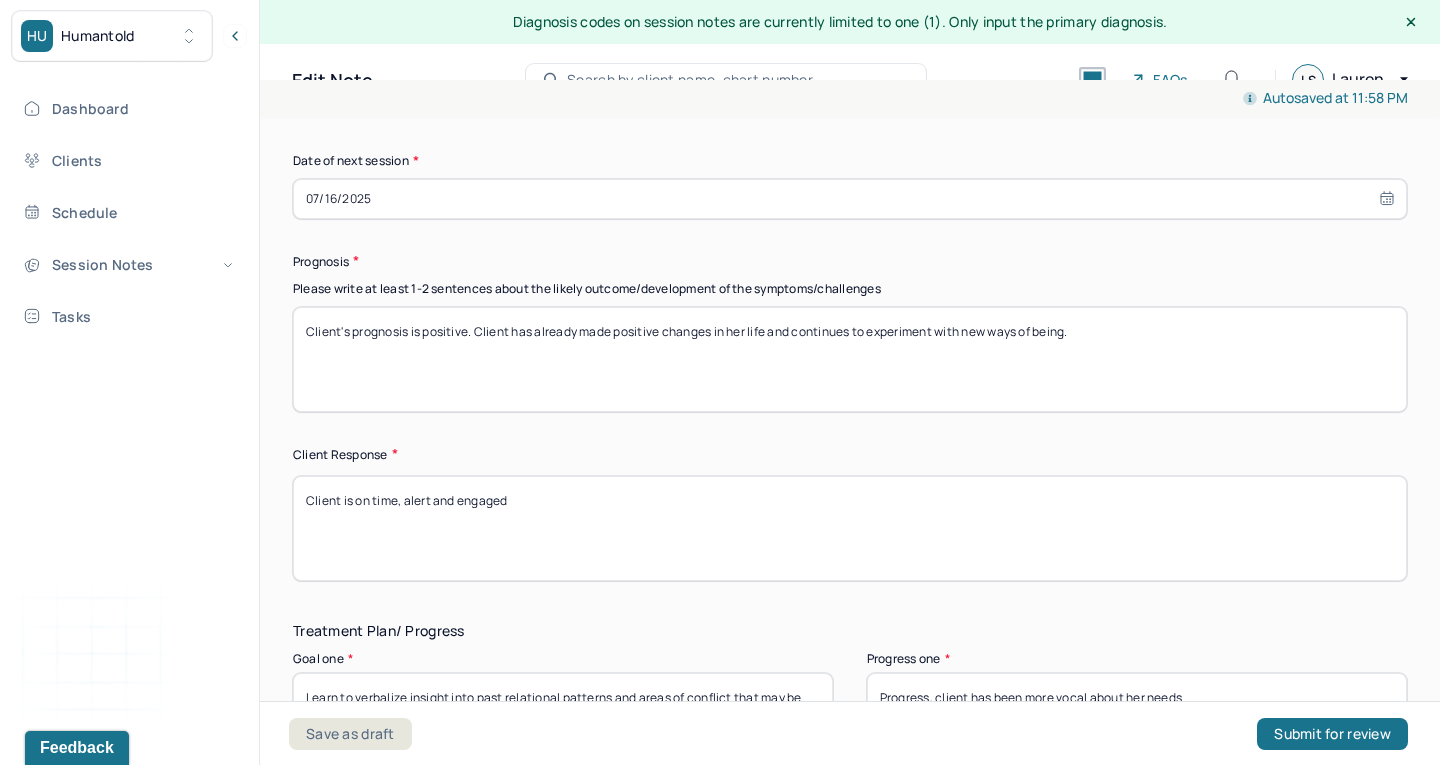 type on "Client is on time, alert and engaged" 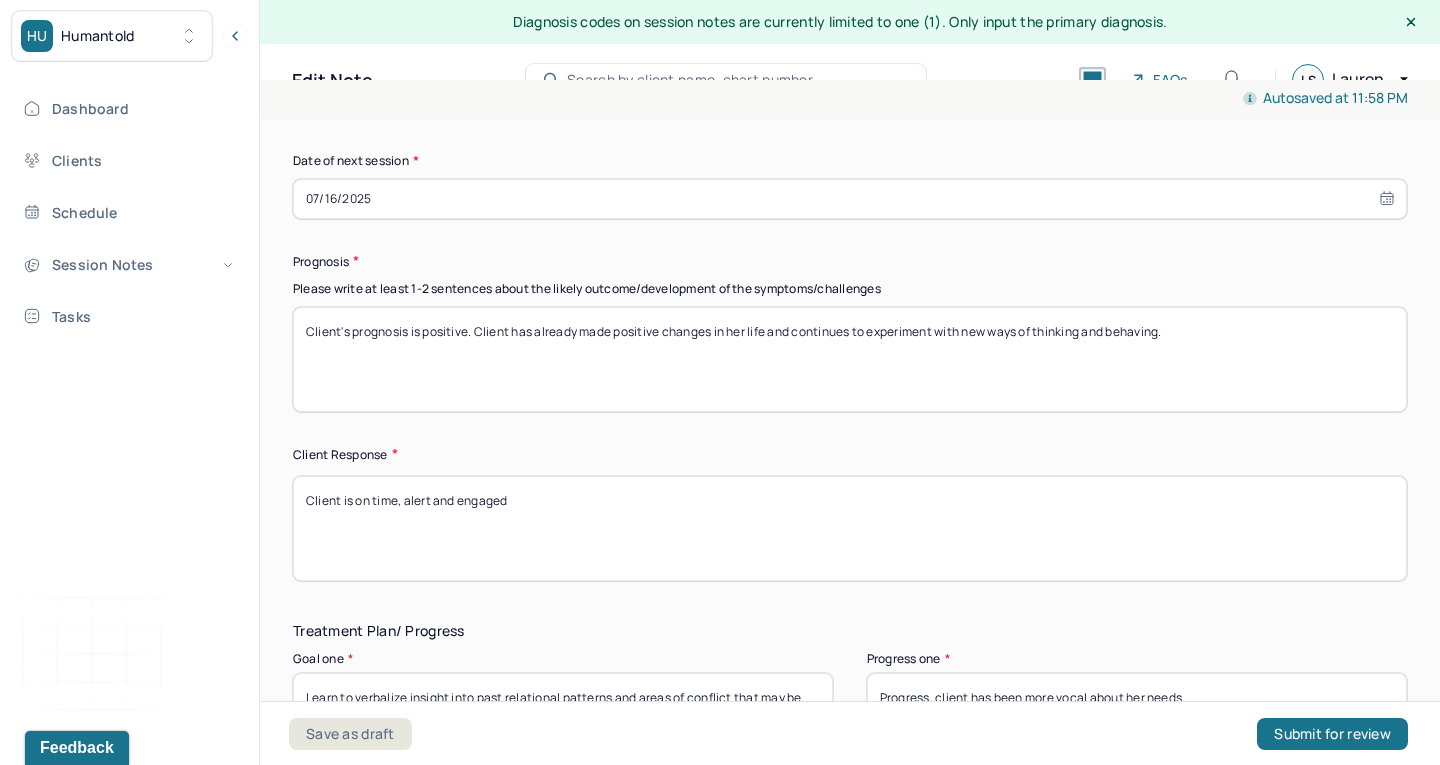 drag, startPoint x: 1039, startPoint y: 326, endPoint x: 1225, endPoint y: 326, distance: 186 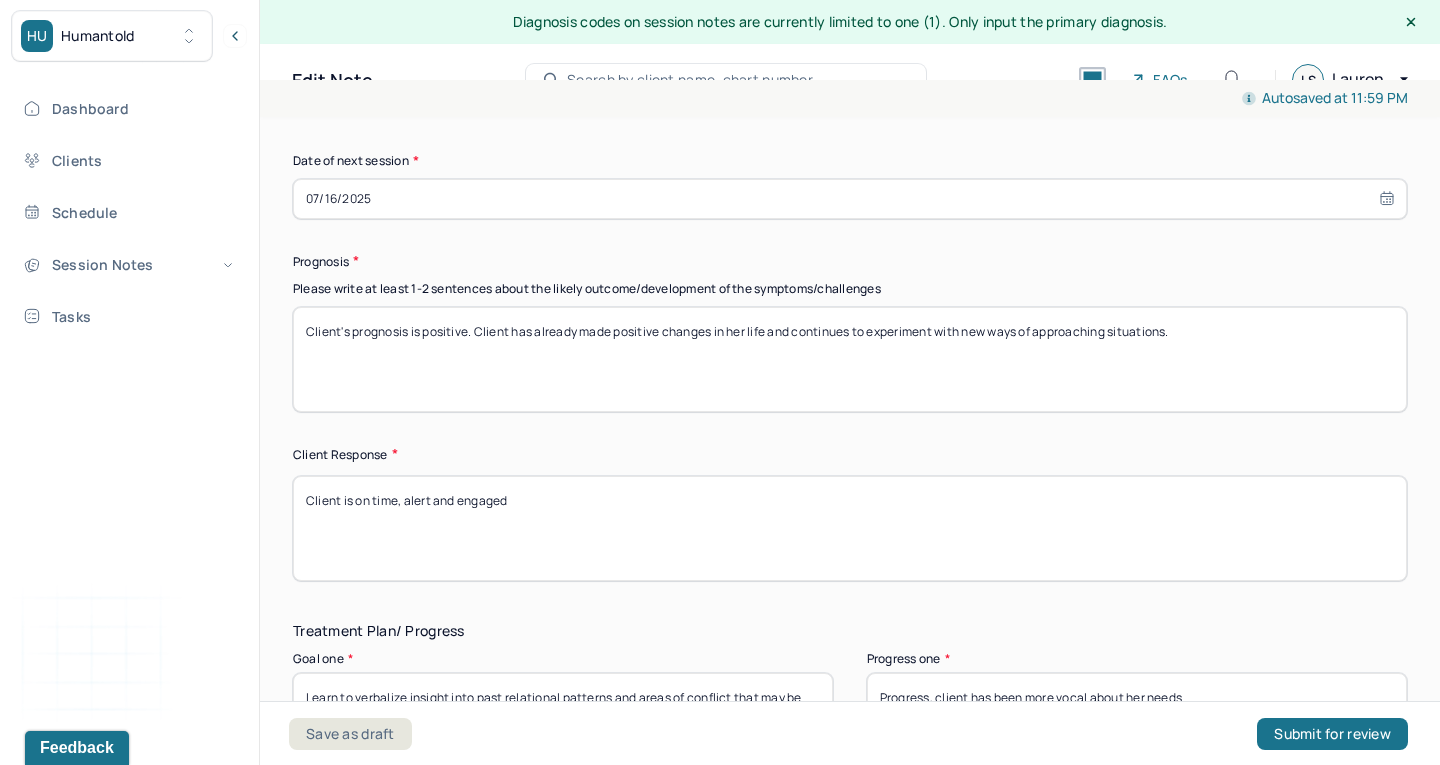 type on "Client's prognosis is positive. Client has already made positive changes in her life and continues to experiment with new ways of approaching situations." 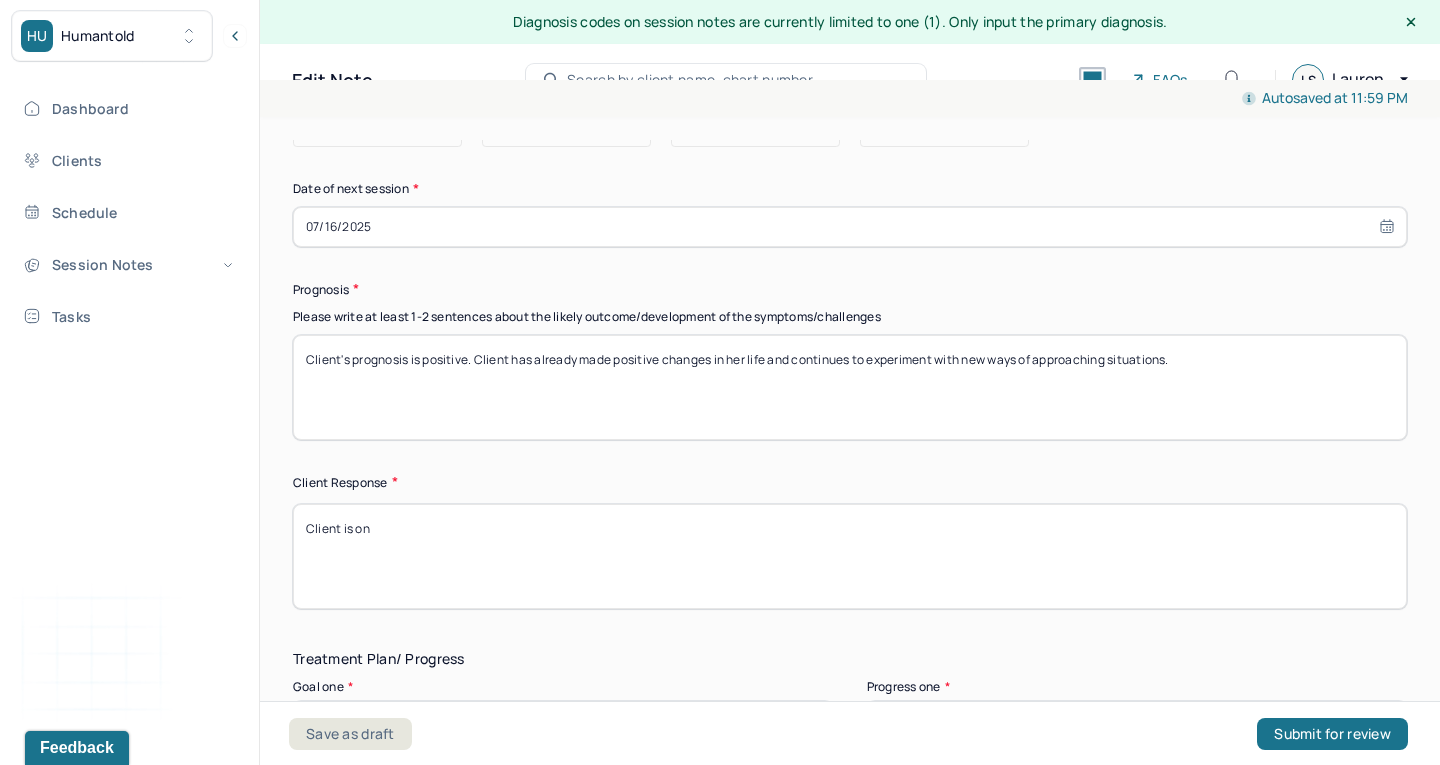 scroll, scrollTop: 2862, scrollLeft: 0, axis: vertical 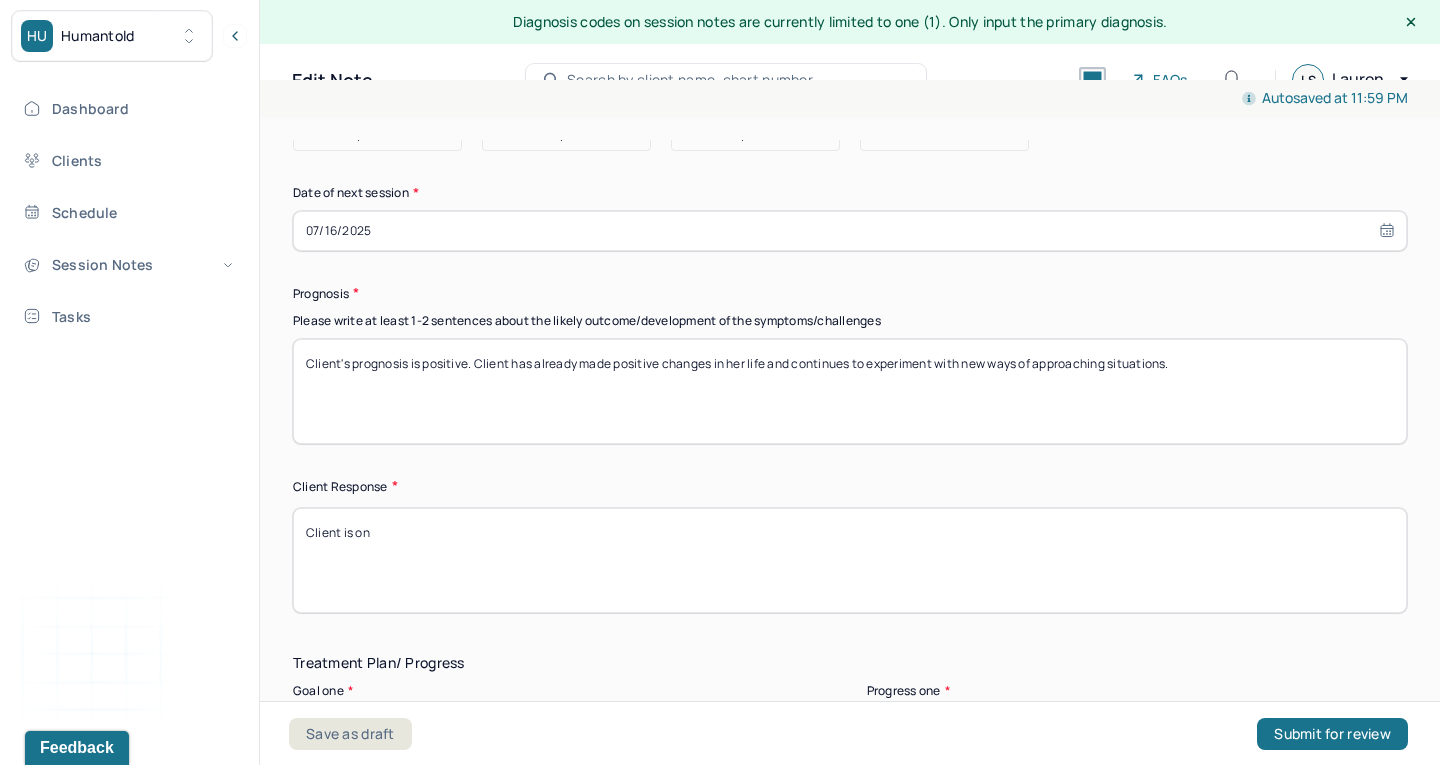 type on "Client is on" 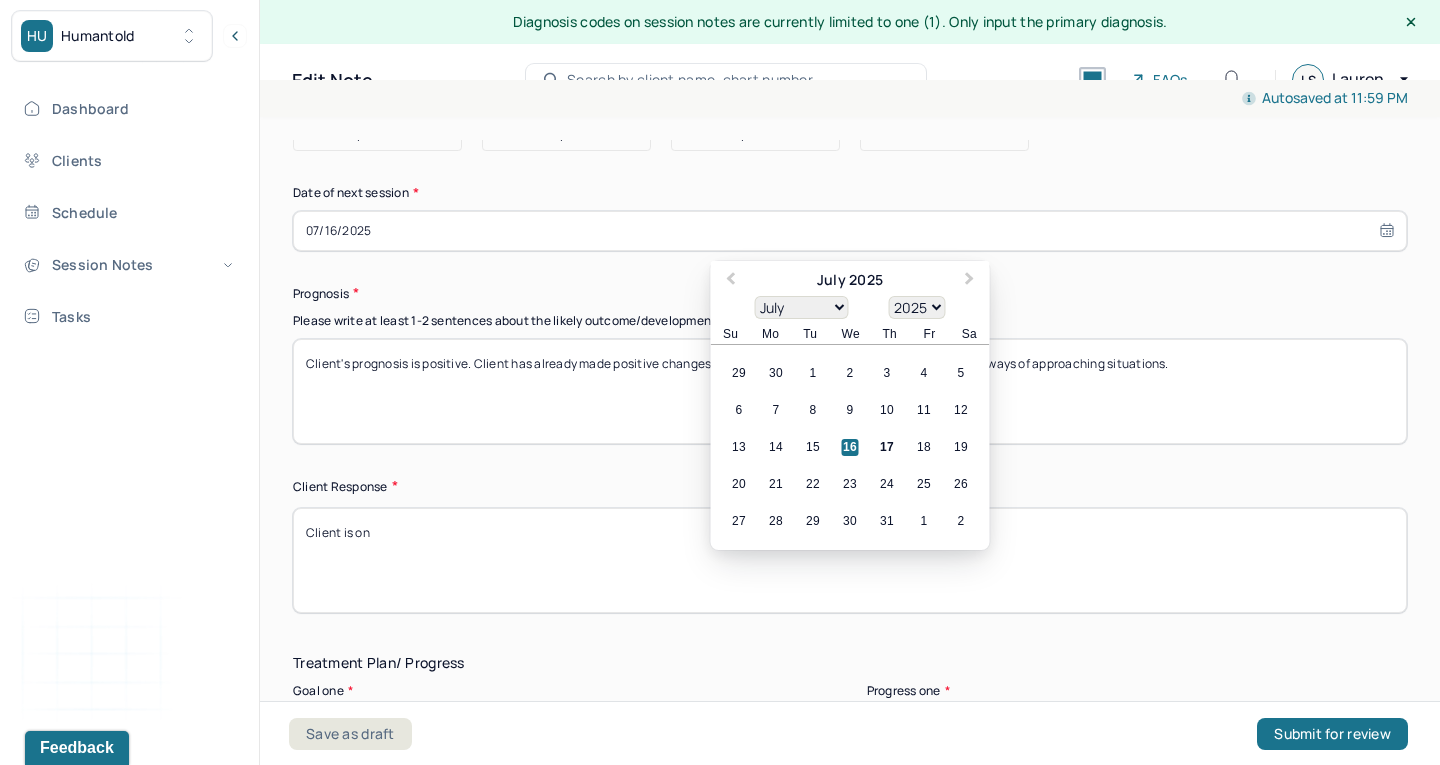 click on "07/16/2025" at bounding box center (850, 231) 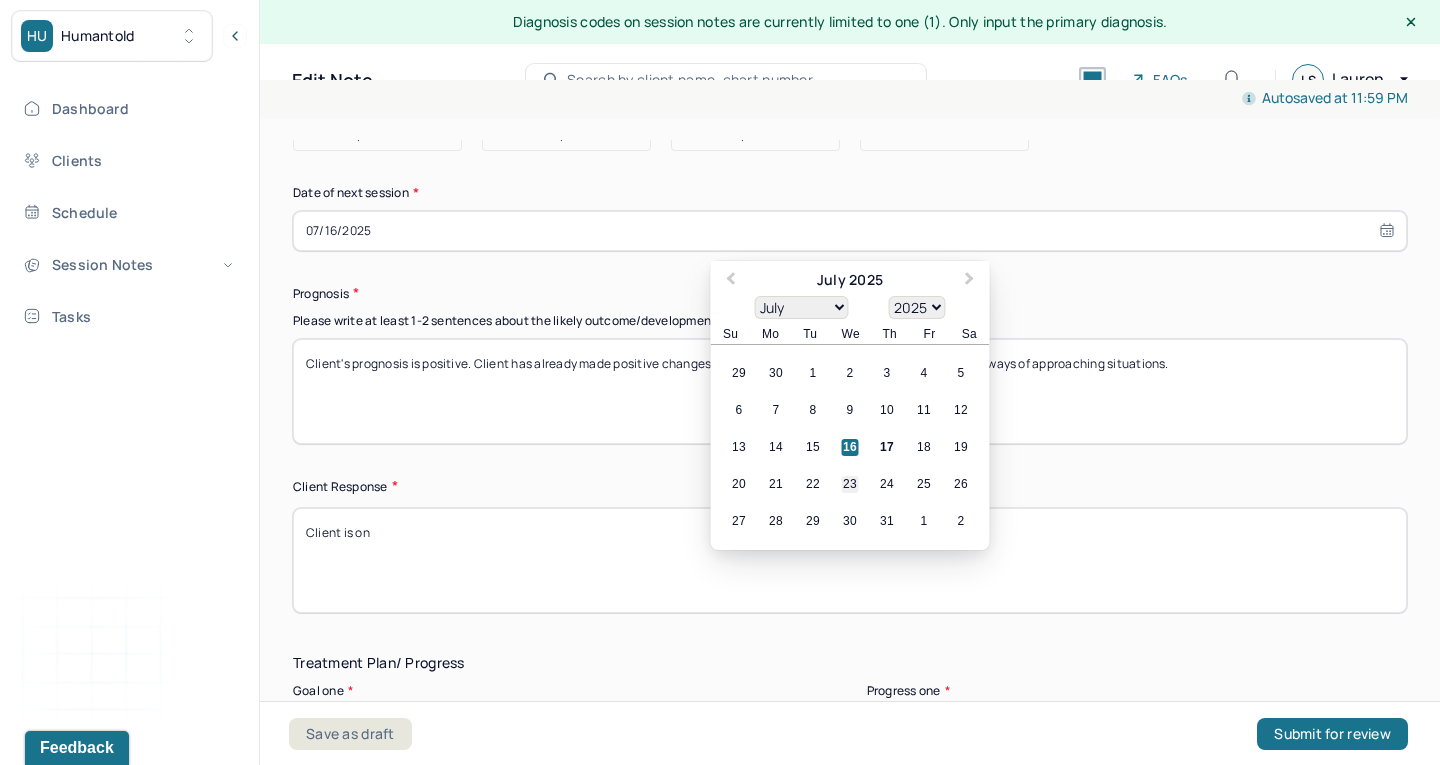 click on "23" at bounding box center [850, 484] 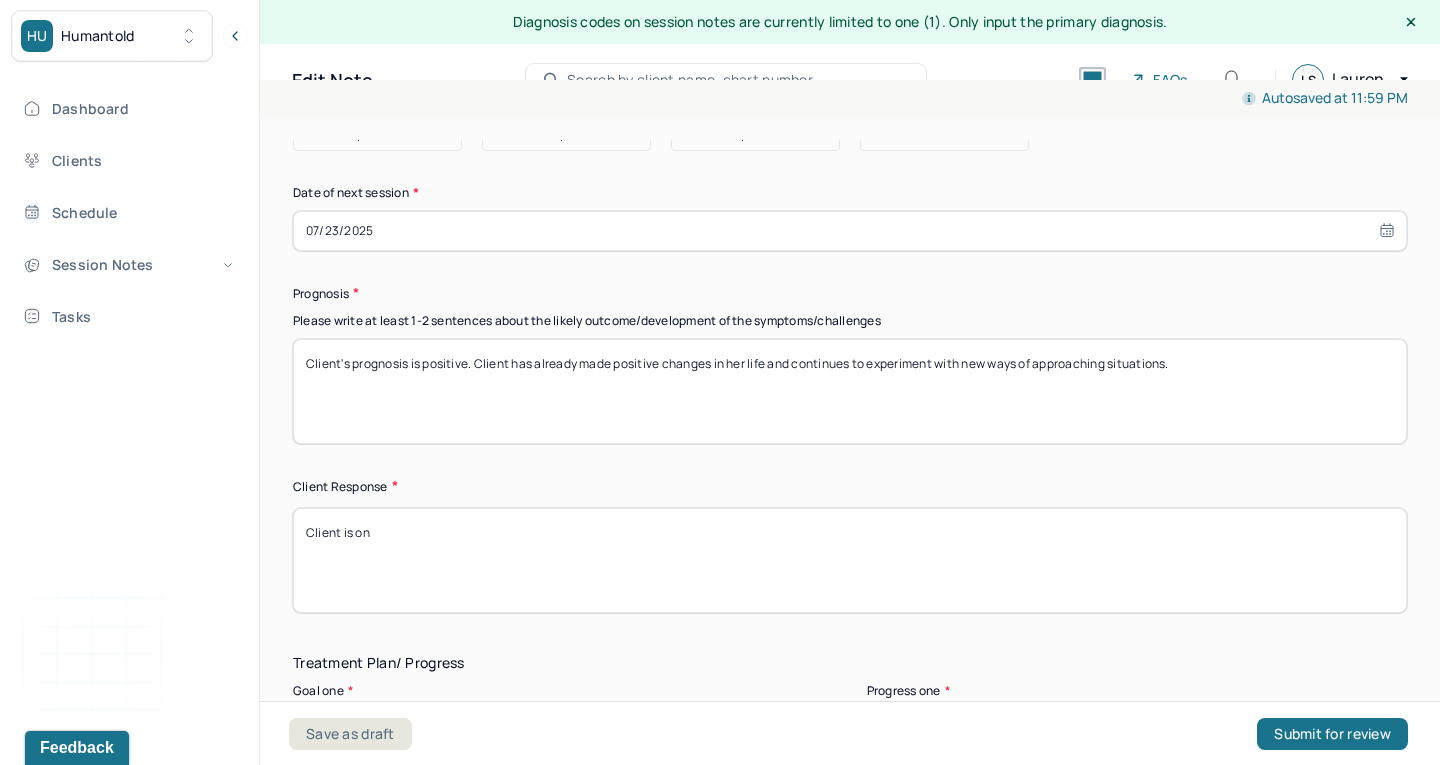 click on "Client is on" at bounding box center [850, 560] 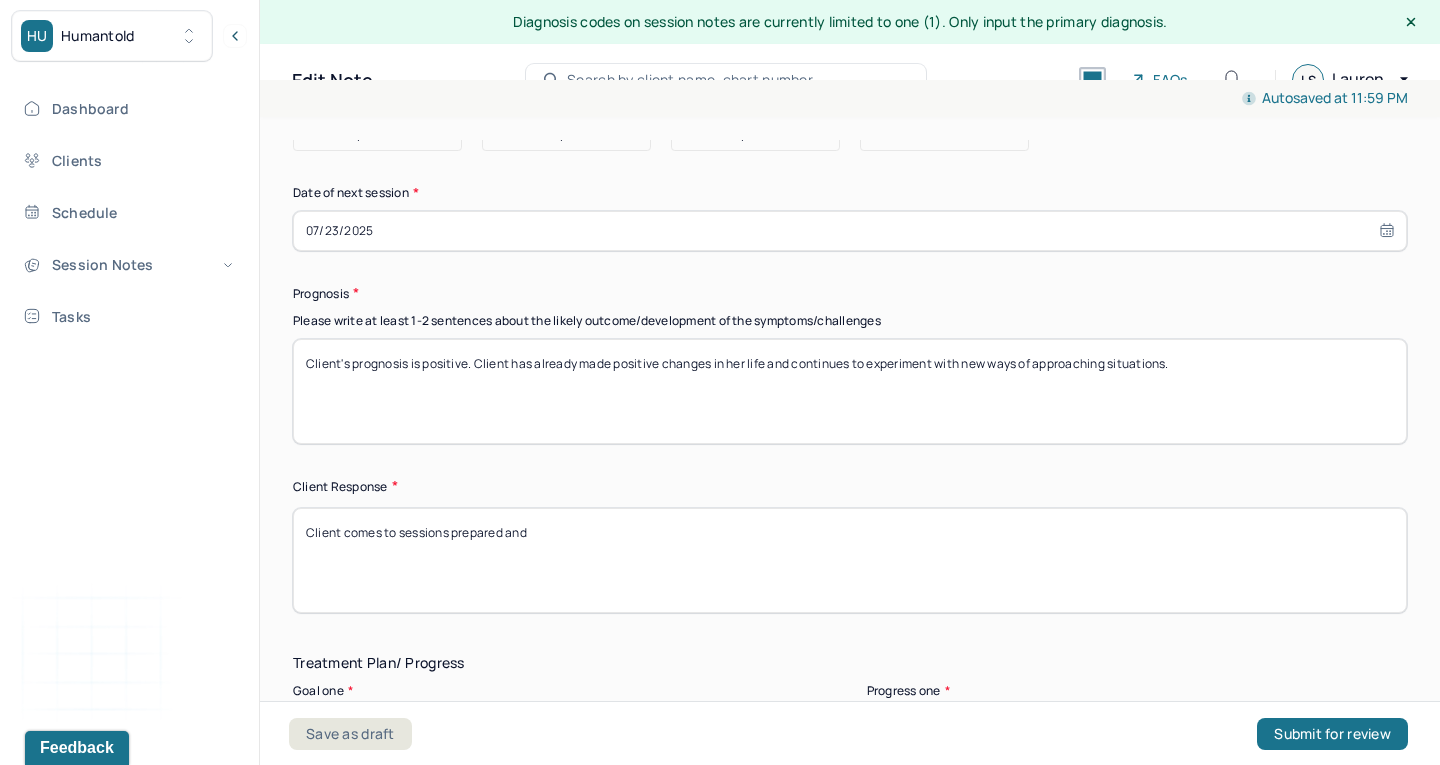 click on "Client comes to sessions prepared and" at bounding box center [850, 560] 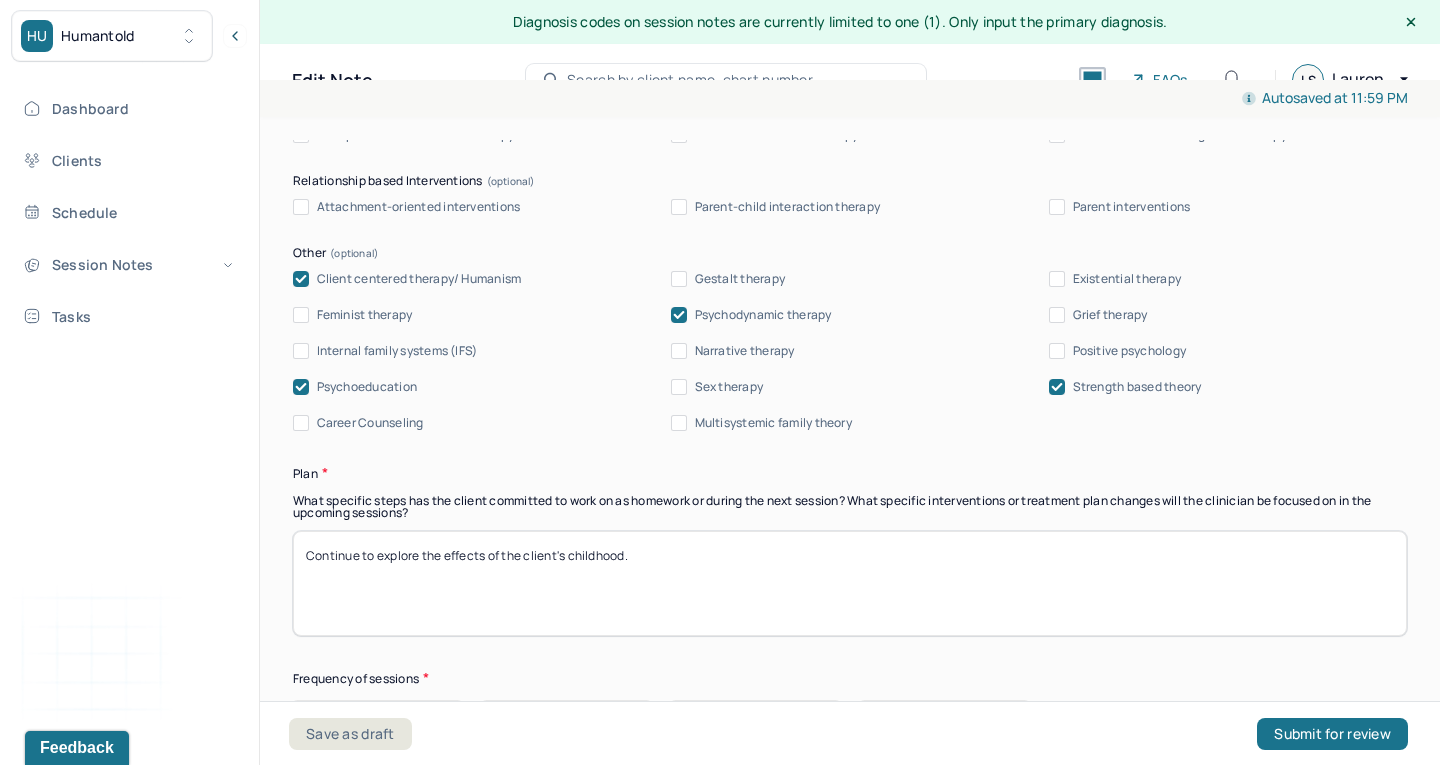 scroll, scrollTop: 2256, scrollLeft: 0, axis: vertical 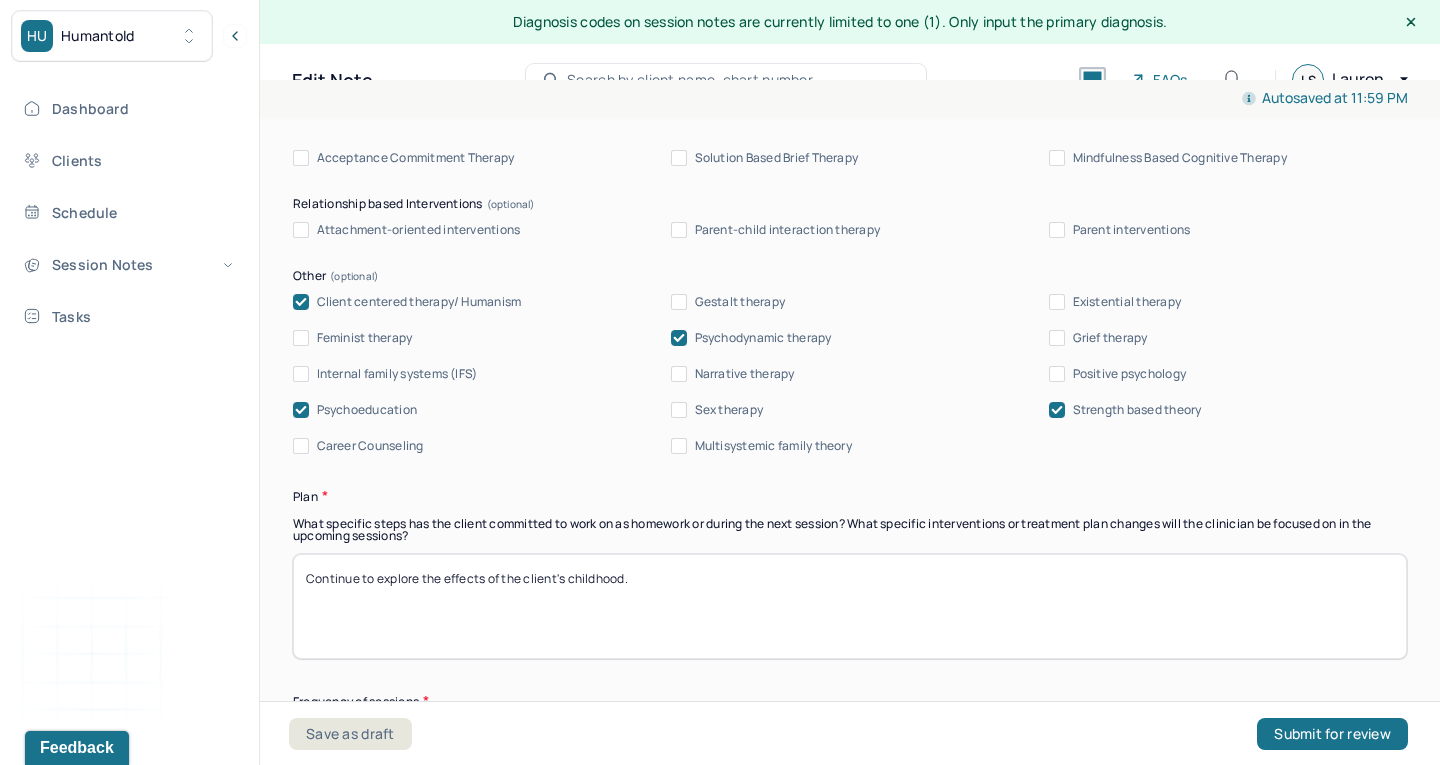 type on "Client is receptive to the therapeutic process." 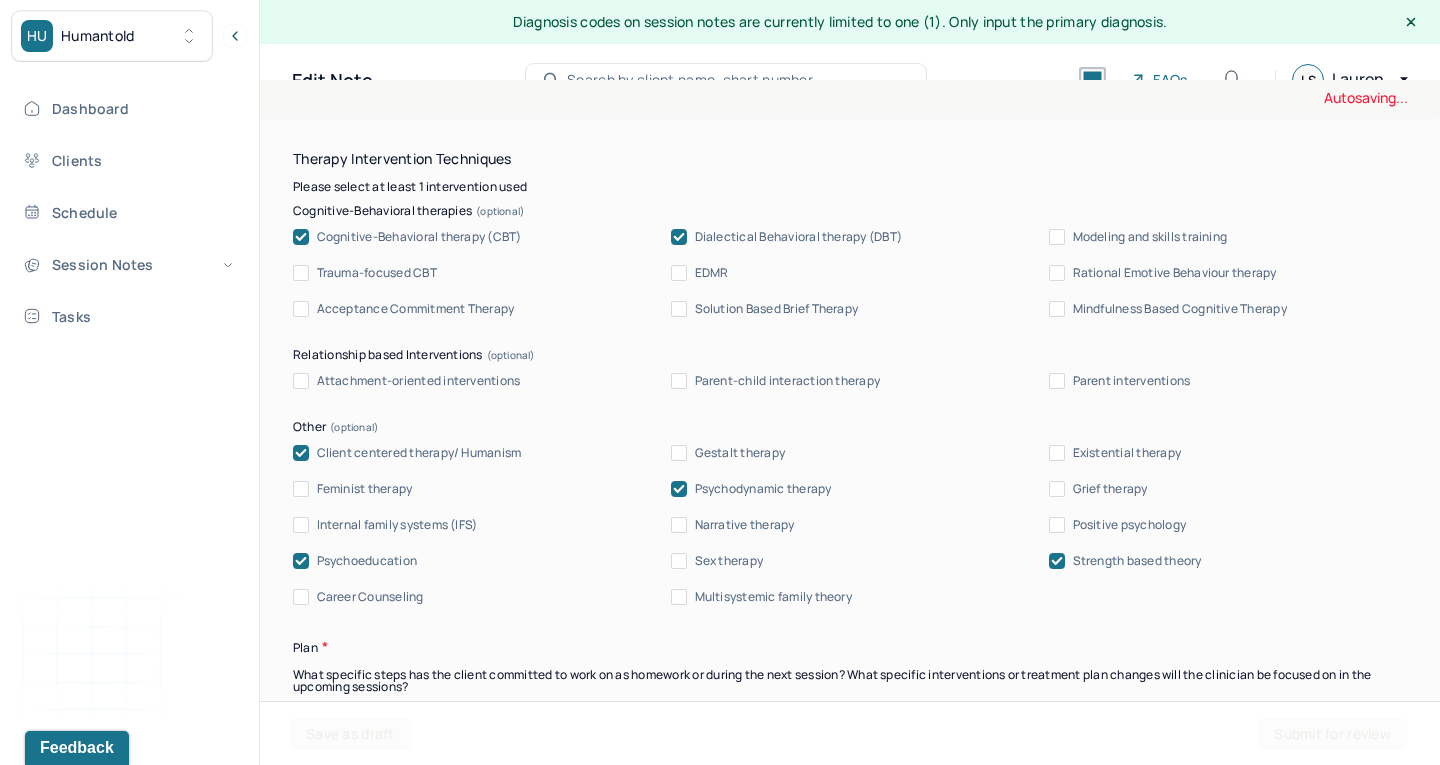 scroll, scrollTop: 2434, scrollLeft: 0, axis: vertical 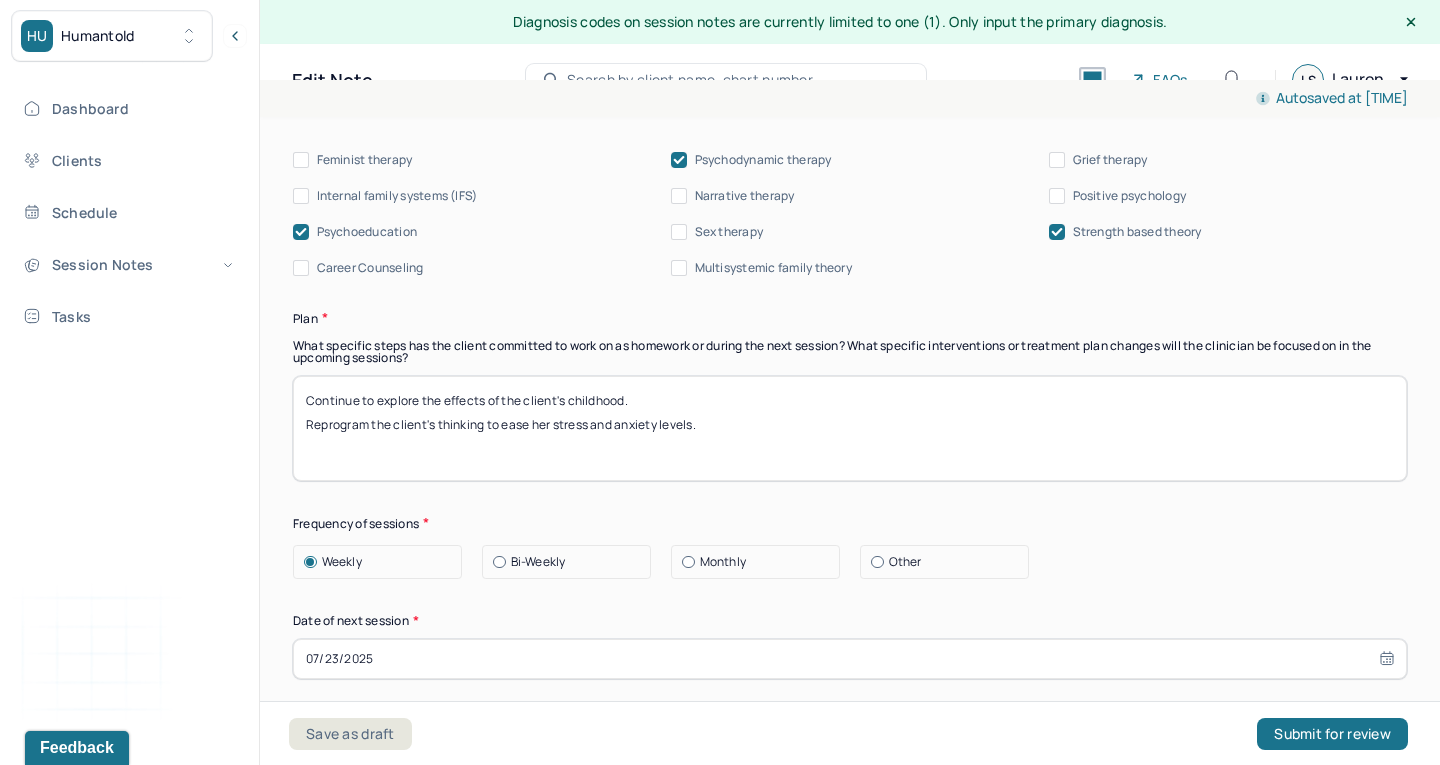drag, startPoint x: 303, startPoint y: 416, endPoint x: 551, endPoint y: 424, distance: 248.129 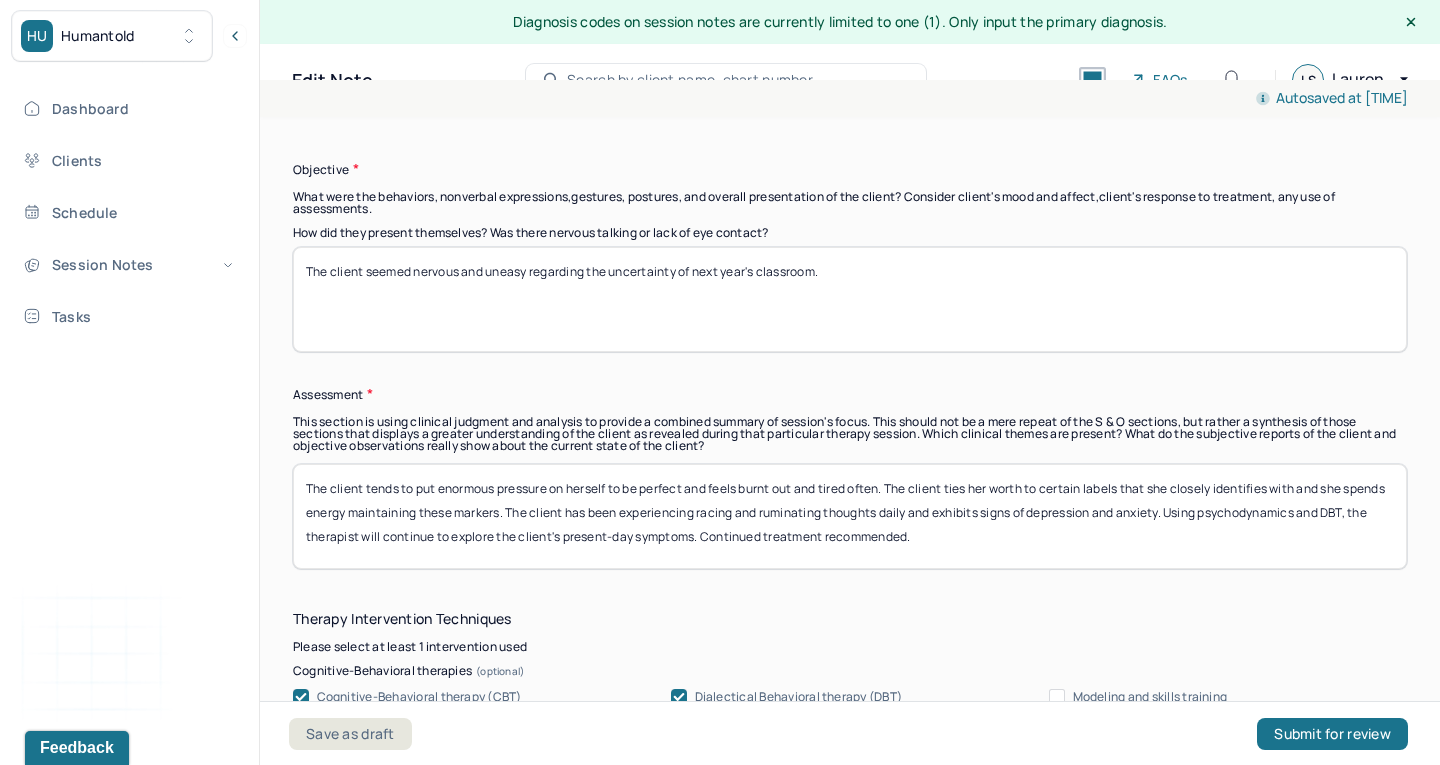 scroll, scrollTop: 1642, scrollLeft: 0, axis: vertical 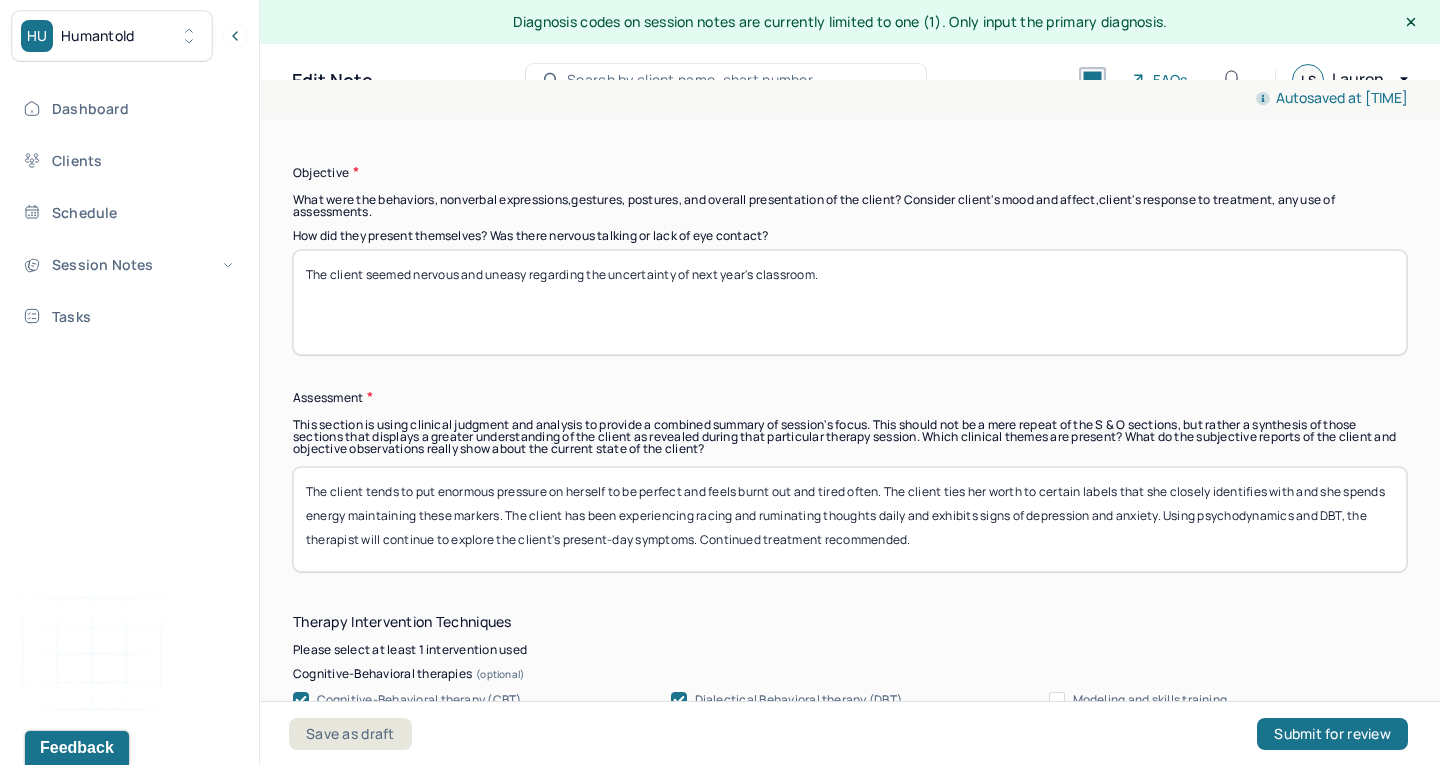 type on "Continue to explore the effects of the client's childhood.
Rude the client's stress and anxiety levels." 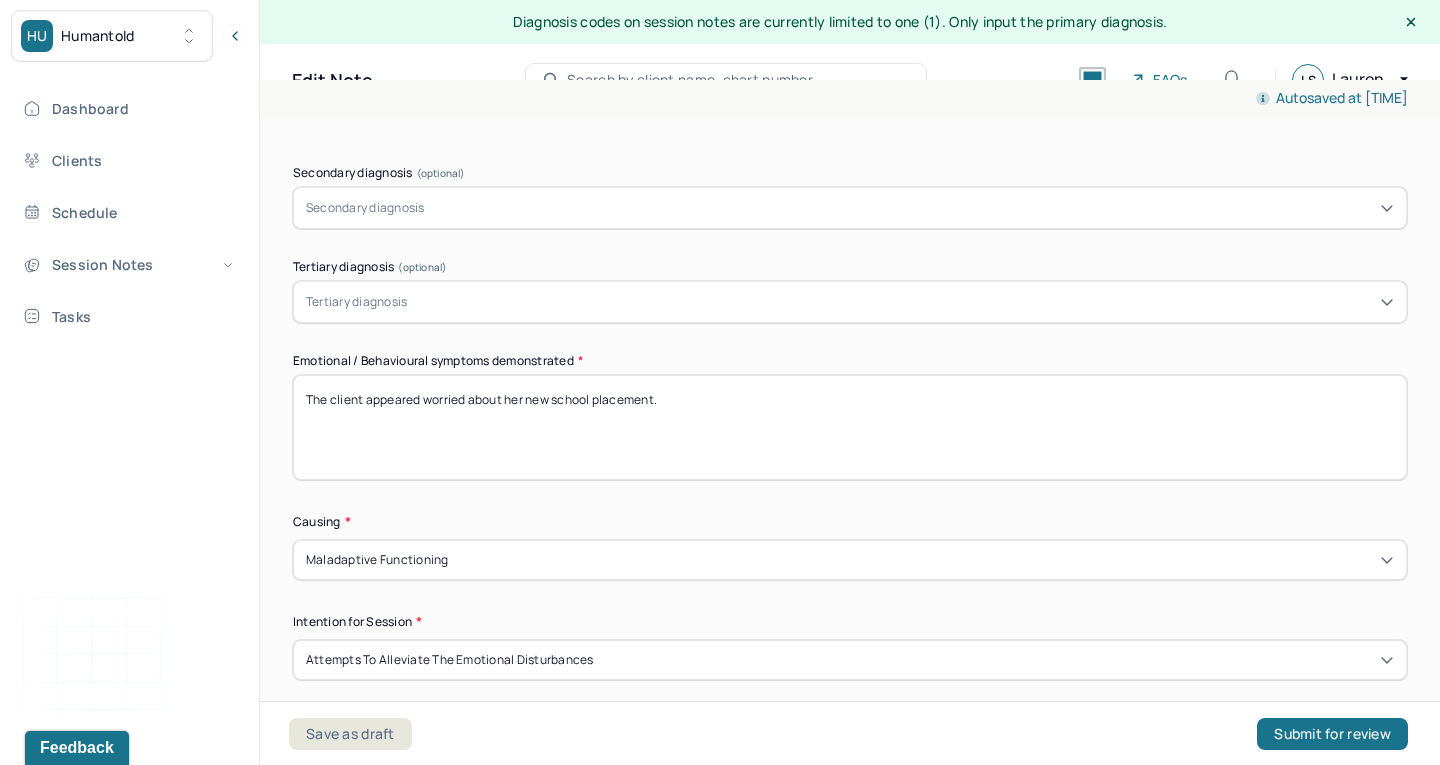 scroll, scrollTop: 843, scrollLeft: 0, axis: vertical 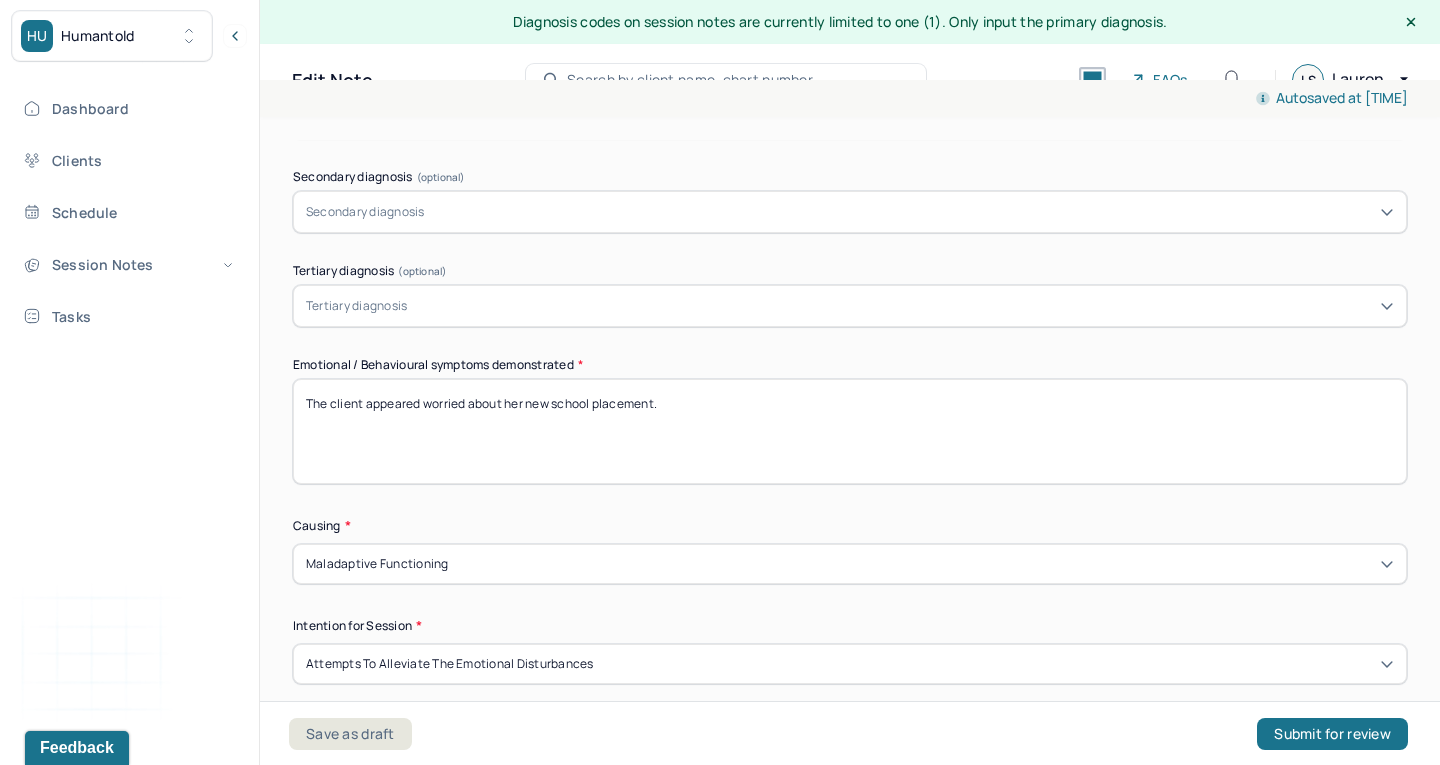 click on "The client appeared worried about her new school placement." at bounding box center [850, 431] 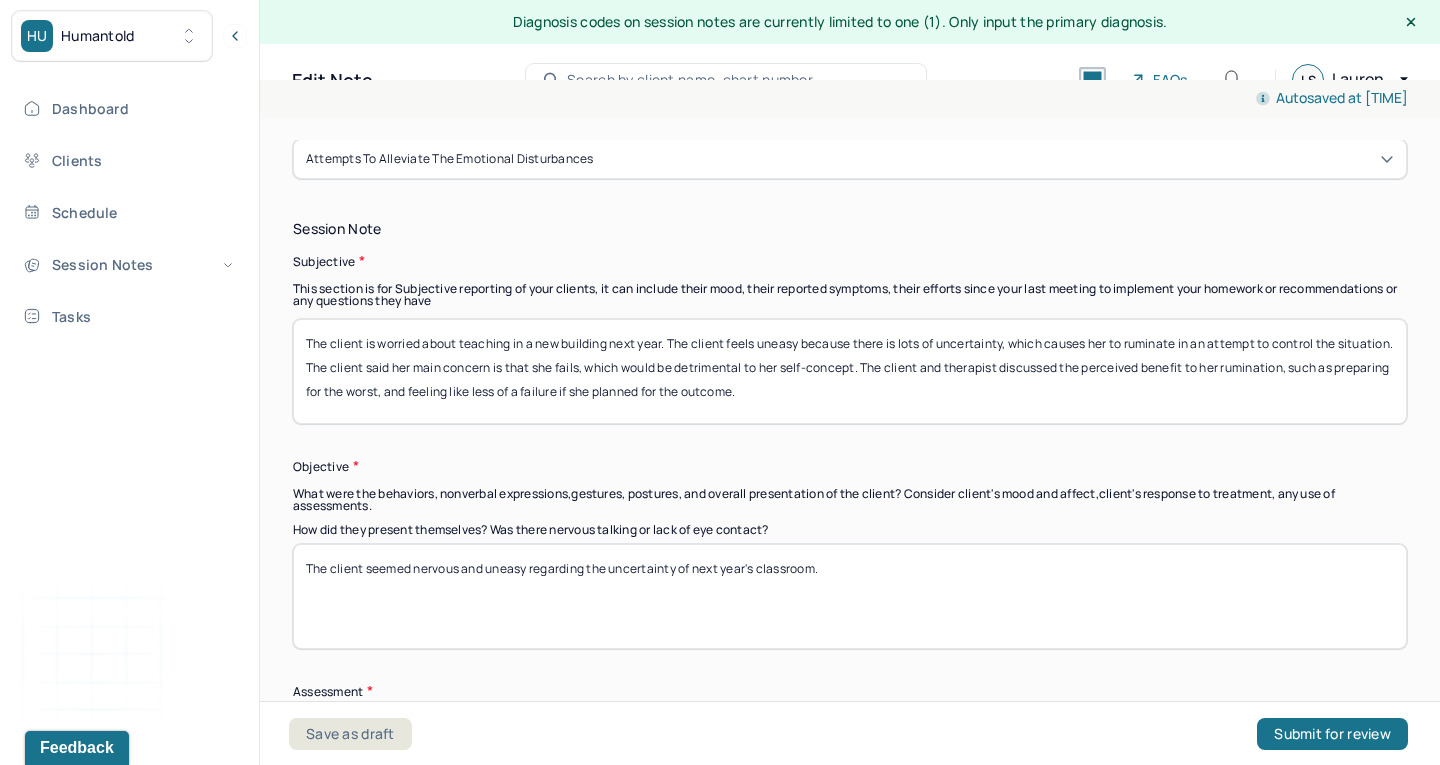 scroll, scrollTop: 1349, scrollLeft: 0, axis: vertical 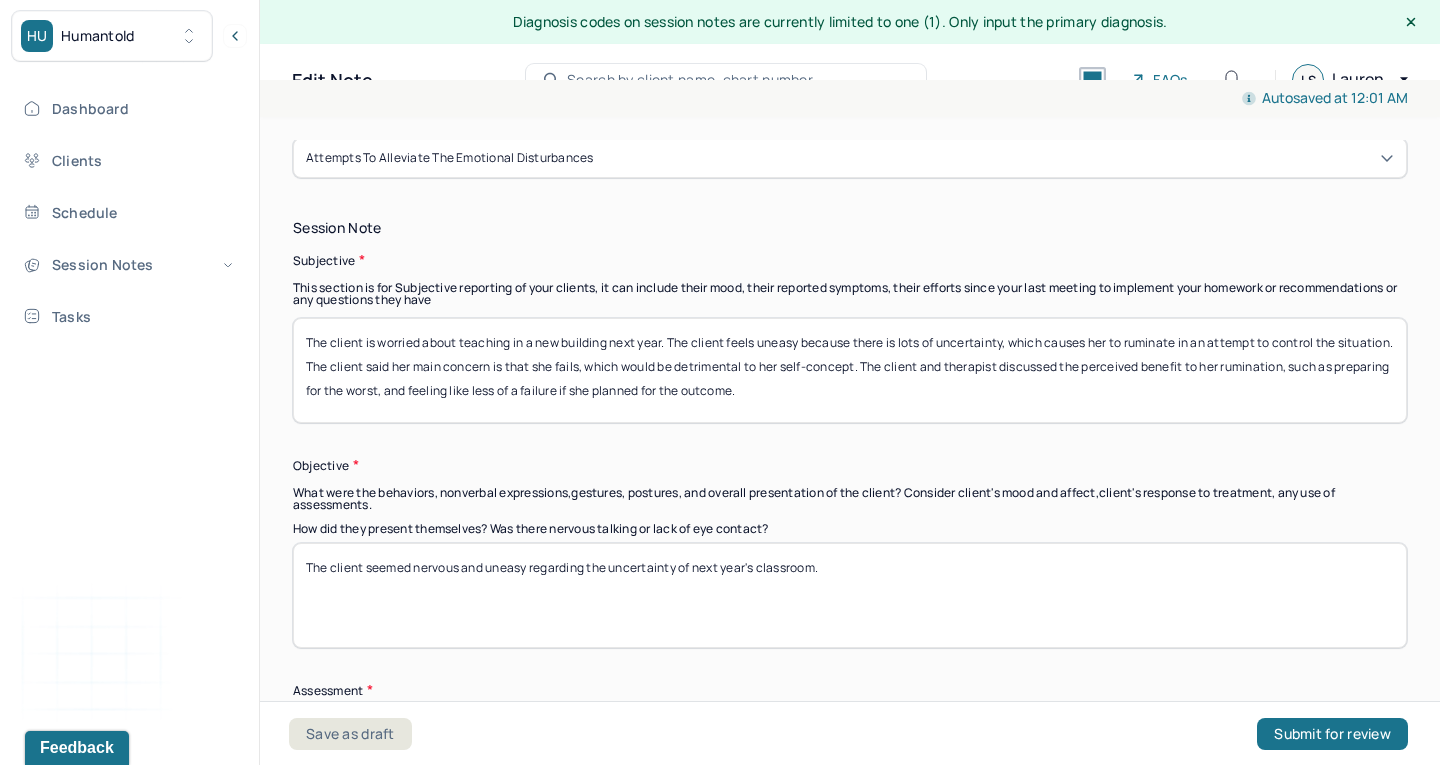 type on "Client appeared tense and worried regarding next year's [PLACEMENT]" 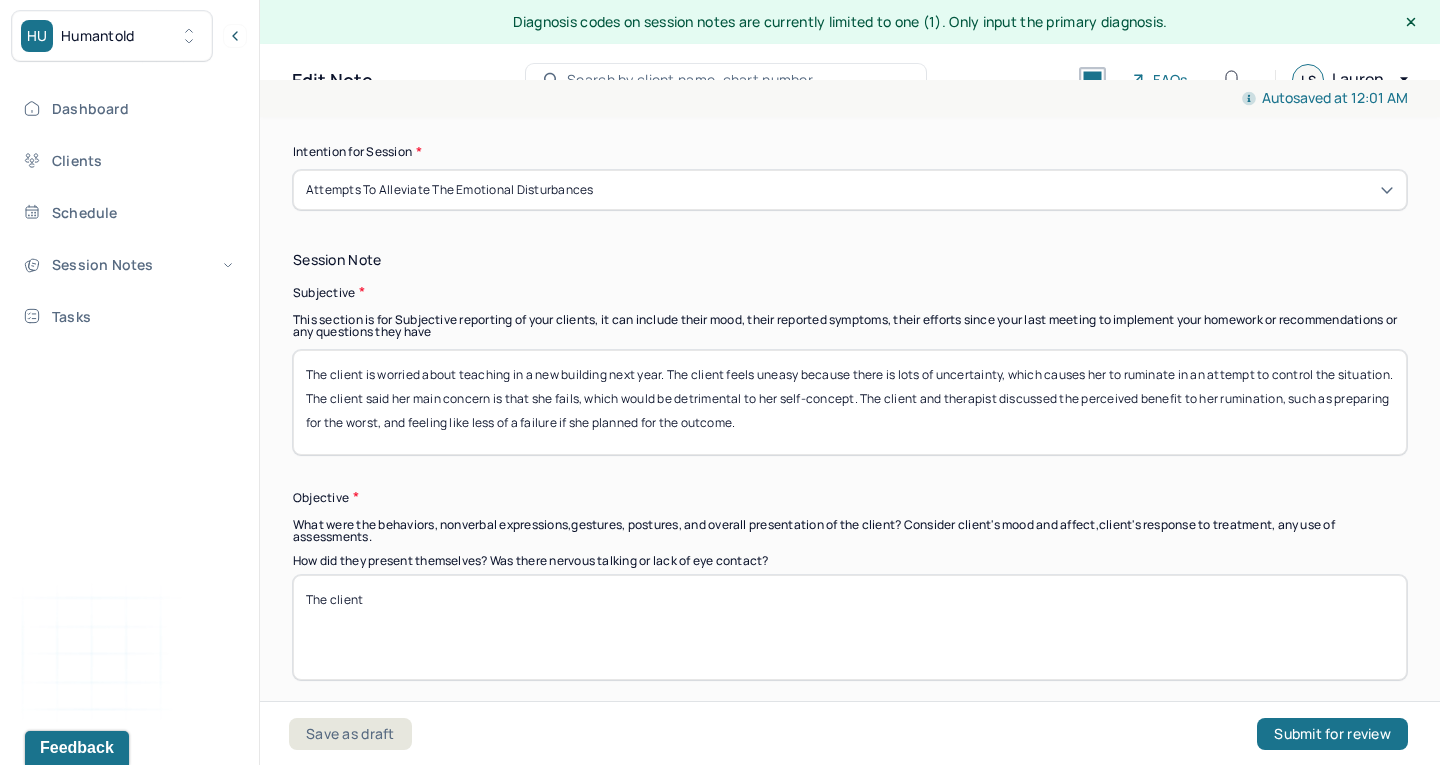 scroll, scrollTop: 1314, scrollLeft: 0, axis: vertical 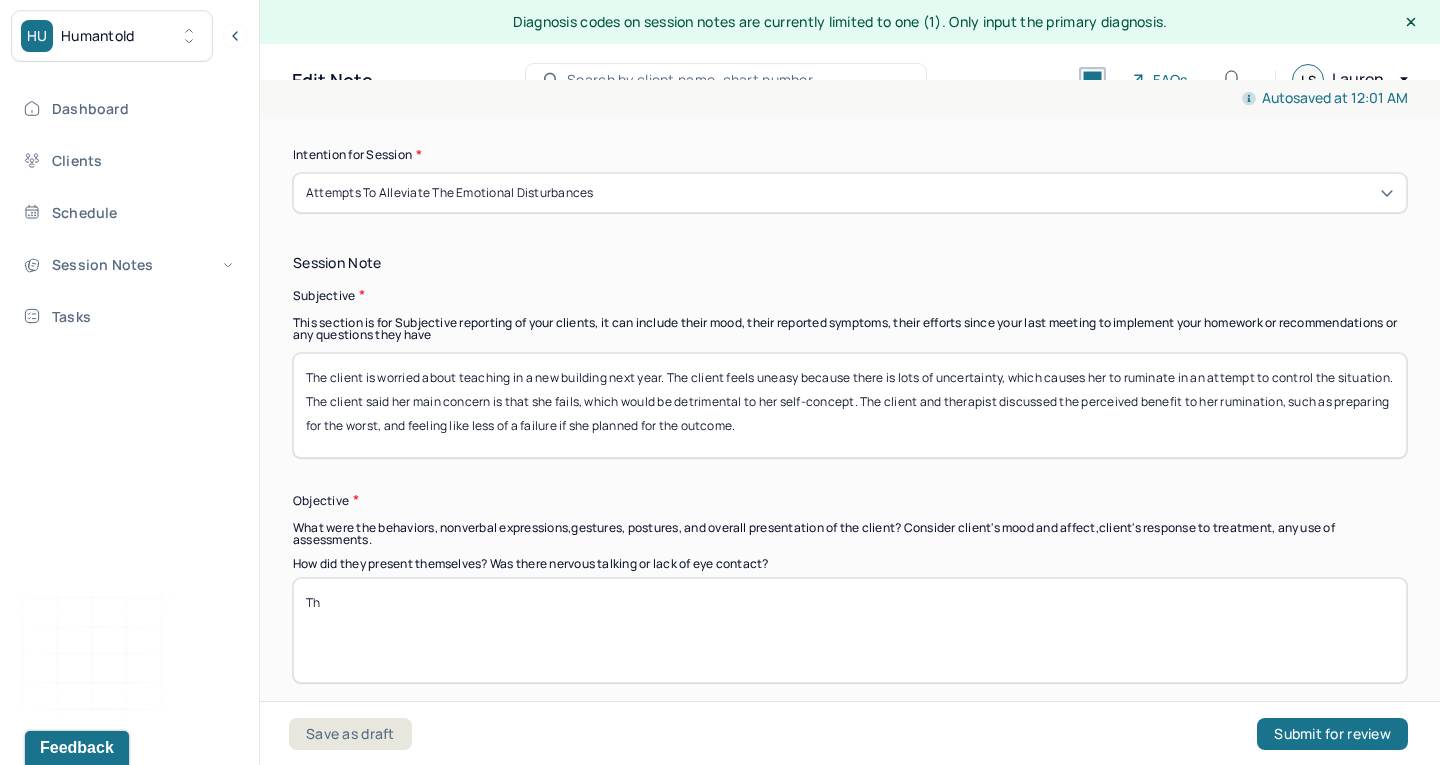 type on "T" 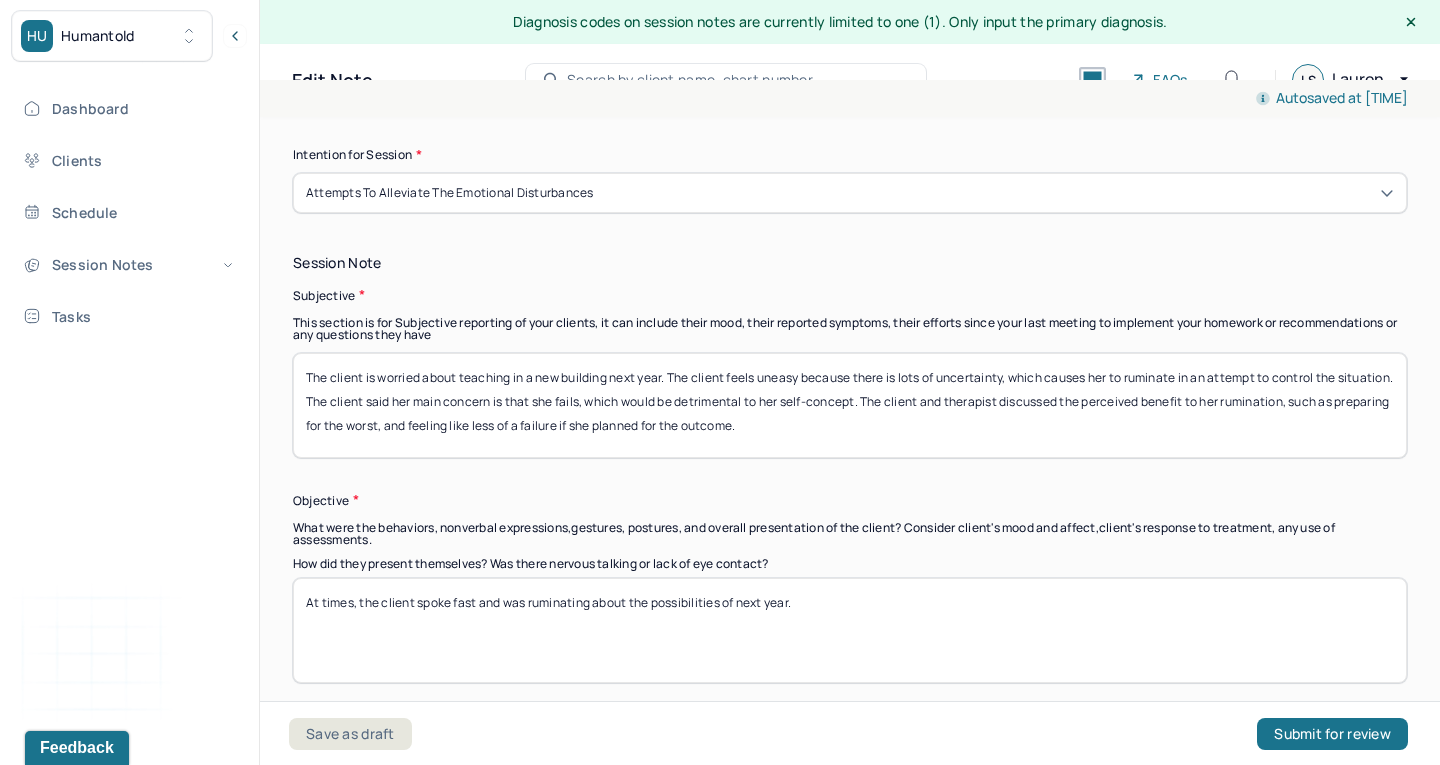 drag, startPoint x: 504, startPoint y: 601, endPoint x: 850, endPoint y: 601, distance: 346 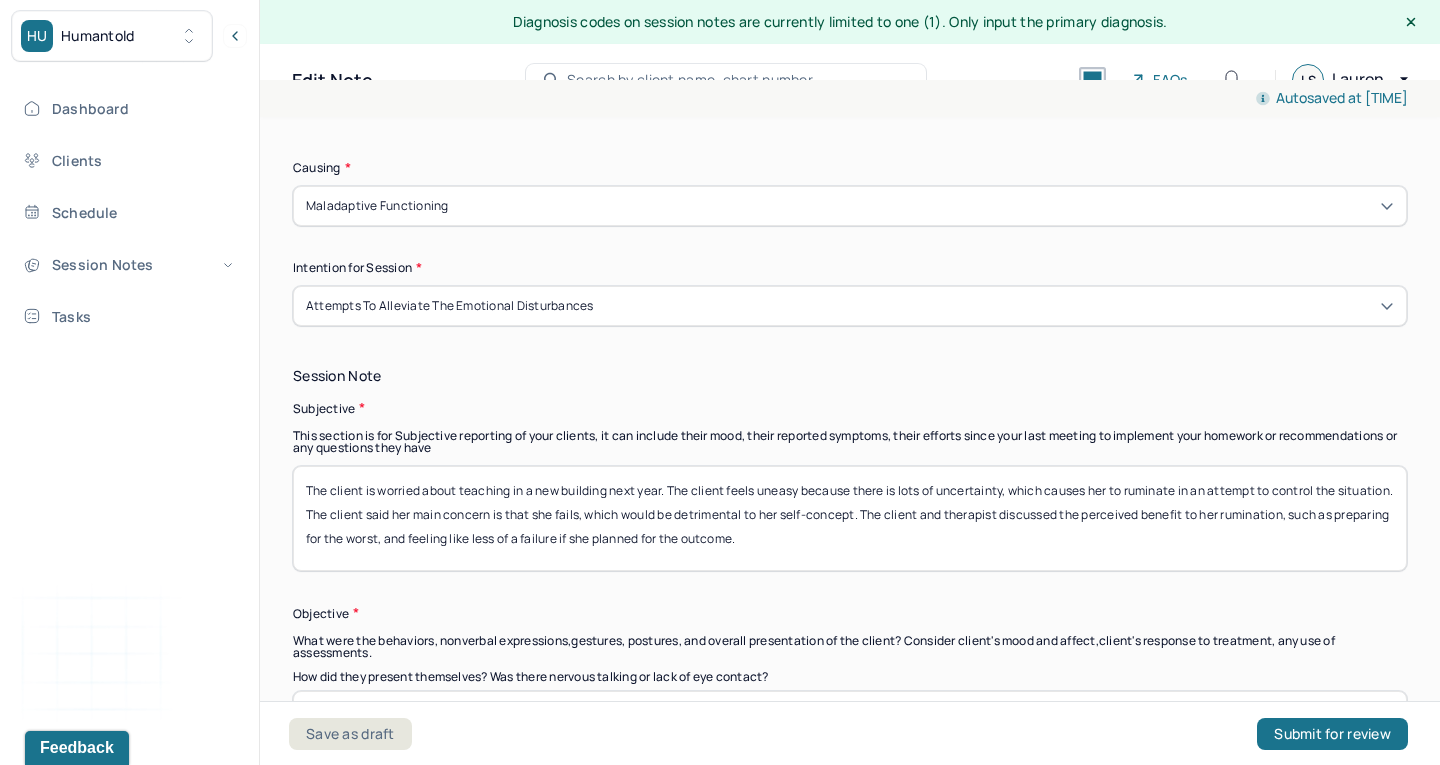 scroll, scrollTop: 1199, scrollLeft: 0, axis: vertical 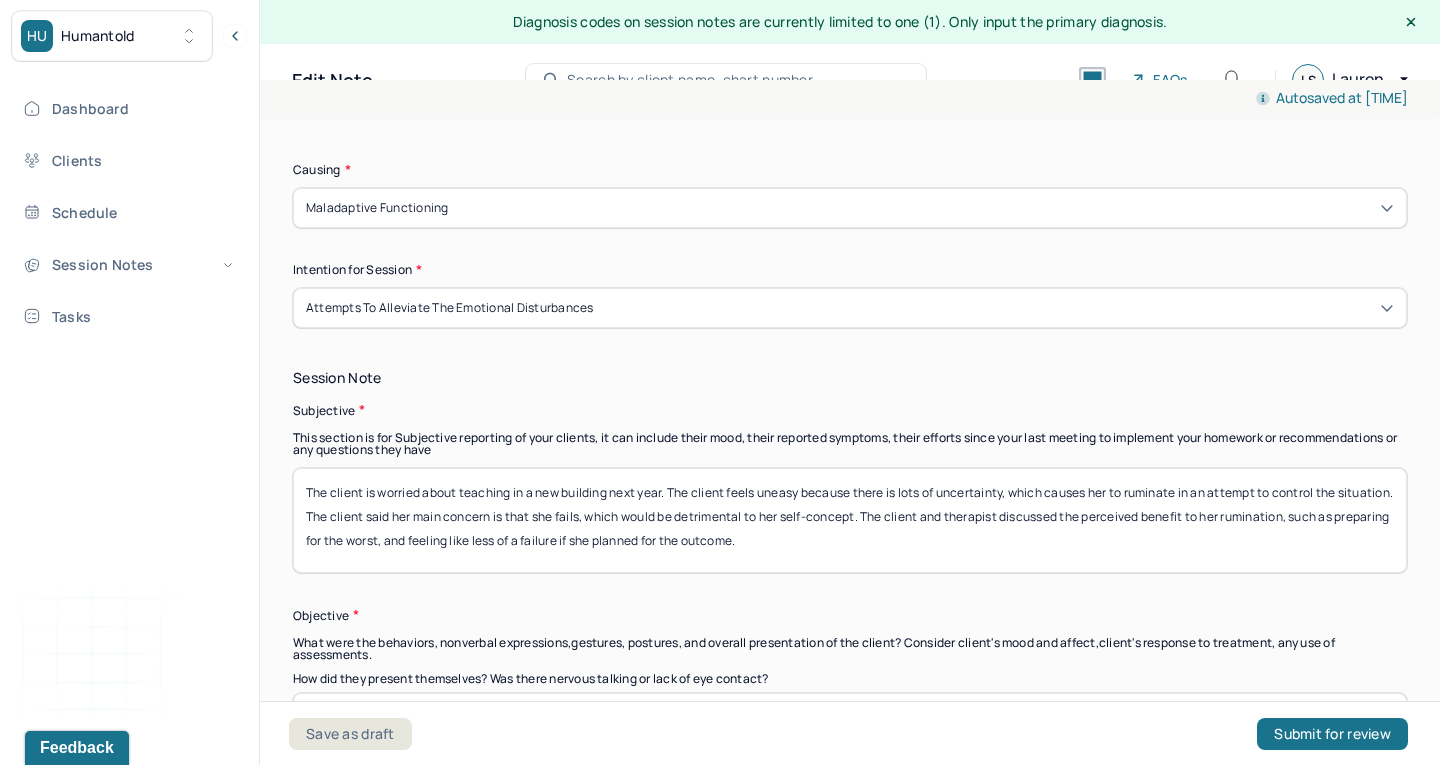 type on "At times, the client spoke fast and had racing thoughts." 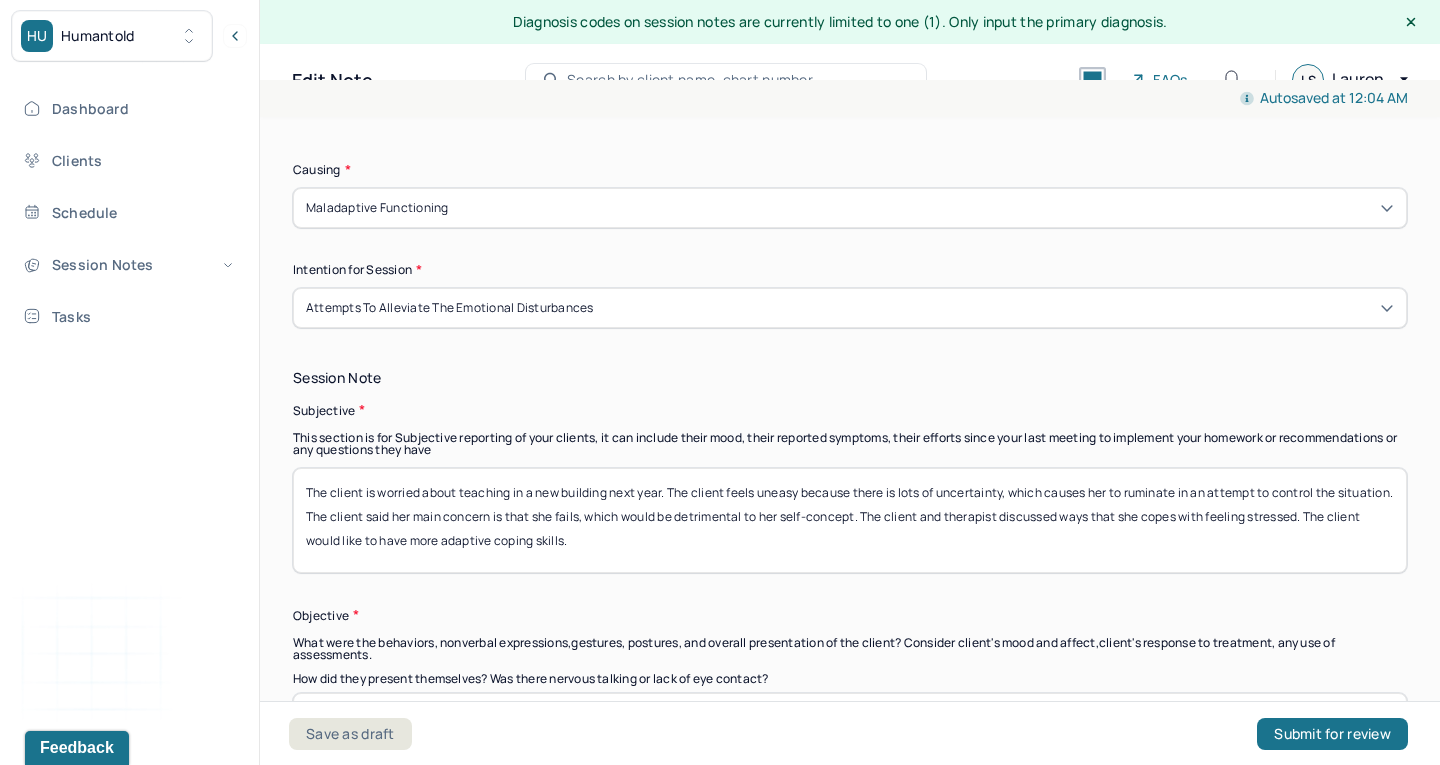 click on "The client is worried about teaching in a new building next year. The client feels uneasy because there is lots of uncertainty, which causes her to ruminate in an attempt to control the situation. The client said her main concern is that she fails, which would be detrimental to her self-concept. The client and therapist discussed ways that she copes with feeling stressed. The client would like to have more adaptive coping skills." at bounding box center [850, 520] 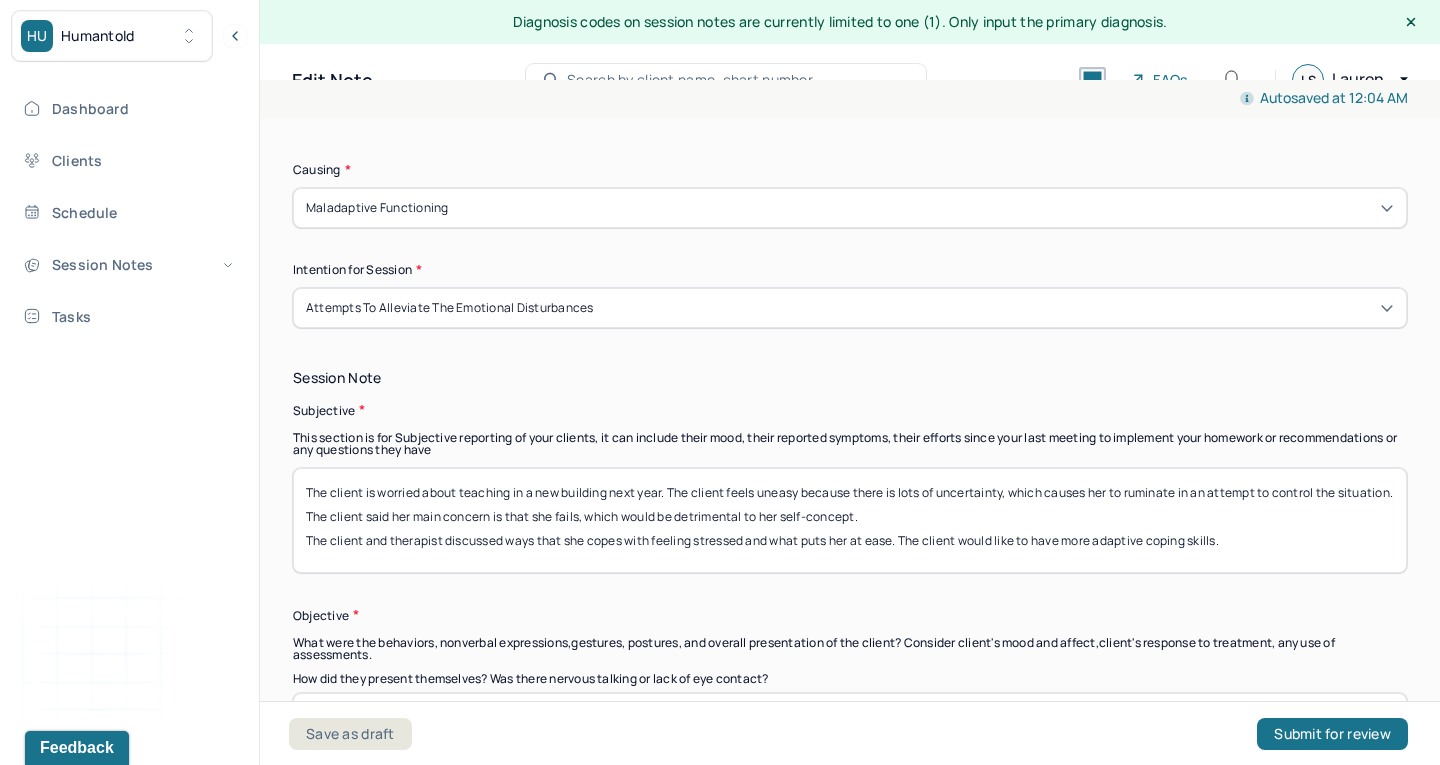 click on "The client is worried about teaching in a new building next year. The client feels uneasy because there is lots of uncertainty, which causes her to ruminate in an attempt to control the situation. The client said her main concern is that she fails, which would be detrimental to her self-concept. The client and therapist discussed ways that she copes with feeling stressed. The client would like to have more adaptive coping skills." at bounding box center [850, 520] 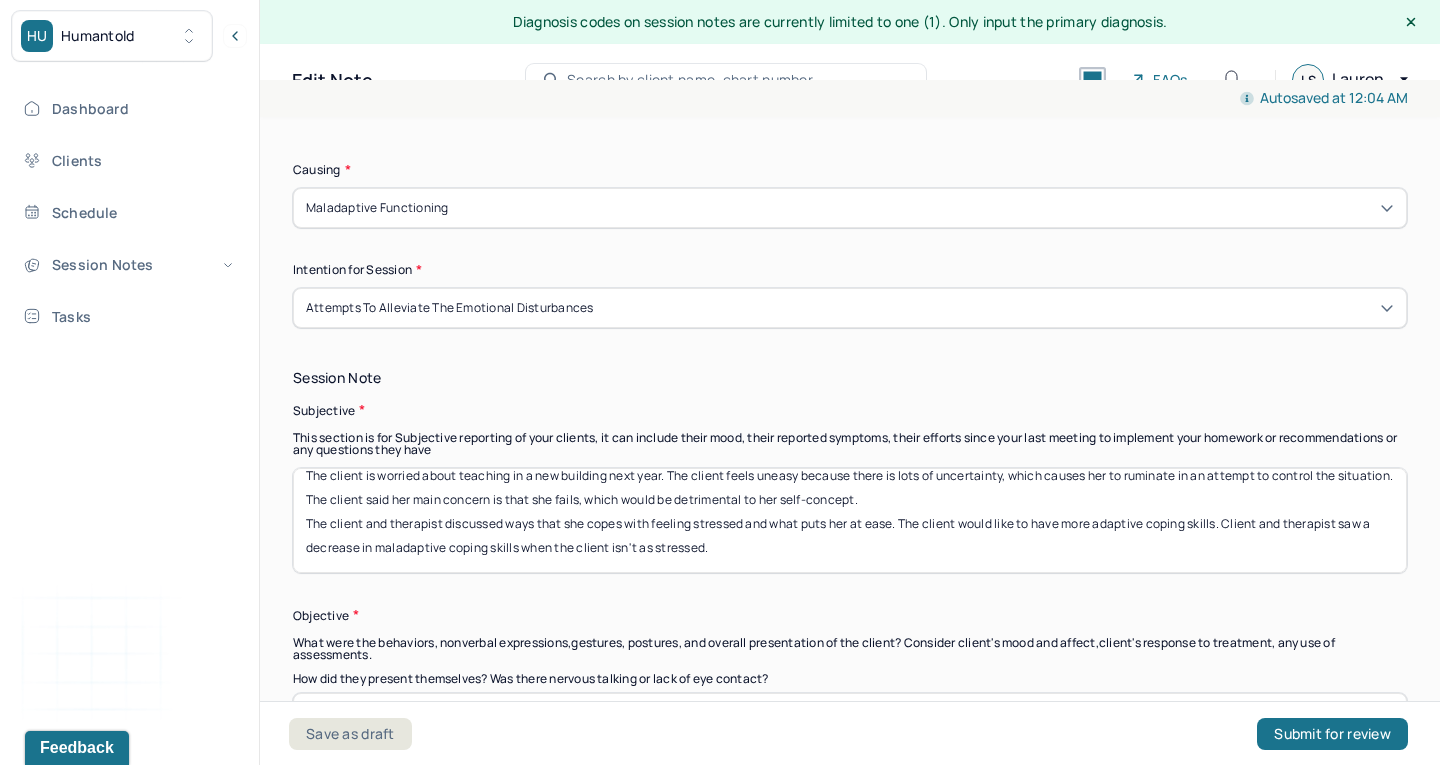 scroll, scrollTop: 16, scrollLeft: 0, axis: vertical 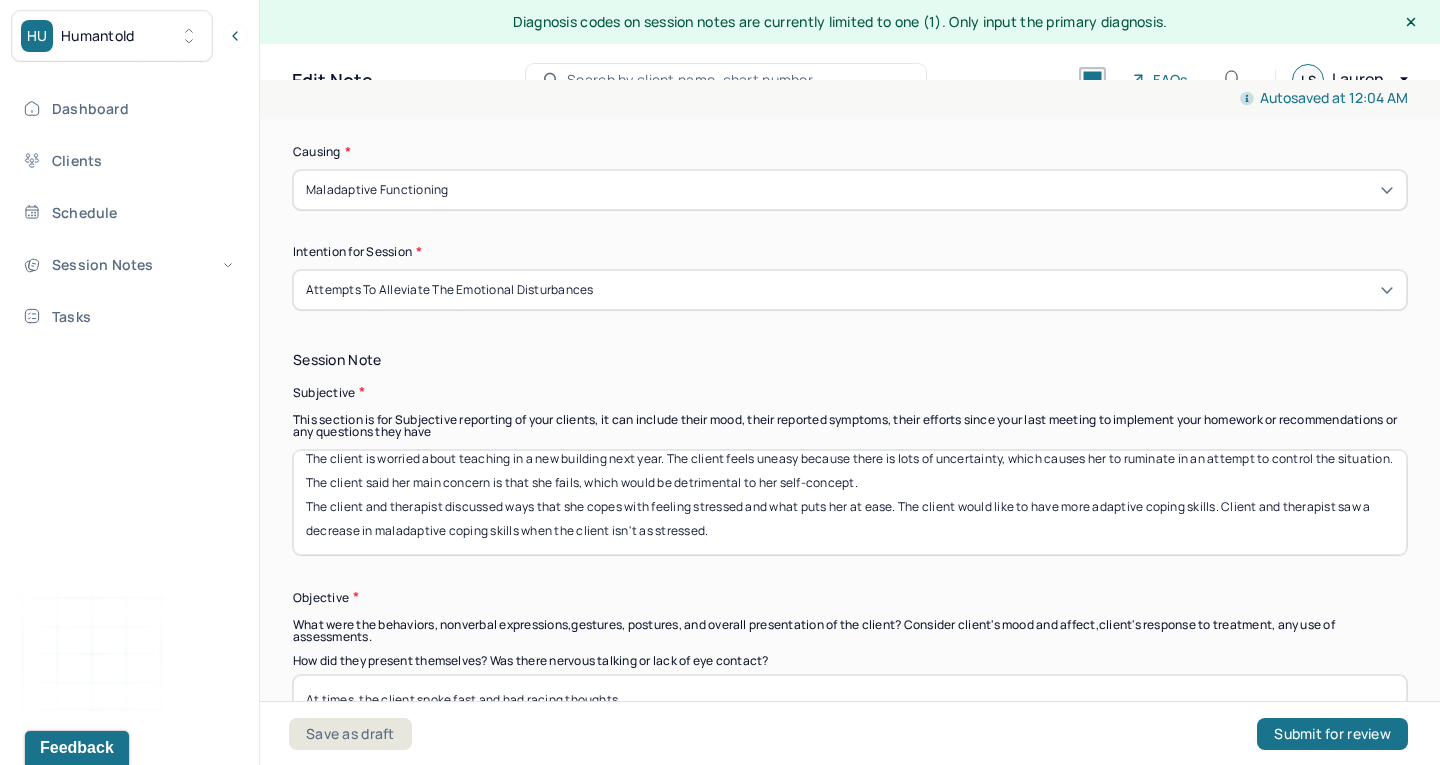 drag, startPoint x: 904, startPoint y: 501, endPoint x: 1226, endPoint y: 503, distance: 322.00623 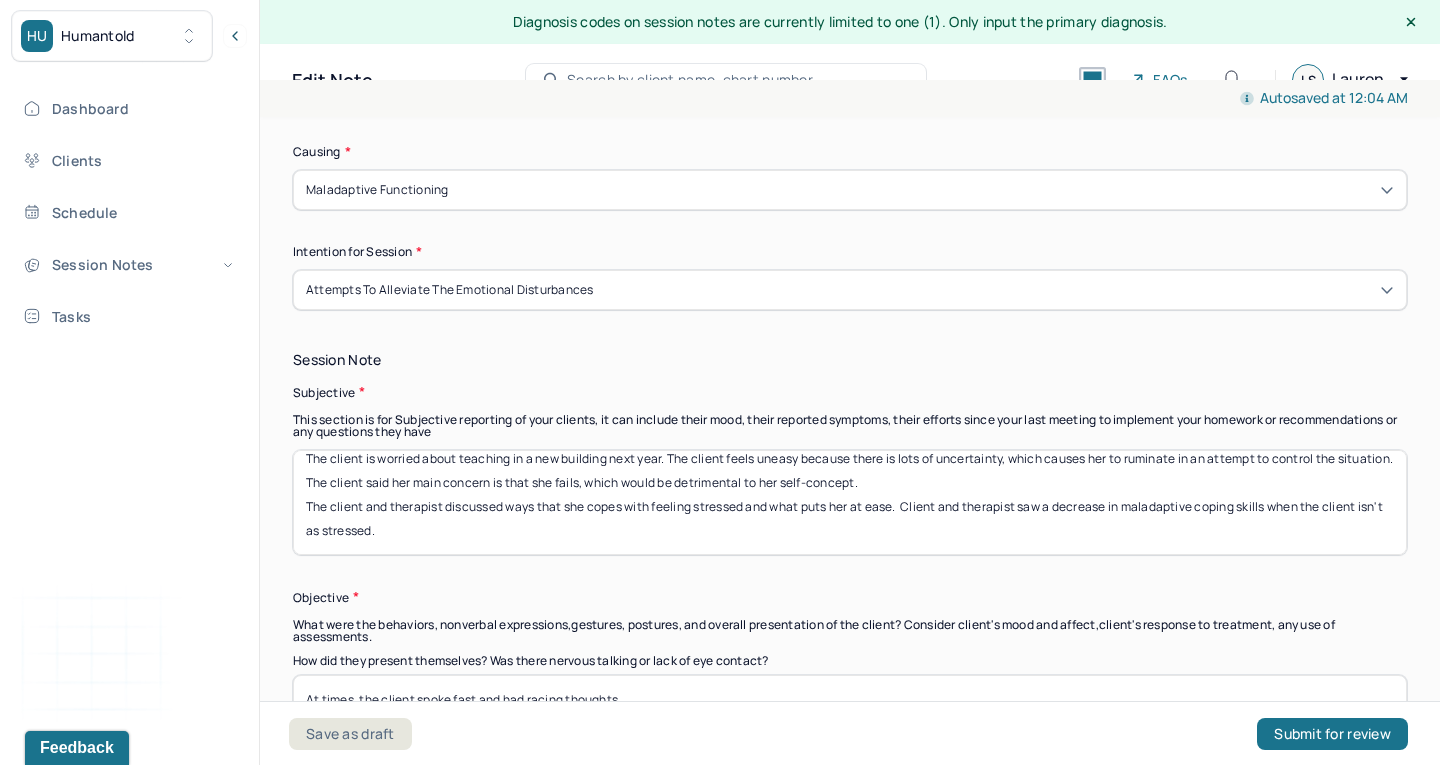 click on "The client is worried about teaching in a new building next year. The client feels uneasy because there is lots of uncertainty, which causes her to ruminate in an attempt to control the situation. The client said her main concern is that she fails, which would be detrimental to her self-concept.
The client and therapist discussed ways that she copes with feeling stressed and what puts her at ease. The client would like to have more adaptive coping skills. Client and therapist saw a decrease in maladaptive coping skills when the client isn't as stressed." at bounding box center (850, 502) 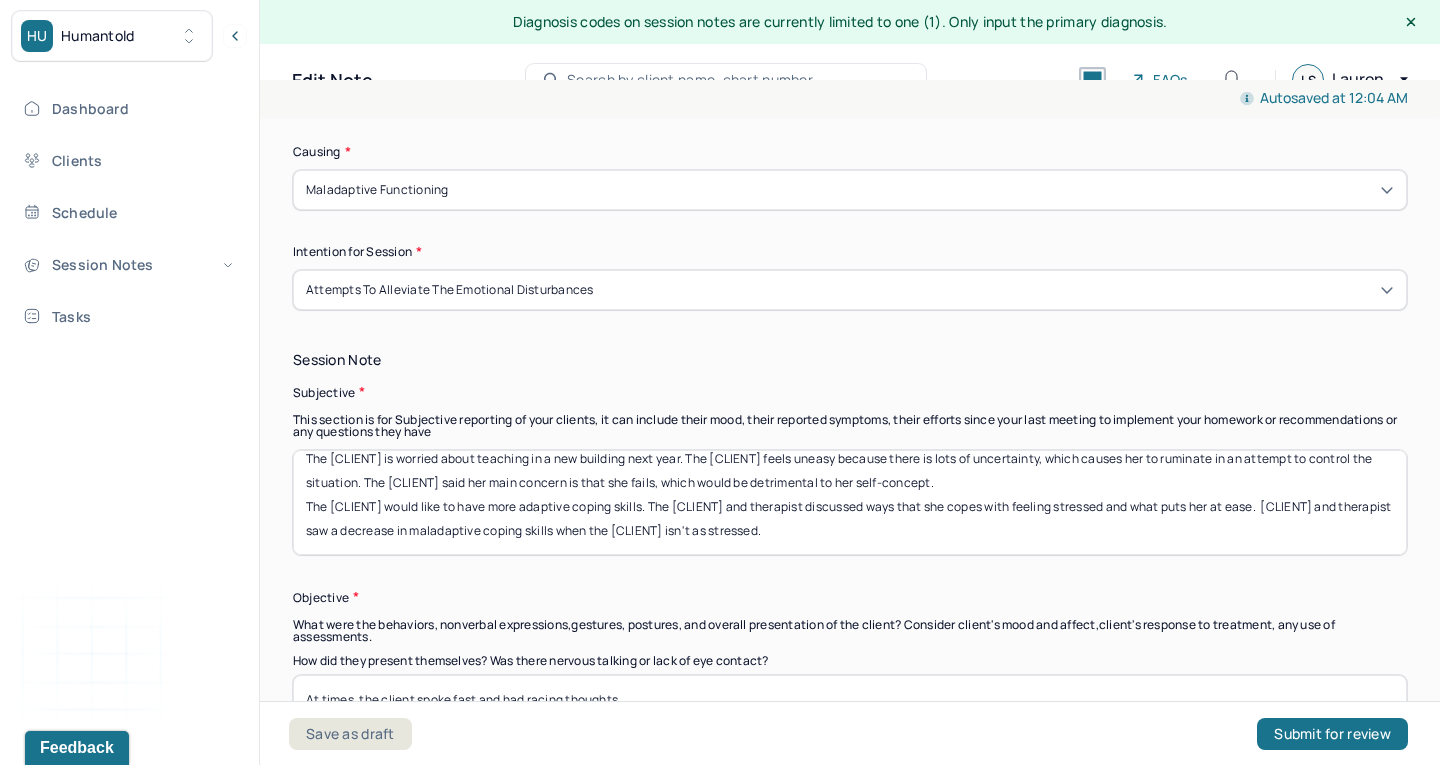 click on "The [CLIENT] is worried about teaching in a new building next year. The [CLIENT] feels uneasy because there is lots of uncertainty, which causes her to ruminate in an attempt to control the situation. The [CLIENT] said her main concern is that she fails, which would be detrimental to her self-concept.
The [CLIENT] would like to have more adaptive coping skills. The [CLIENT] and therapist discussed ways that she copes with feeling stressed and what puts her at ease.  [CLIENT] and therapist saw a decrease in maladaptive coping skills when the [CLIENT] isn't as stressed." at bounding box center (850, 502) 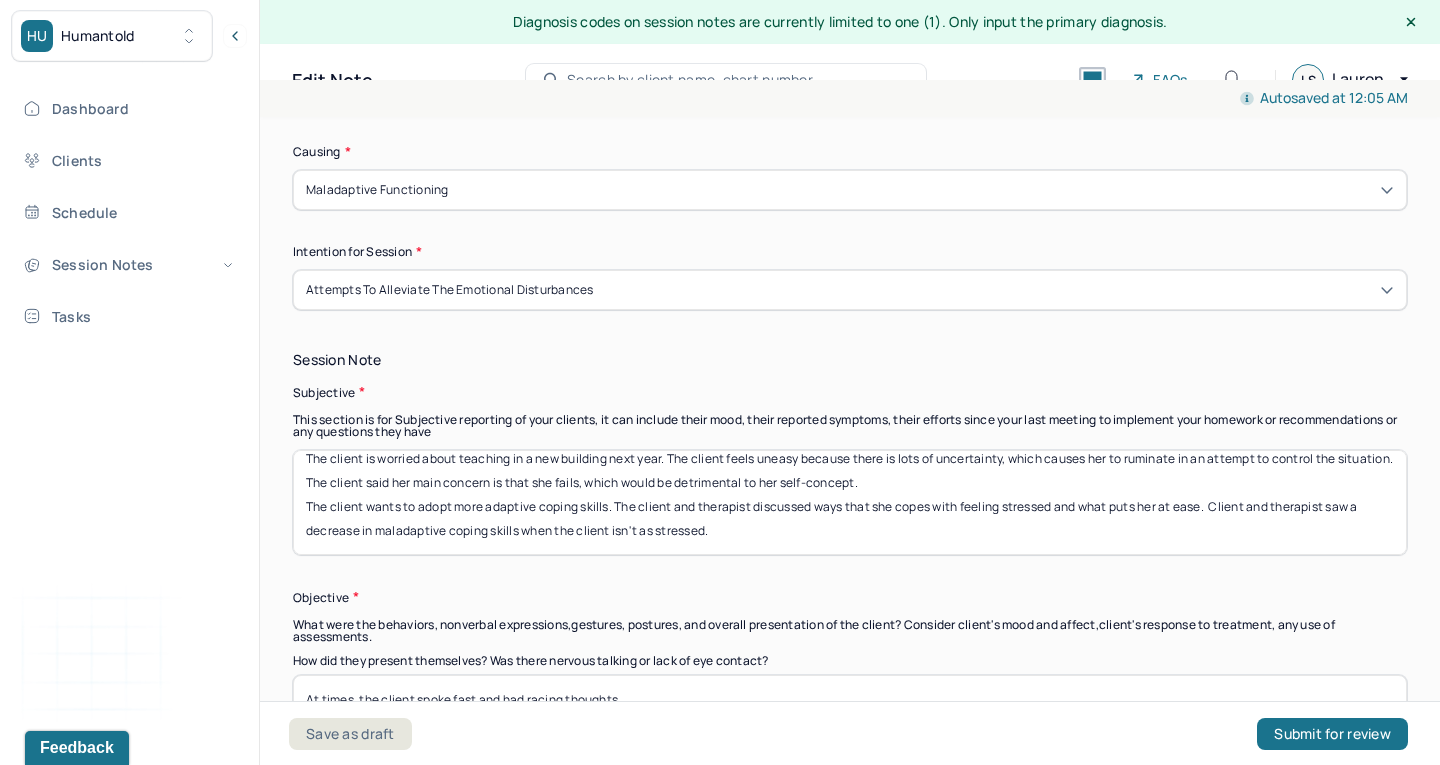 drag, startPoint x: 459, startPoint y: 500, endPoint x: 535, endPoint y: 499, distance: 76.00658 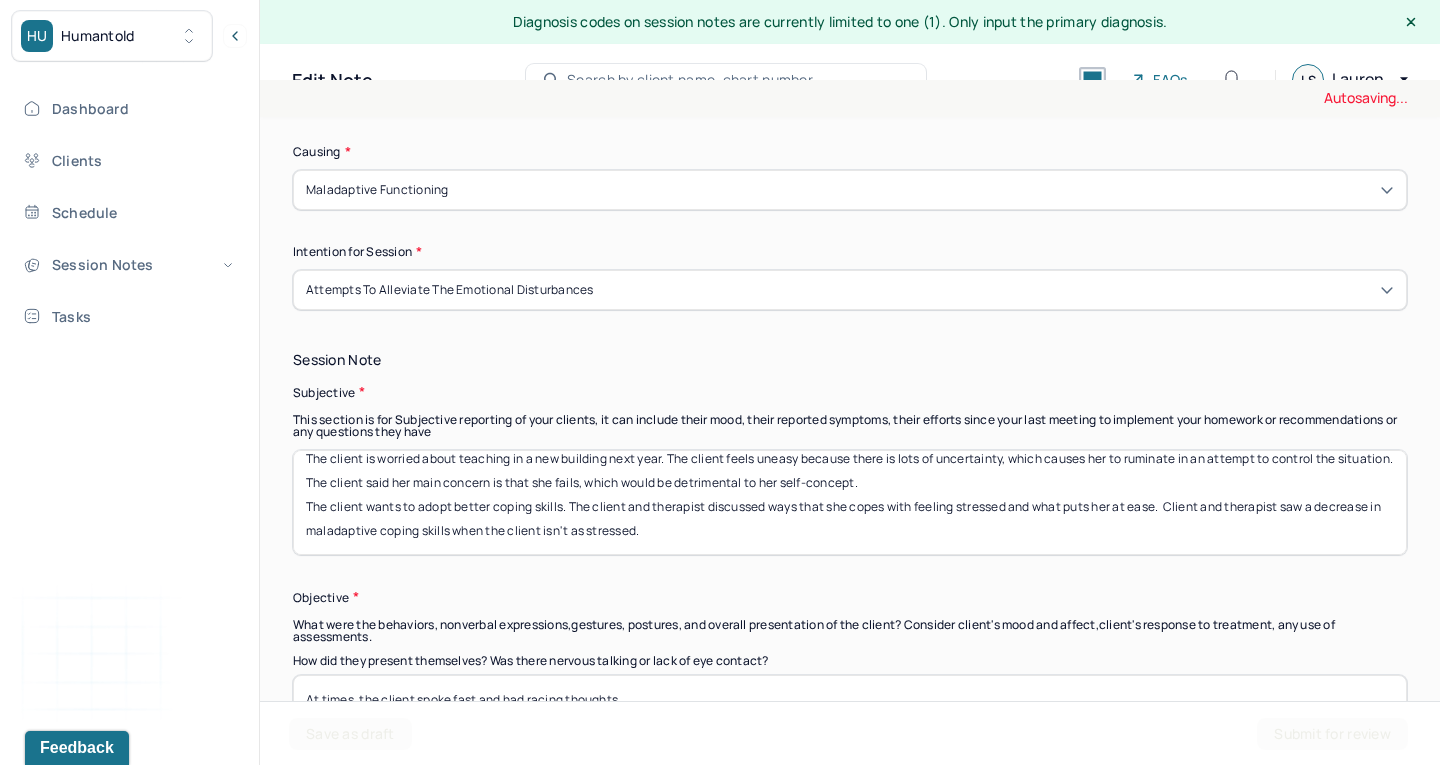 click on "The client is worried about teaching in a new building next year. The client feels uneasy because there is lots of uncertainty, which causes her to ruminate in an attempt to control the situation. The client said her main concern is that she fails, which would be detrimental to her self-concept.
The client wants to adopt more adaptive coping skills. The client and therapist discussed ways that she copes with feeling stressed and what puts her at ease.  Client and therapist saw a decrease in maladaptive coping skills when the client isn't as stressed." at bounding box center [850, 502] 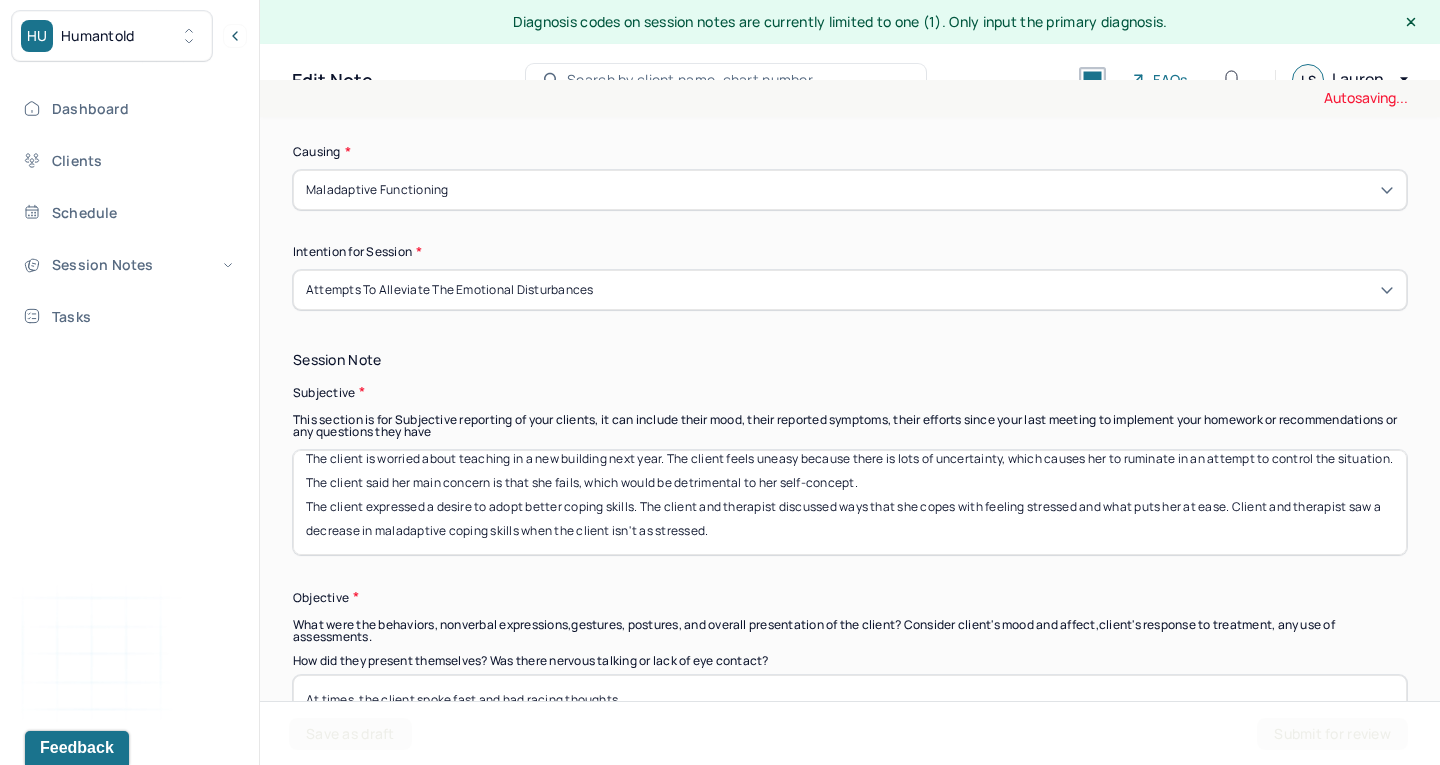 click on "The client is worried about teaching in a new building next year. The client feels uneasy because there is lots of uncertainty, which causes her to ruminate in an attempt to control the situation. The client said her main concern is that she fails, which would be detrimental to her self-concept.
The client wants to adopt better coping skills. The client and therapist discussed ways that she copes with feeling stressed and what puts her at ease.  Client and therapist saw a decrease in maladaptive coping skills when the client isn't as stressed." at bounding box center (850, 502) 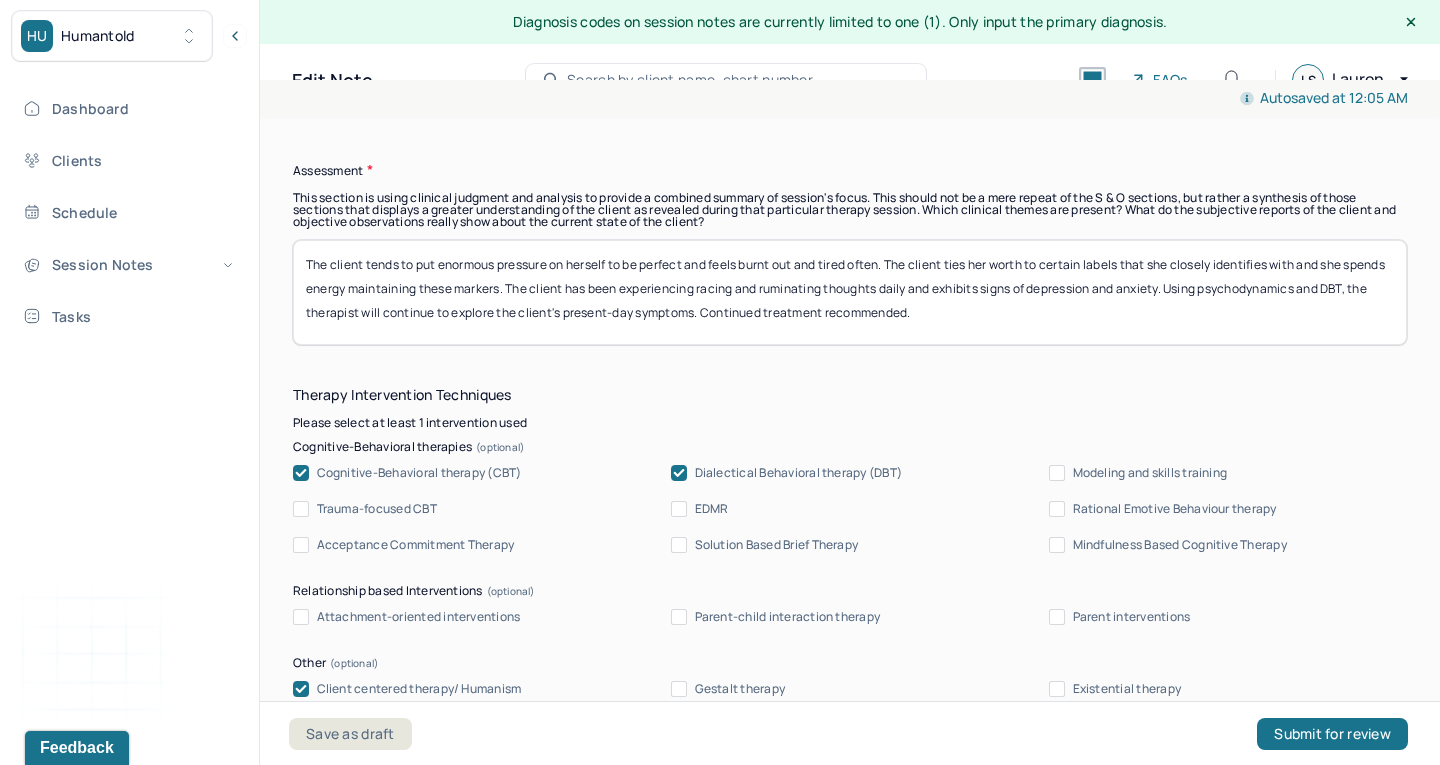 scroll, scrollTop: 1914, scrollLeft: 0, axis: vertical 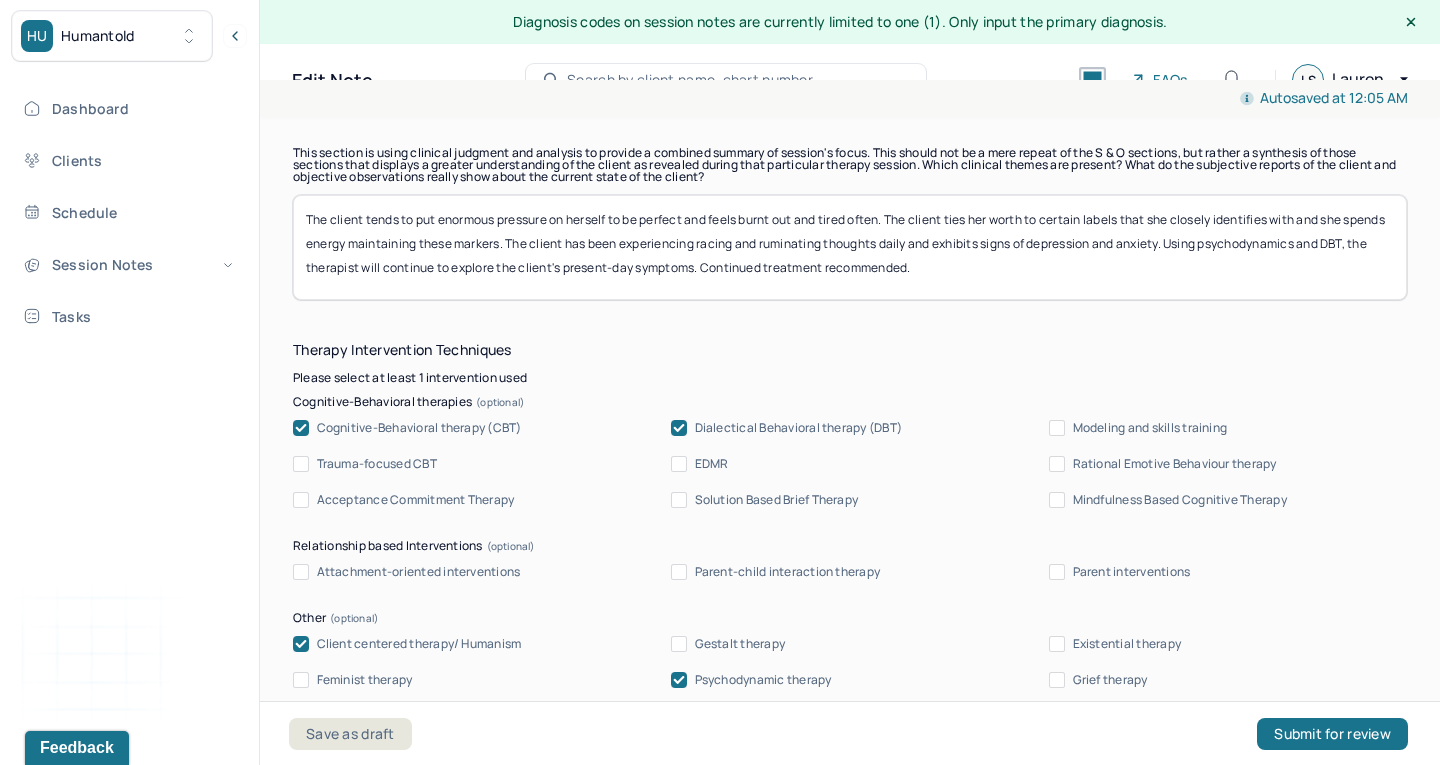 type on "The client is worried about teaching in a new building next year. The client feels uneasy because there is lots of uncertainty, which causes her to ruminate in an attempt to control the situation. The client said her main concern is that she fails, which would be detrimental to her self-concept.
The client expressed a desire to adopt better coping skills. The client and therapist discussed ways that she copes with feeling stressed and what puts her at ease. Client and therapist saw a decrease in maladaptive coping skills when the client isn't as stressed." 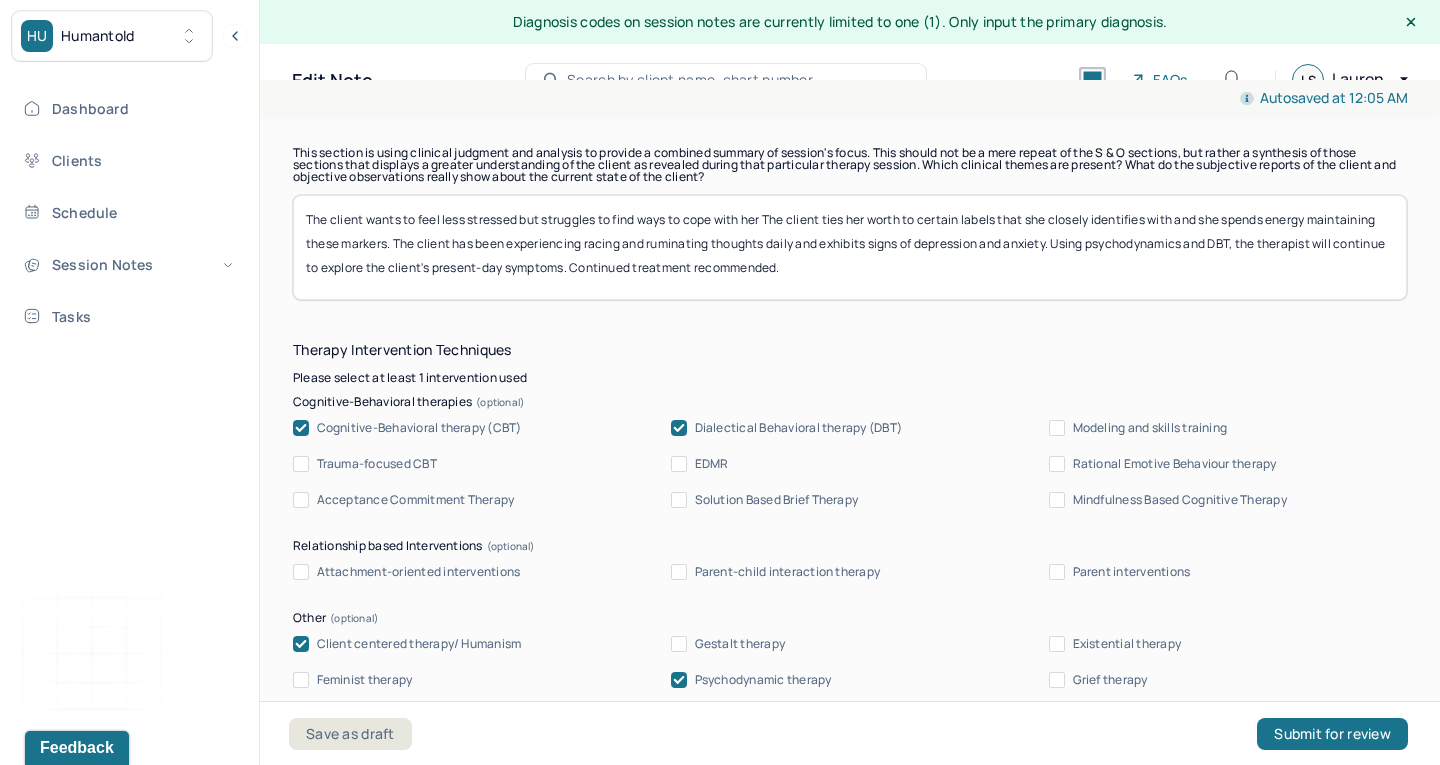 click on "The client wants to feel less stressed but struggles to find ways to cope with her The client ties her worth to certain labels that she closely identifies with and she spends energy maintaining these markers. The client has been experiencing racing and ruminating thoughts daily and exhibits signs of depression and anxiety. Using psychodynamics and DBT, the therapist will continue to explore the client's present-day symptoms. Continued treatment recommended." at bounding box center [850, 247] 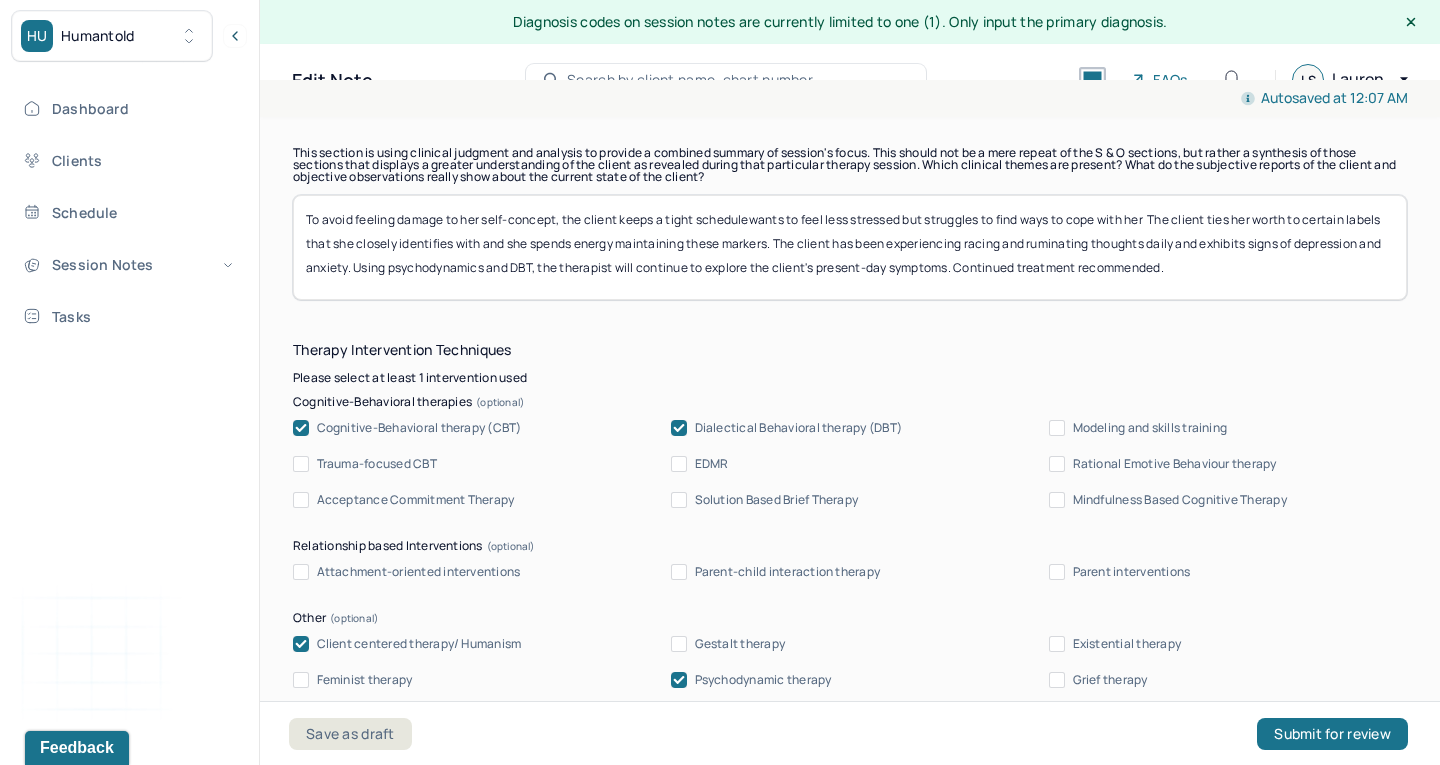 drag, startPoint x: 359, startPoint y: 215, endPoint x: 1040, endPoint y: 210, distance: 681.0184 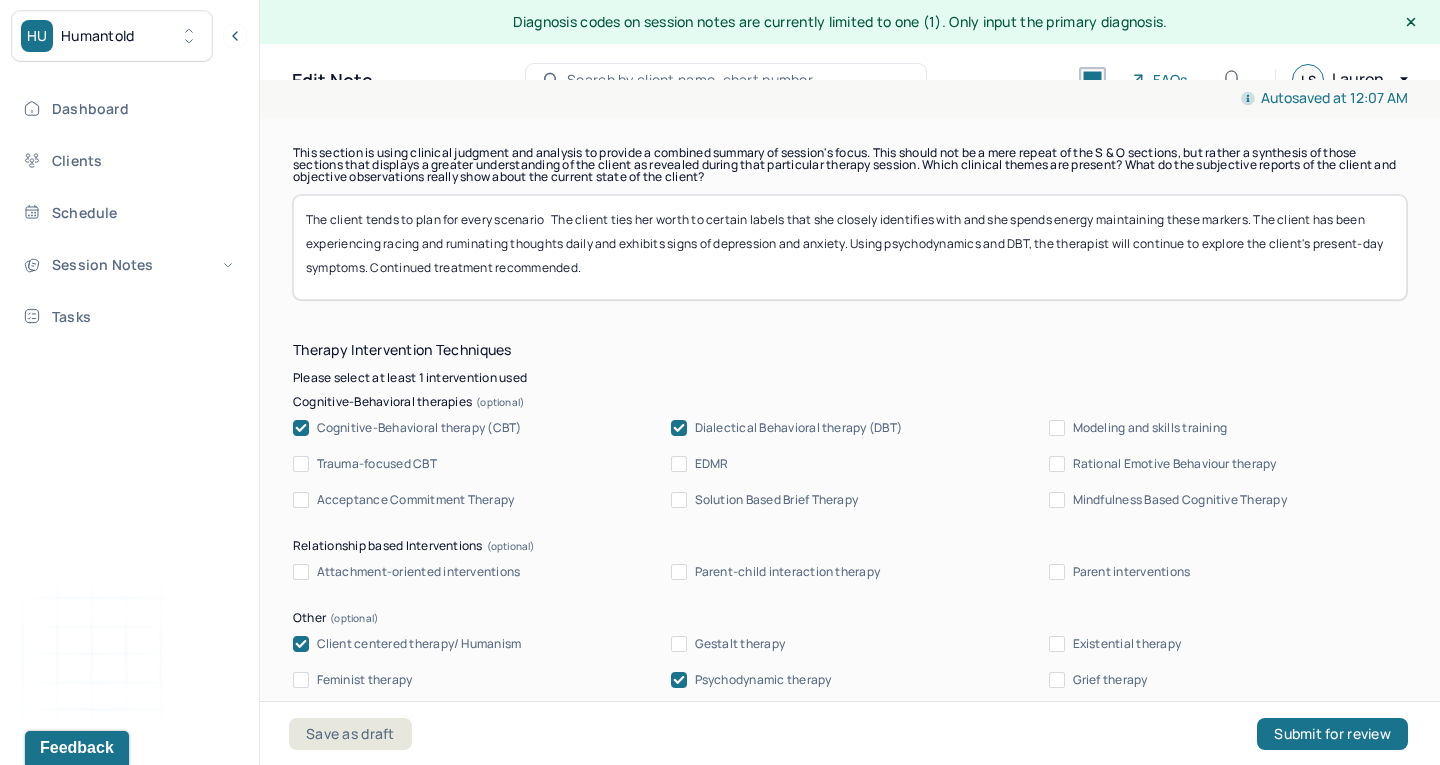 drag, startPoint x: 372, startPoint y: 215, endPoint x: 554, endPoint y: 214, distance: 182.00275 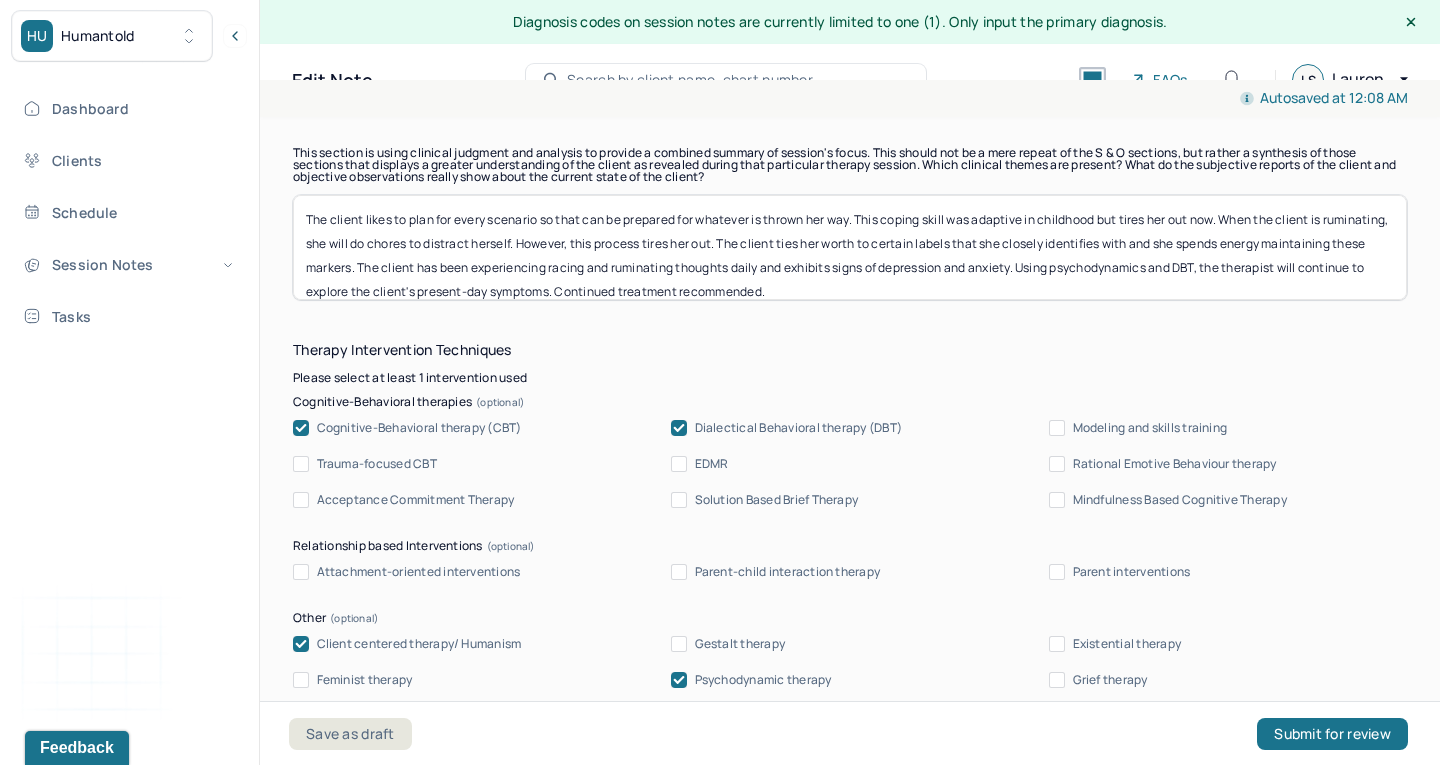drag, startPoint x: 460, startPoint y: 261, endPoint x: 791, endPoint y: 233, distance: 332.1822 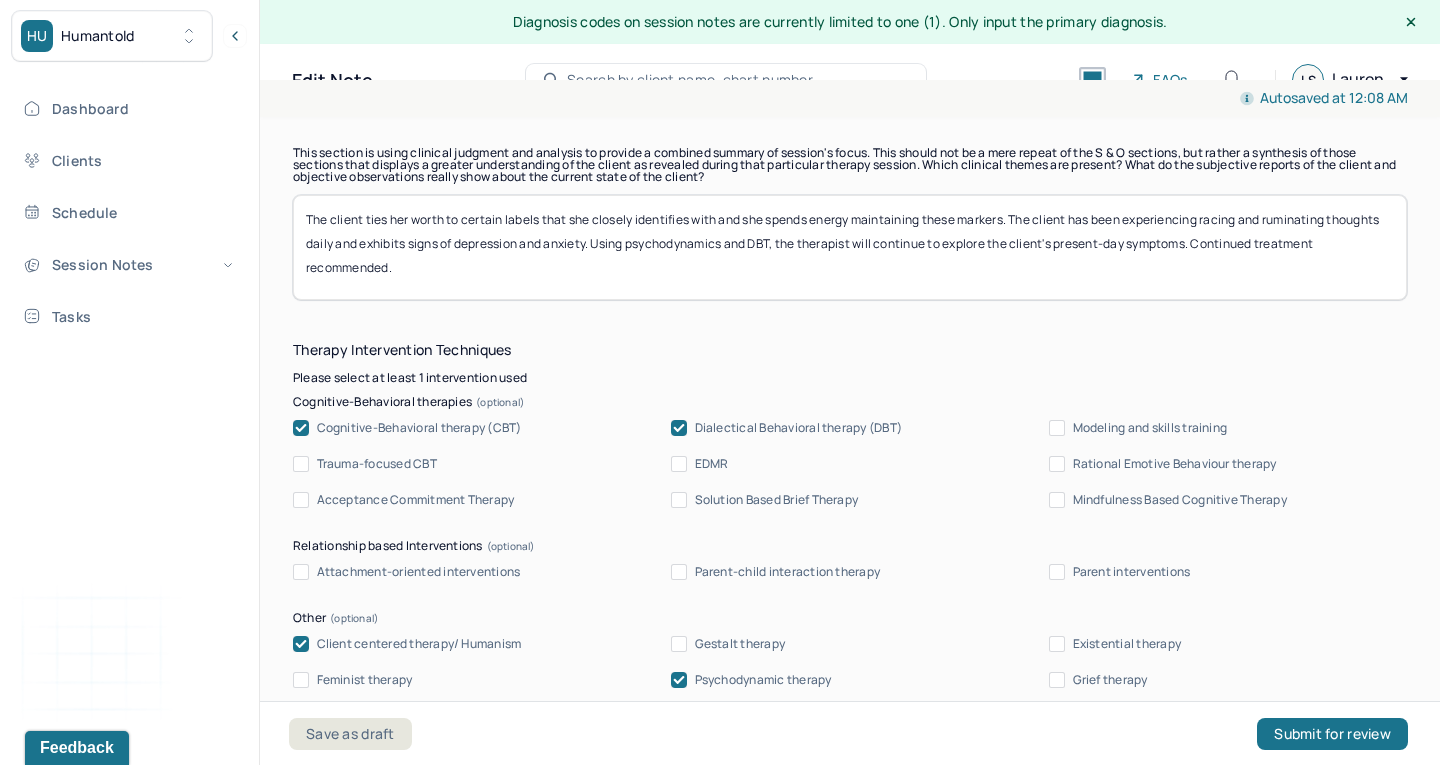 drag, startPoint x: 866, startPoint y: 217, endPoint x: 1226, endPoint y: 218, distance: 360.0014 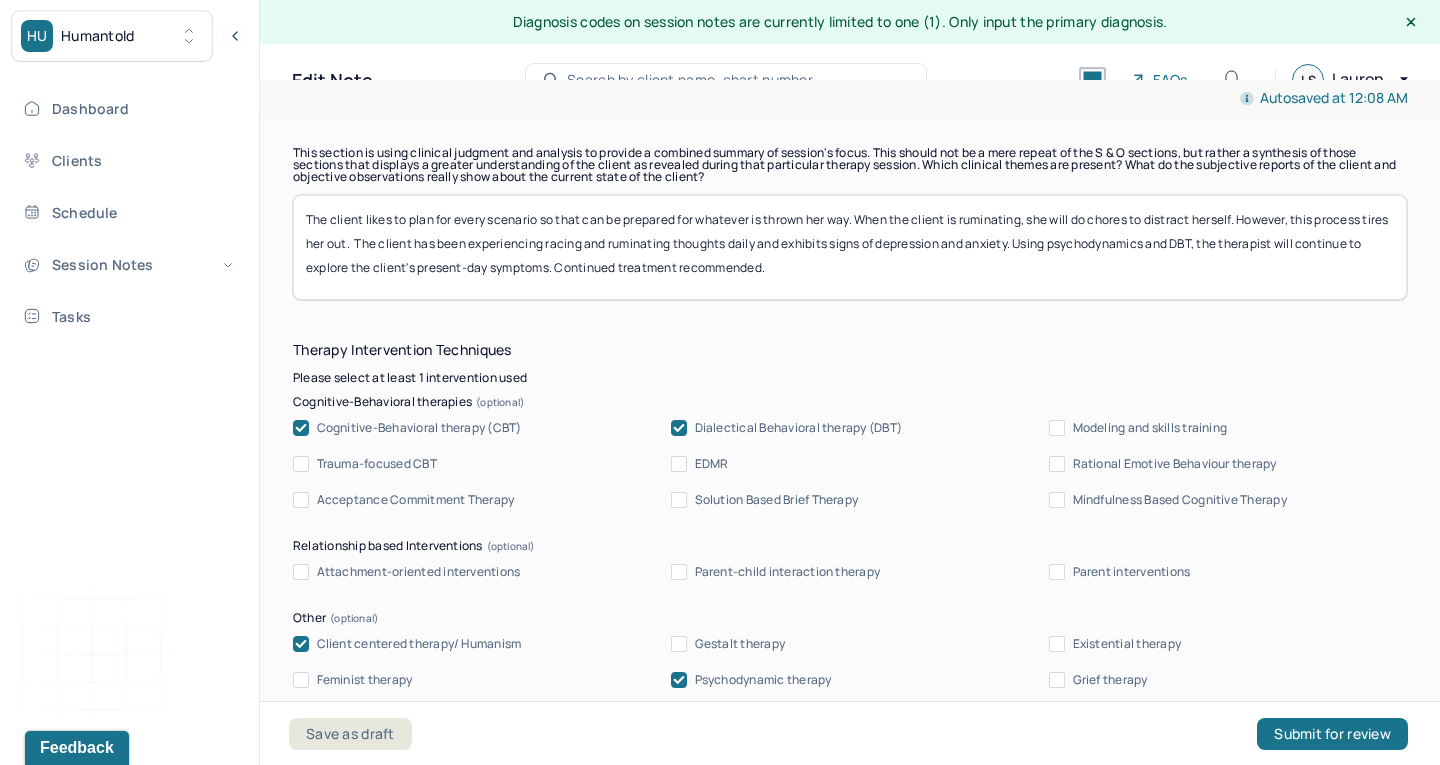 click on "The client likes to plan for every scenario so that can be prepared for whatever is thrown her way. When the client is ruminating, she will do chores to distract herself. However, this process tires her out.  The client has been experiencing racing and ruminating thoughts daily and exhibits signs of depression and anxiety. Using psychodynamics and DBT, the therapist will continue to explore the client's present-day symptoms. Continued treatment recommended." at bounding box center [850, 247] 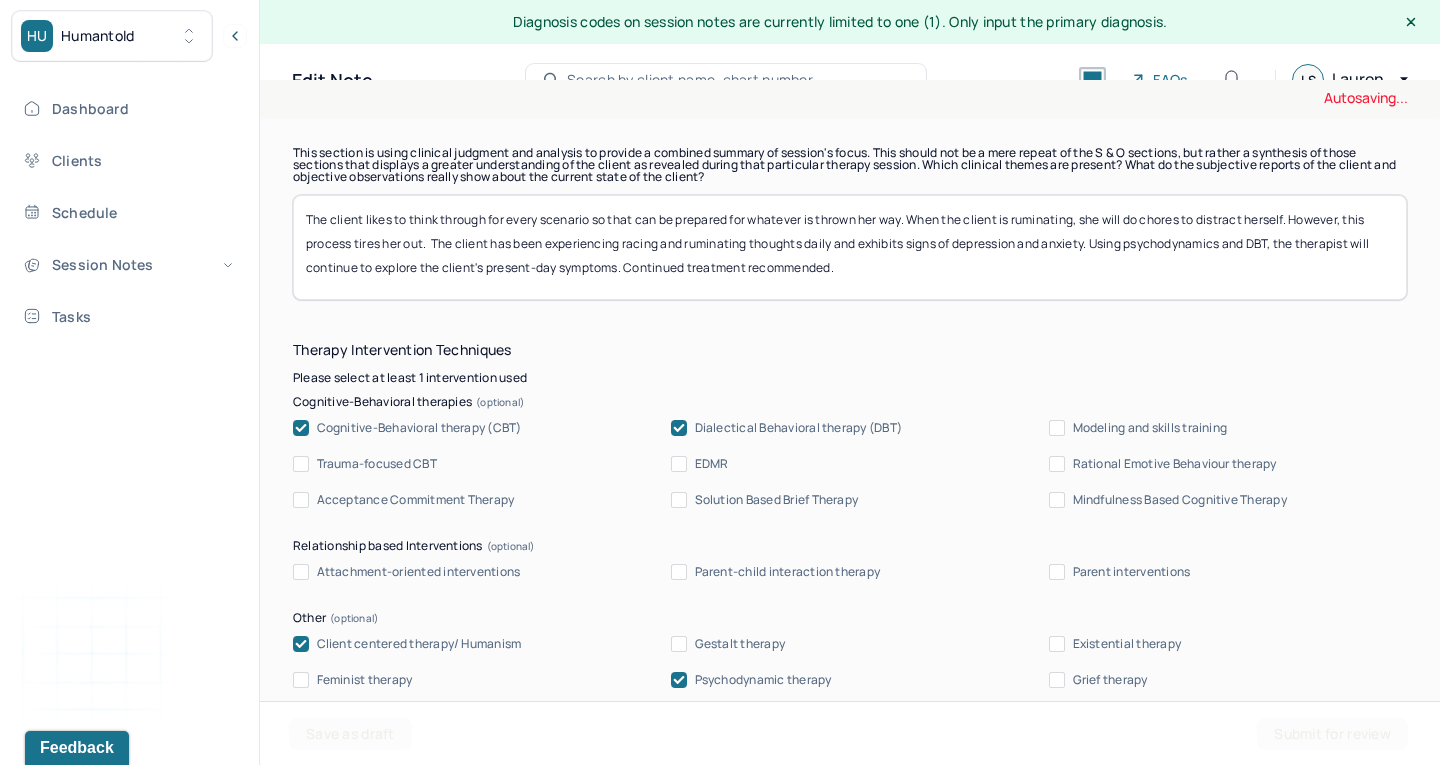 click on "The client likes to plan for every scenario so that can be prepared for whatever is thrown her way. When the client is ruminating, she will do chores to distract herself. However, this process tires her out.  The client has been experiencing racing and ruminating thoughts daily and exhibits signs of depression and anxiety. Using psychodynamics and DBT, the therapist will continue to explore the client's present-day symptoms. Continued treatment recommended." at bounding box center [850, 247] 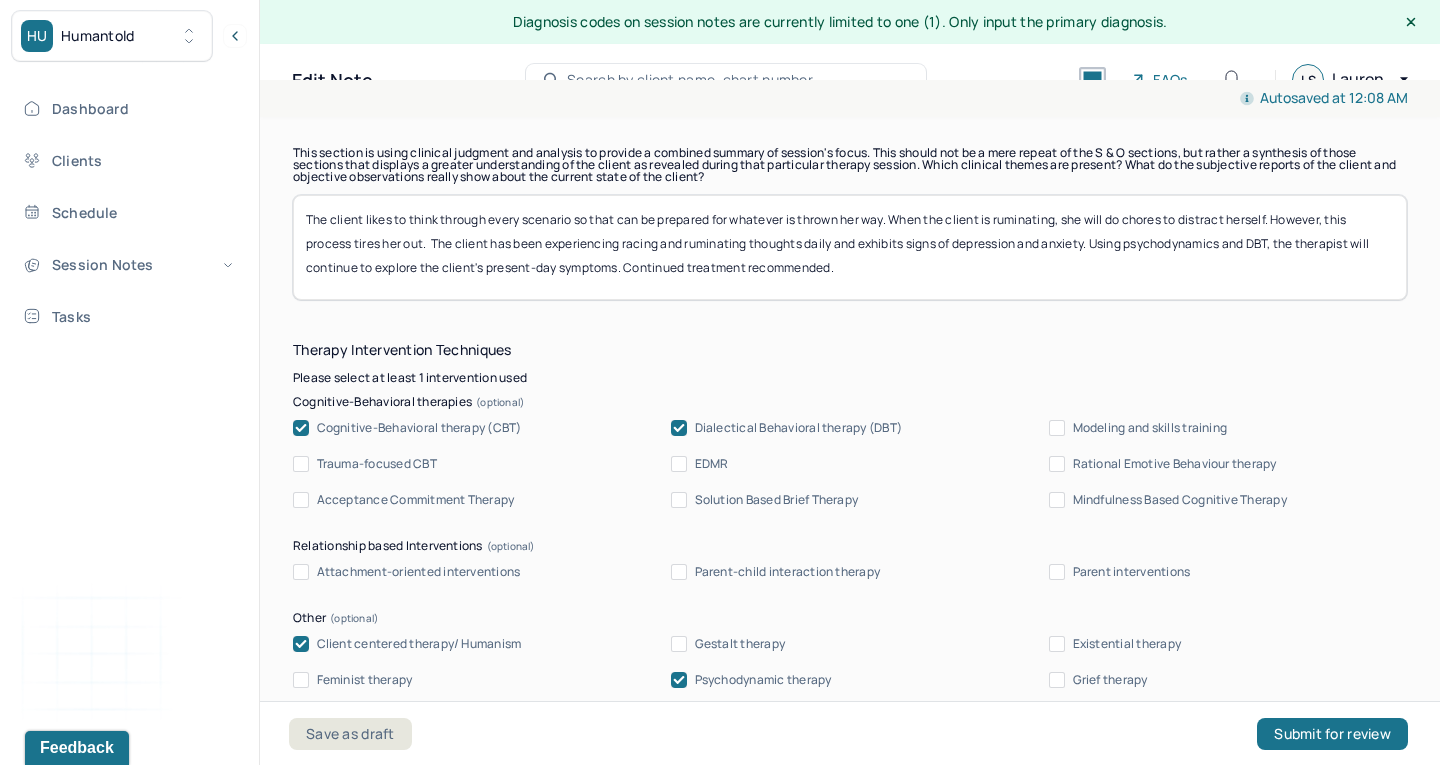 click on "The client likes to think throug every scenario so that can be prepared for whatever is thrown her way. When the client is ruminating, she will do chores to distract herself. However, this process tires her out. The client has been experiencing racing and ruminating thoughts daily and exhibits signs of depression and anxiety. Using psychodynamics and DBT, the therapist will continue to explore the client's present-day symptoms. Continued treatment recommended." at bounding box center [850, 247] 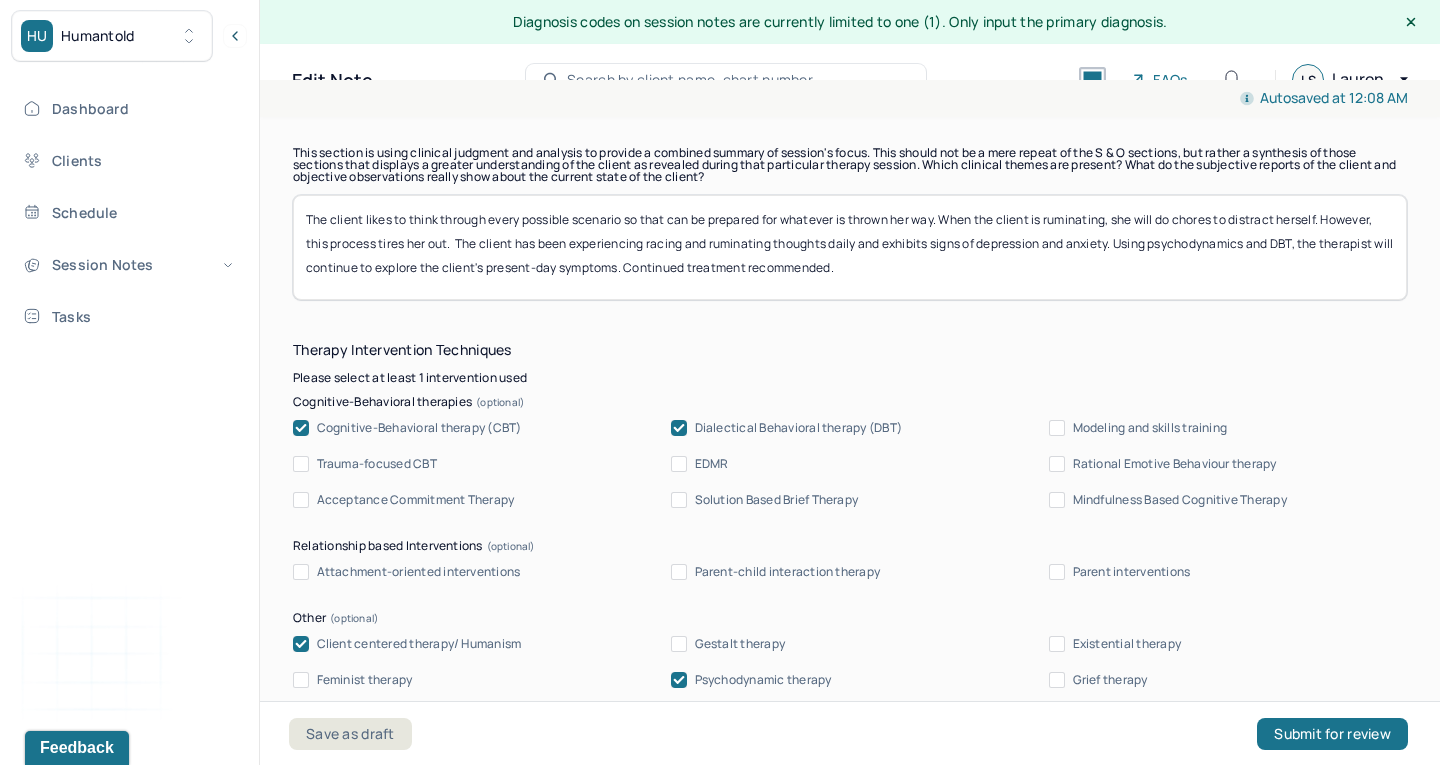click on "The client likes to think throug every scenario so that can be prepared for whatever is thrown her way. When the client is ruminating, she will do chores to distract herself. However, this process tires her out. The client has been experiencing racing and ruminating thoughts daily and exhibits signs of depression and anxiety. Using psychodynamics and DBT, the therapist will continue to explore the client's present-day symptoms. Continued treatment recommended." at bounding box center [850, 247] 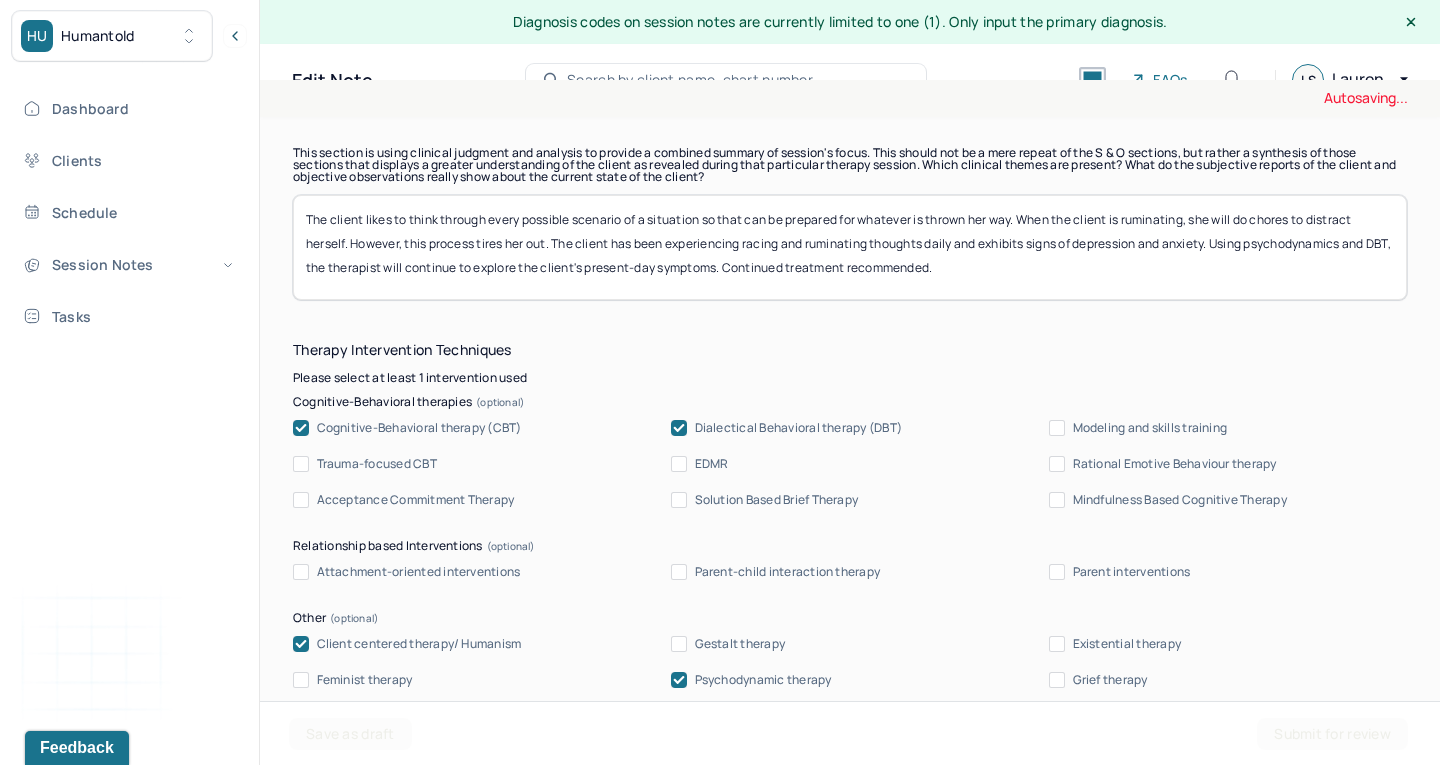 click on "The client likes to think through every possible scenario so that can be prepared for whatever is thrown her way. When the client is ruminating, she will do chores to distract herself. However, this process tires her out.  The client has been experiencing racing and ruminating thoughts daily and exhibits signs of depression and anxiety. Using psychodynamics and DBT, the therapist will continue to explore the client's present-day symptoms. Continued treatment recommended." at bounding box center (850, 247) 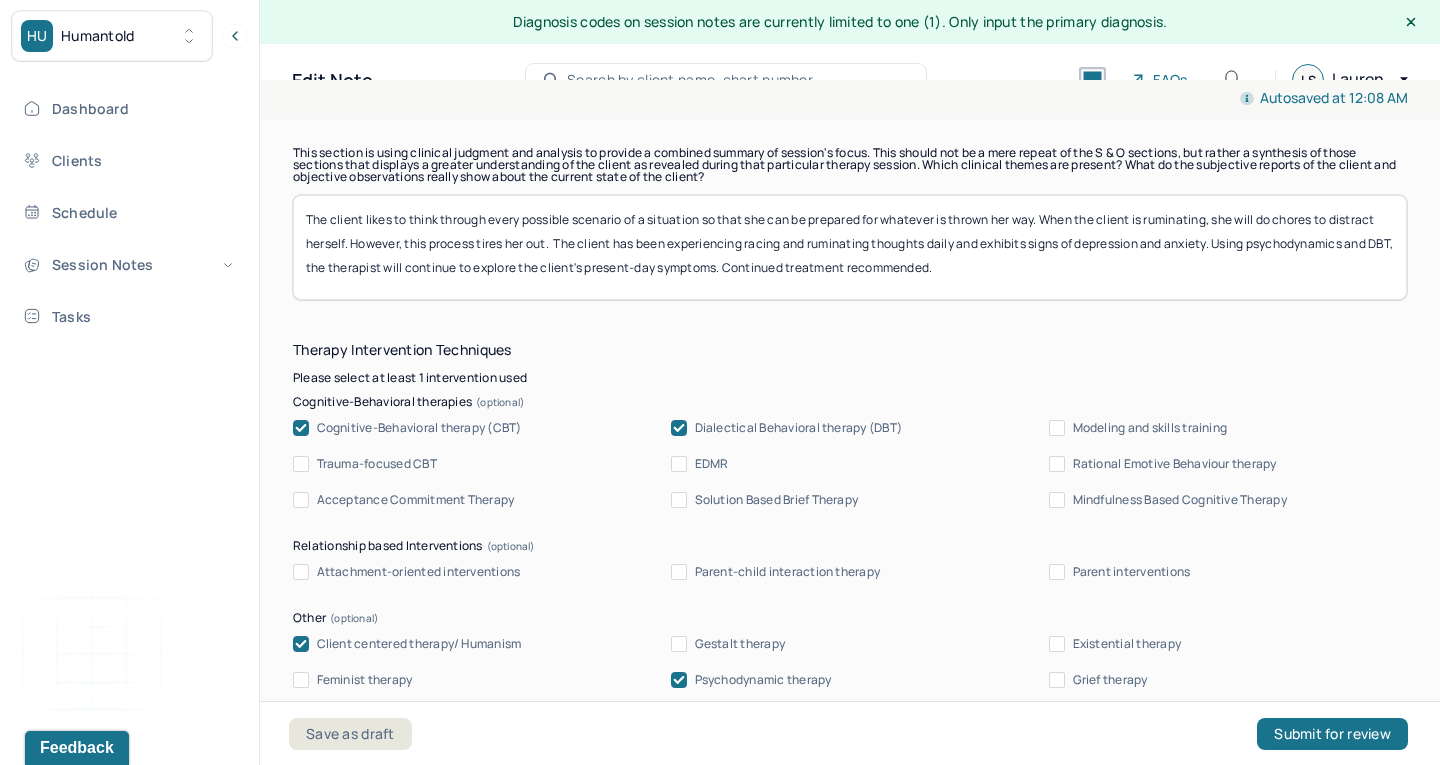 click on "The client likes to think through every possible scenario of a situation so that she can be prepared for whatever is thrown her way. When the client is ruminating, she will do chores to distract herself. However, this process tires her out.  The client has been experiencing racing and ruminating thoughts daily and exhibits signs of depression and anxiety. Using psychodynamics and DBT, the therapist will continue to explore the client's present-day symptoms. Continued treatment recommended." at bounding box center (850, 247) 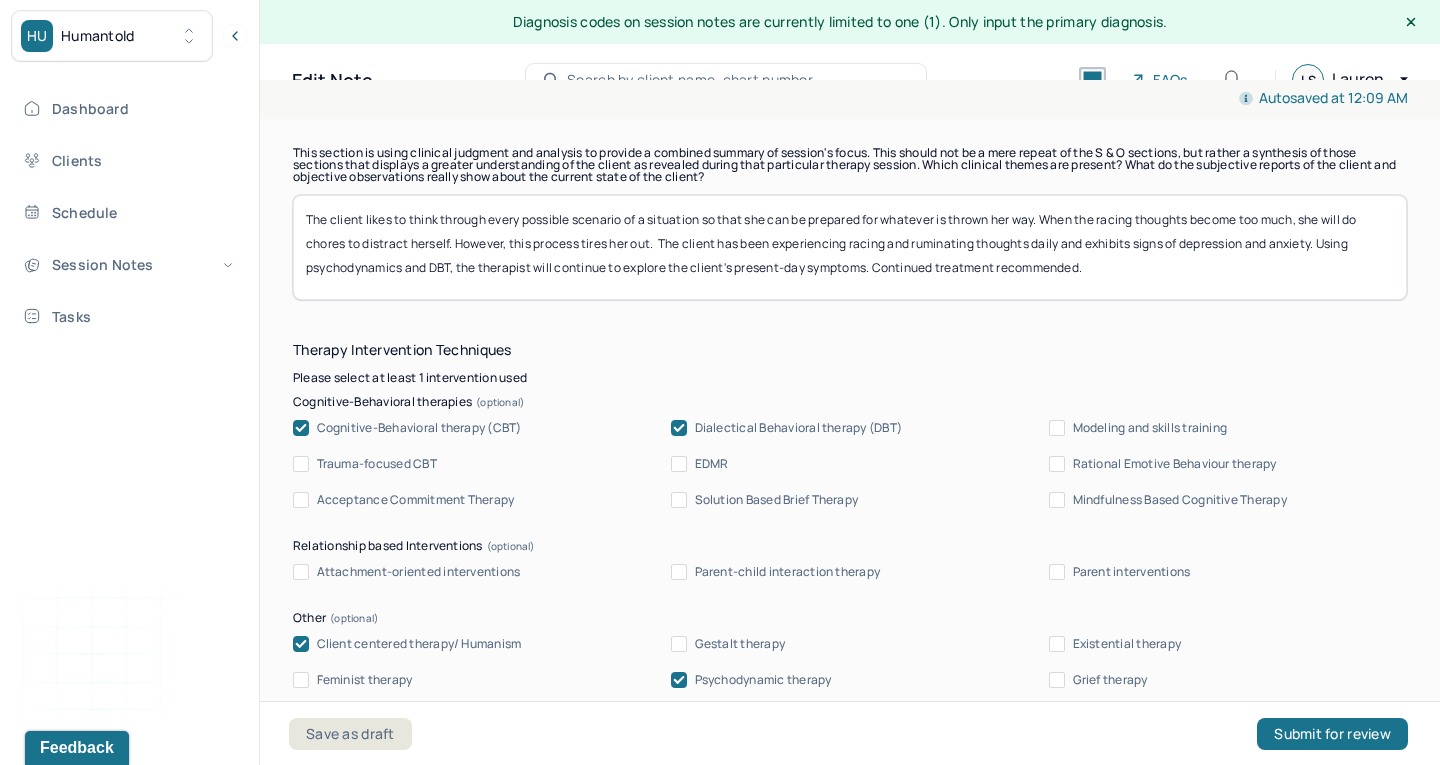 click on "The client likes to think through every possible scenario of a situation so that she can be prepared for whatever is thrown her way. When the racing thoughts become too much, she will do chores to distract herself. However, this process tires her out.  The client has been experiencing racing and ruminating thoughts daily and exhibits signs of depression and anxiety. Using psychodynamics and DBT, the therapist will continue to explore the client's present-day symptoms. Continued treatment recommended." at bounding box center [850, 247] 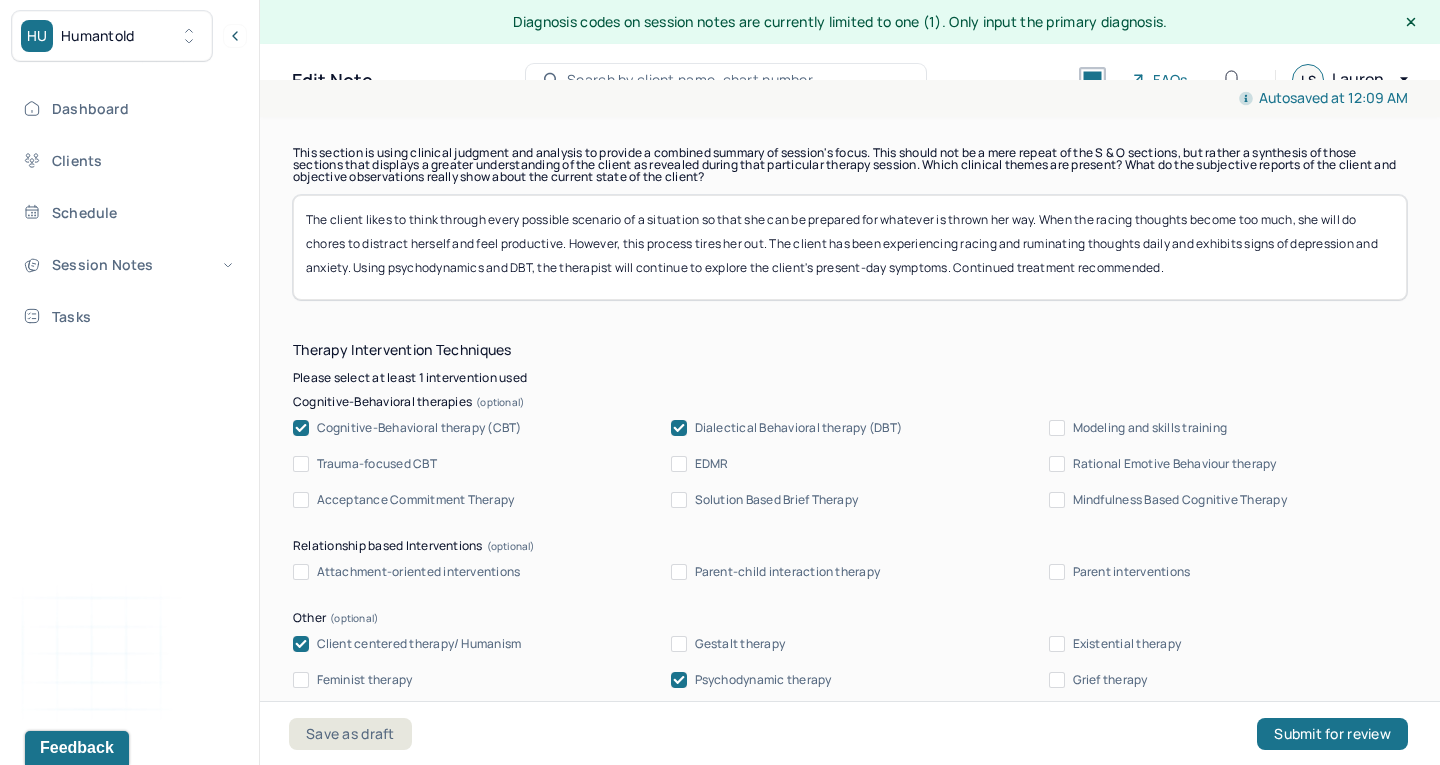click on "The client likes to think through every possible scenario of a situation so that she can be prepared for whatever is thrown her way. When the racing thoughts become too much, she will do chores to distract herself. However, this process tires her out.  The client has been experiencing racing and ruminating thoughts daily and exhibits signs of depression and anxiety. Using psychodynamics and DBT, the therapist will continue to explore the client's present-day symptoms. Continued treatment recommended." at bounding box center [850, 247] 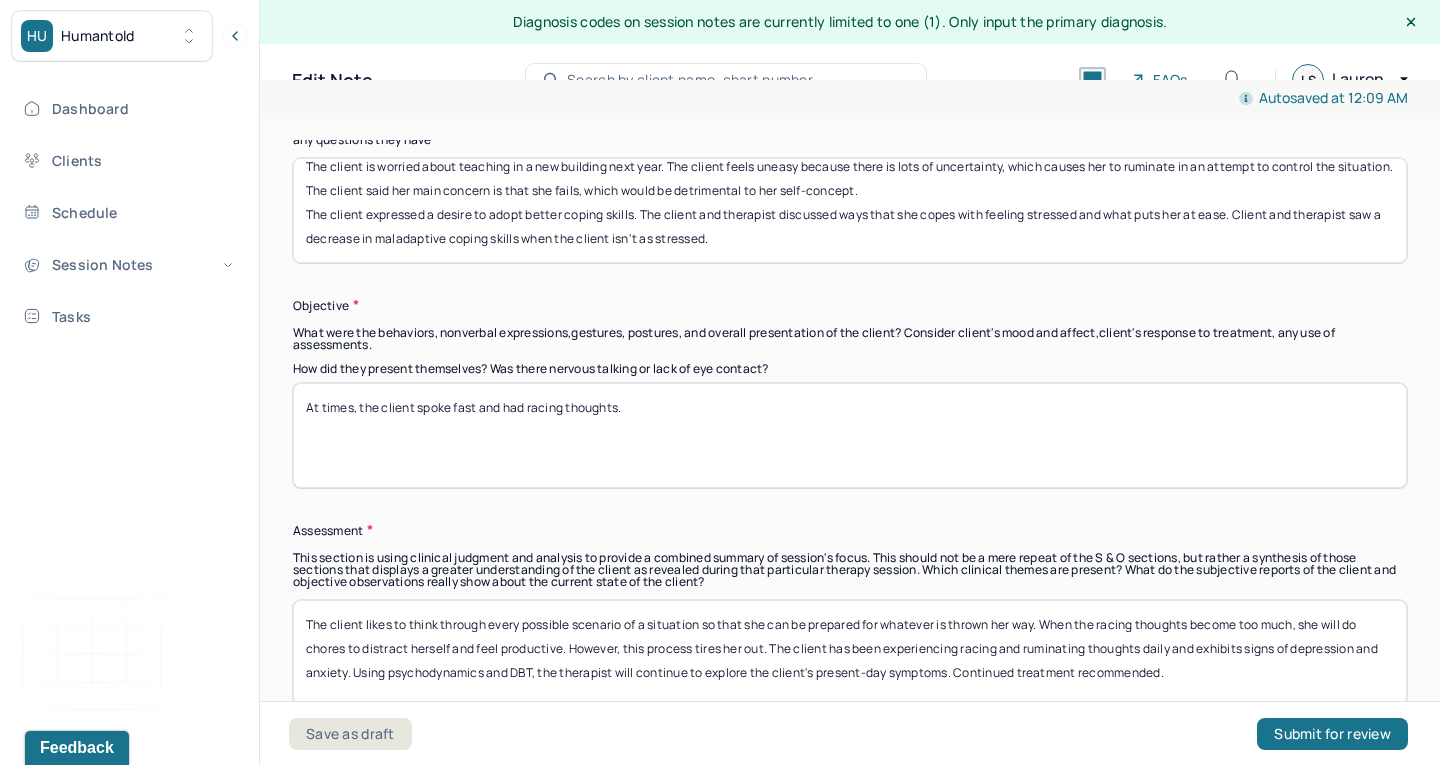 scroll, scrollTop: 1510, scrollLeft: 0, axis: vertical 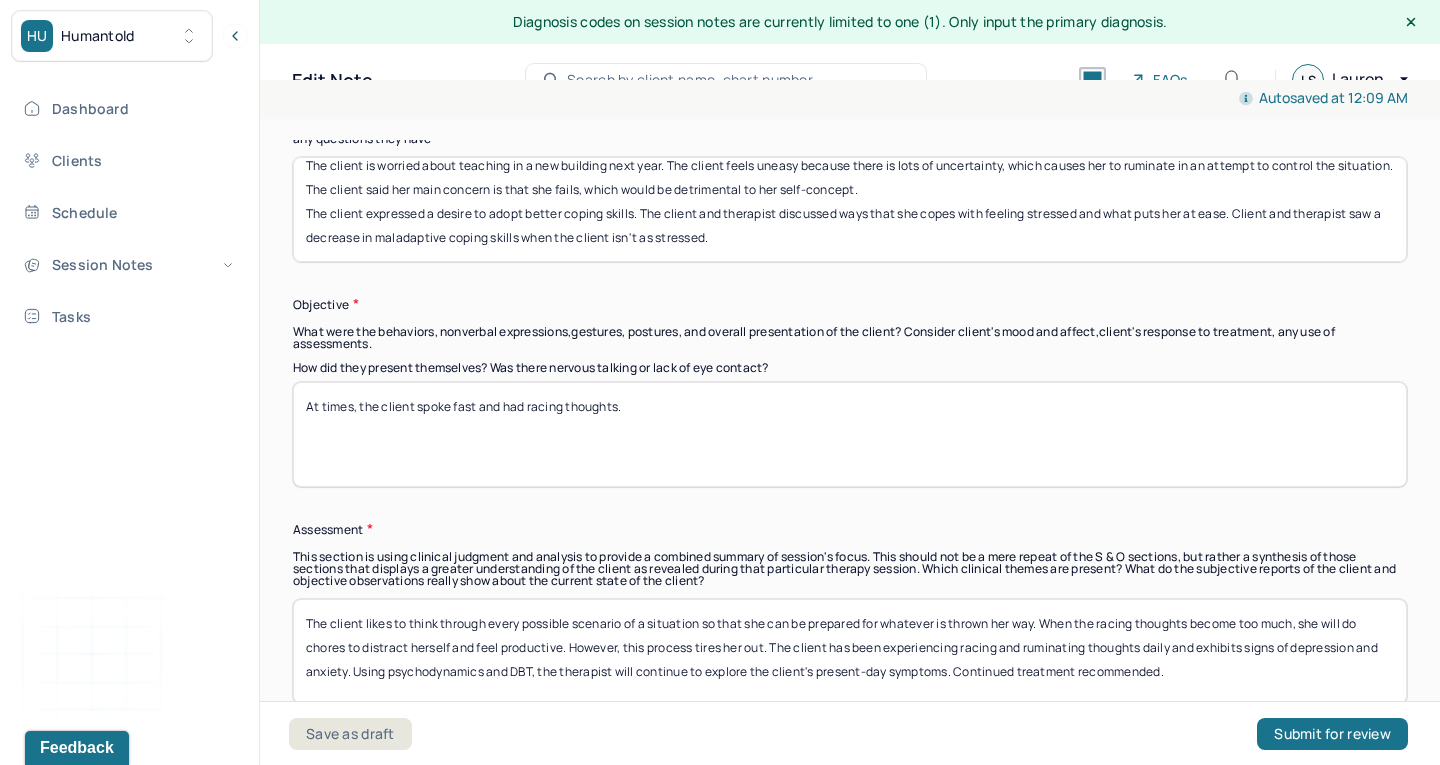 click on "The client likes to think through every possible scenario of a situation so that she can be prepared for whatever is thrown her way. When the racing thoughts become too much, she will do chores to distract herself and feel productive. However, this process tires her out. The client has been experiencing racing and ruminating thoughts daily and exhibits signs of depression and anxiety. Using psychodynamics and DBT, the therapist will continue to explore the client's present-day symptoms. Continued treatment recommended." at bounding box center (850, 651) 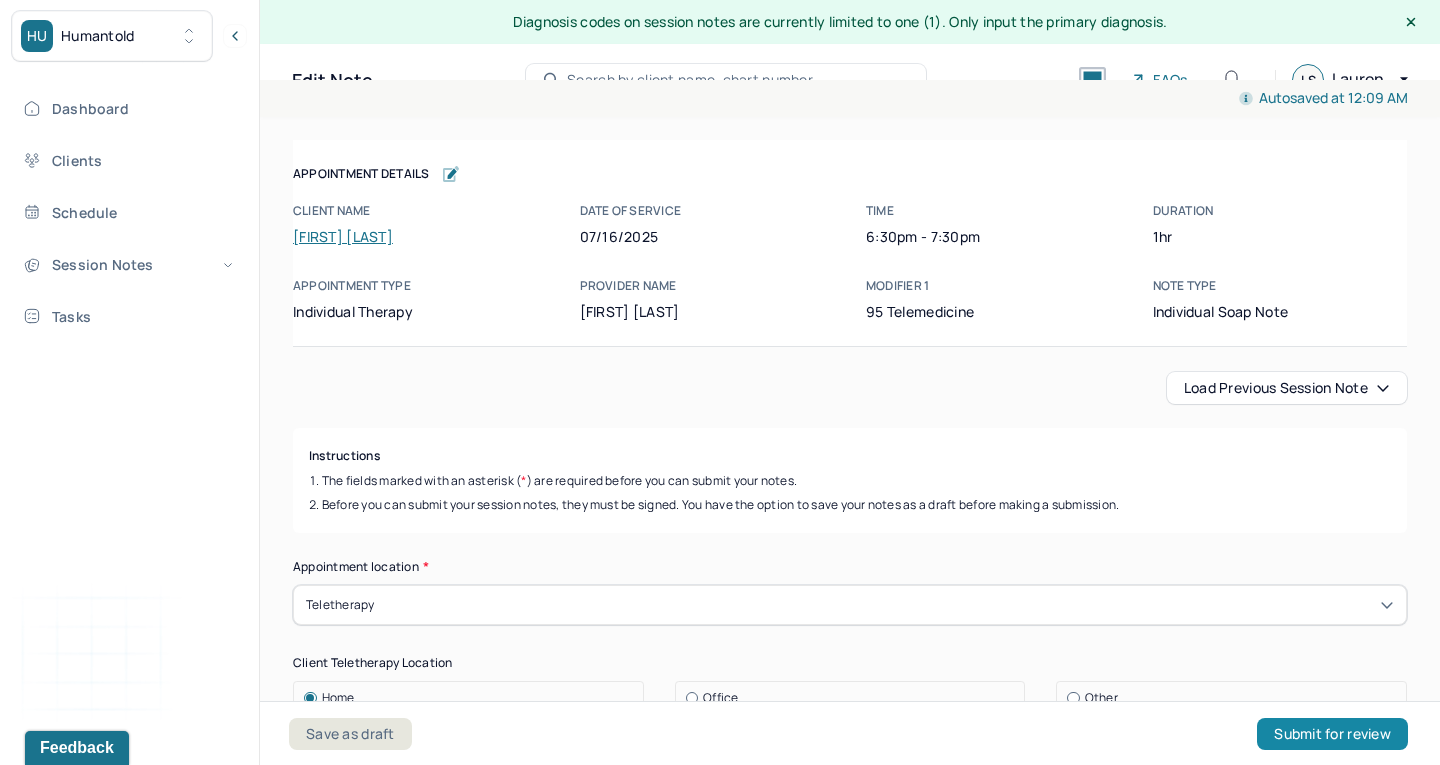 scroll, scrollTop: 0, scrollLeft: 0, axis: both 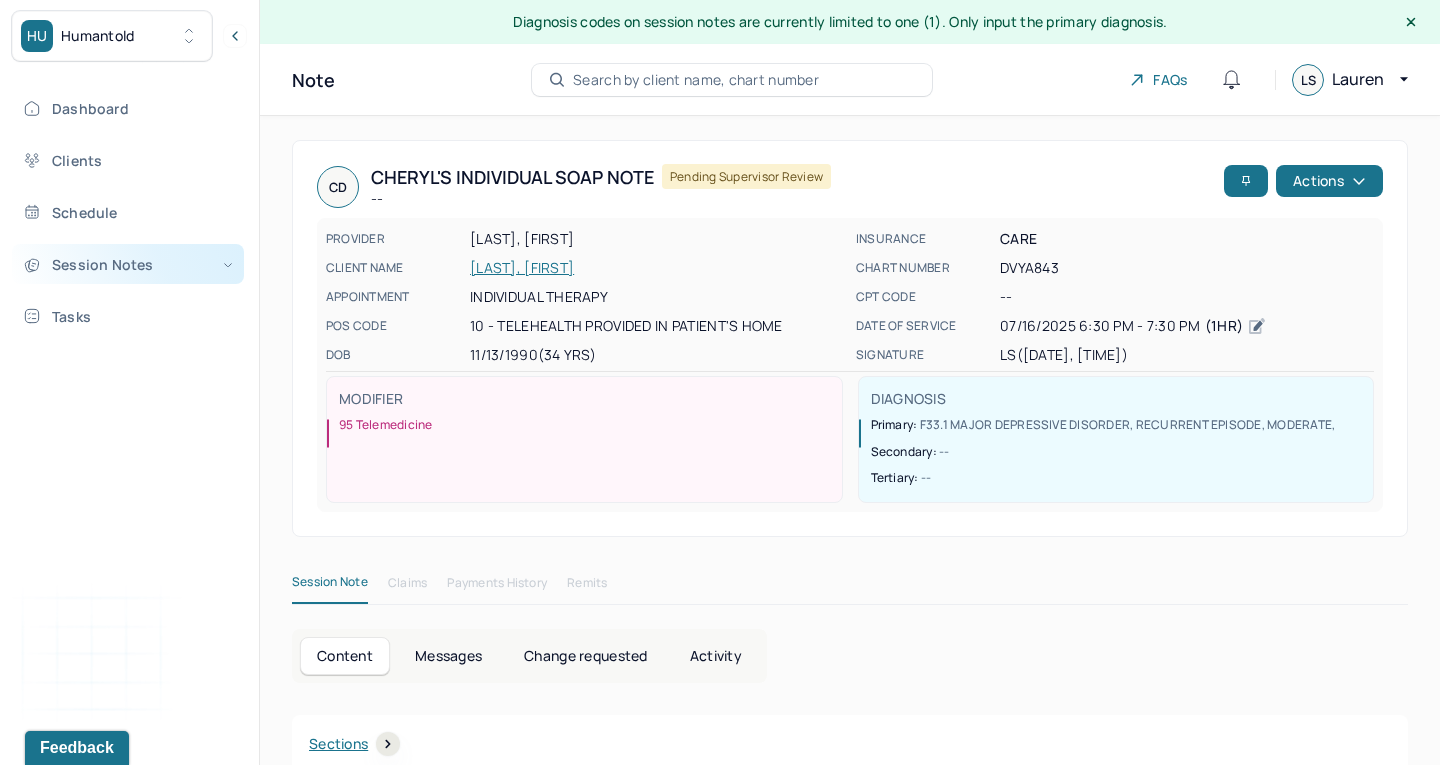 click on "Session Notes" at bounding box center (128, 264) 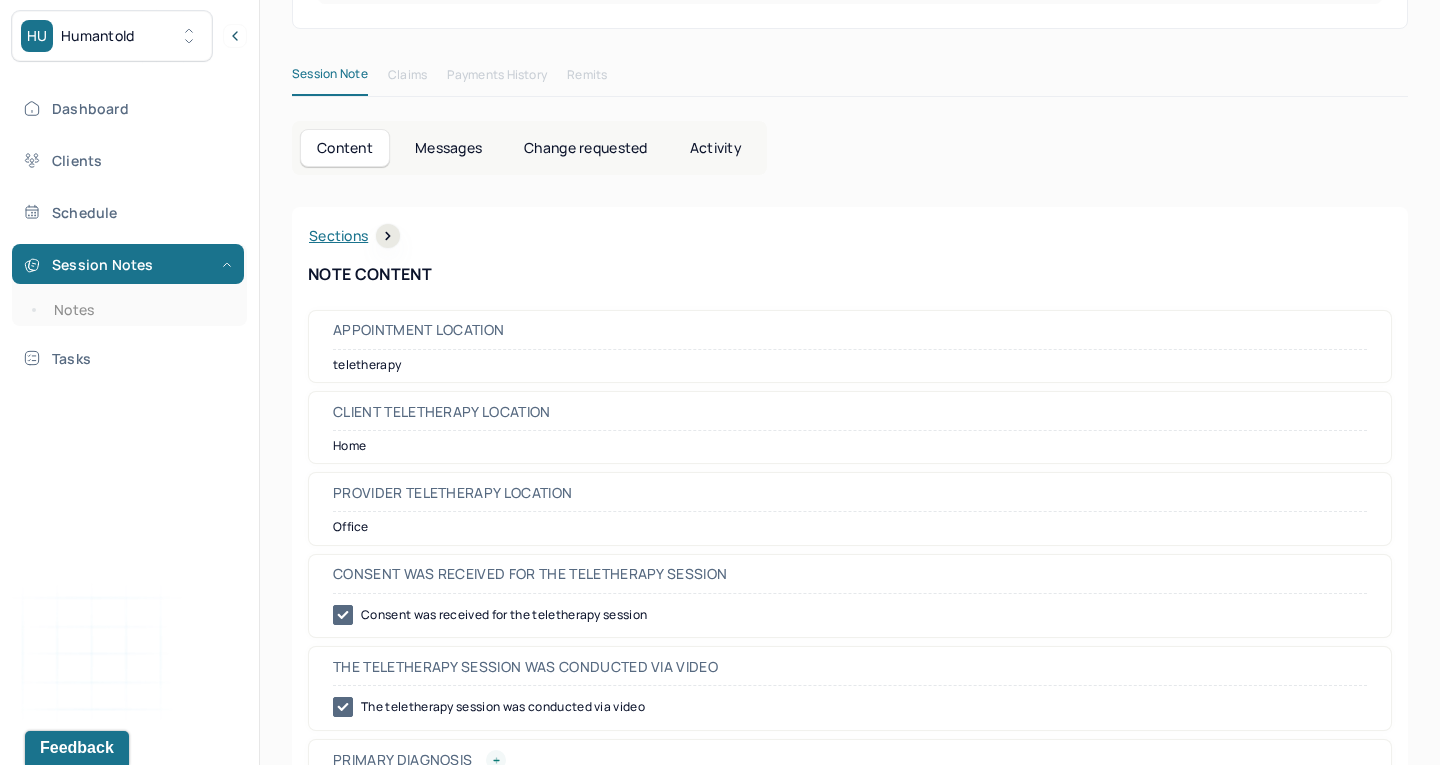 scroll, scrollTop: 469, scrollLeft: 0, axis: vertical 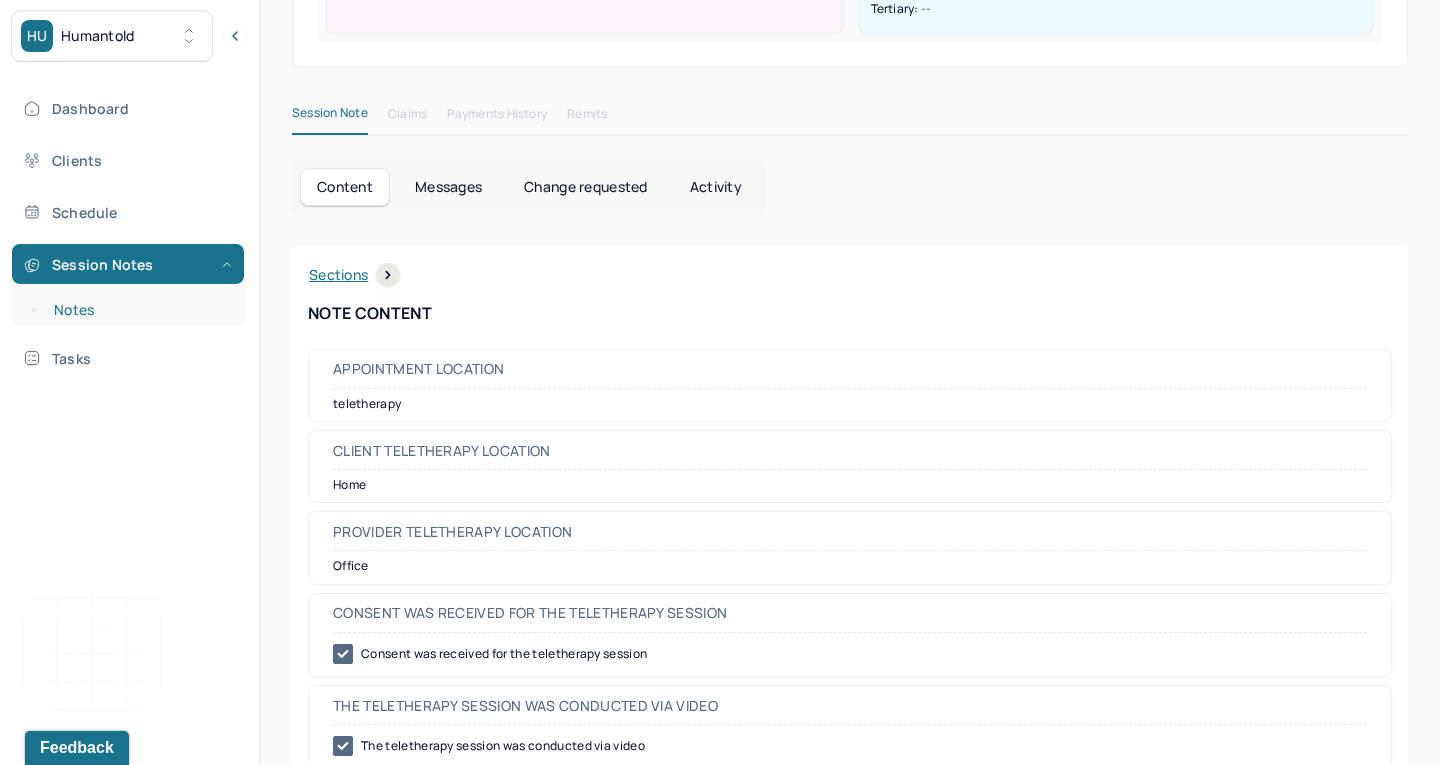 click on "Notes" at bounding box center (139, 310) 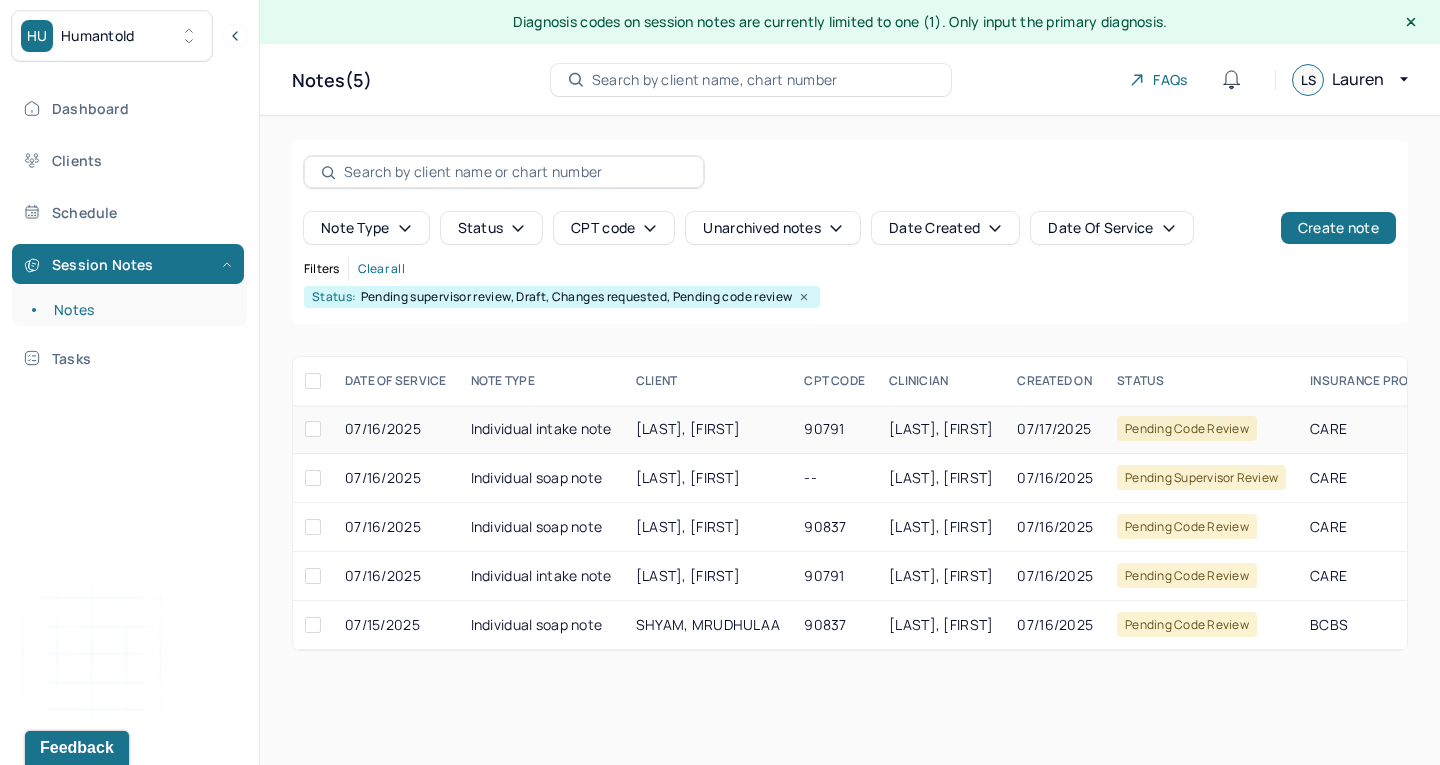 scroll, scrollTop: 0, scrollLeft: 0, axis: both 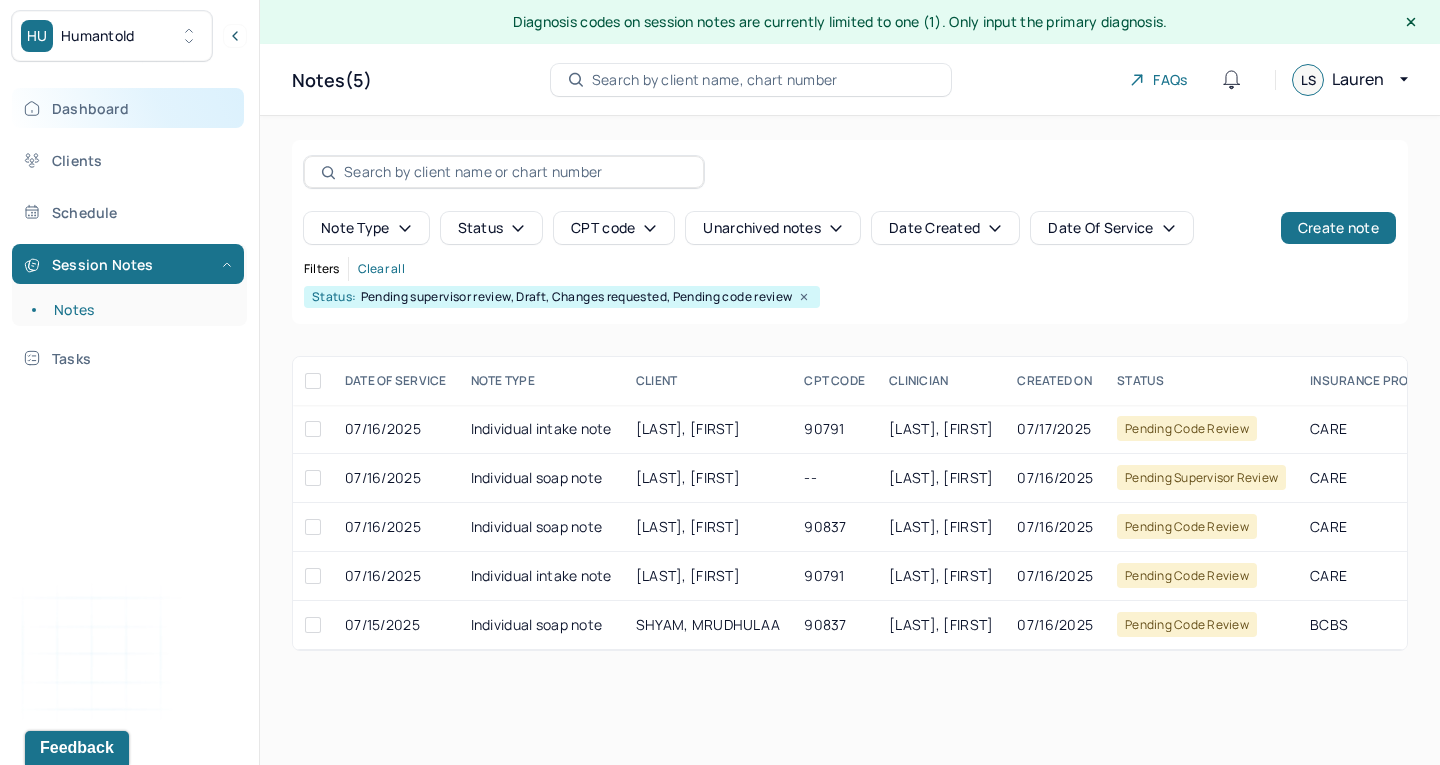 click on "Dashboard" at bounding box center [128, 108] 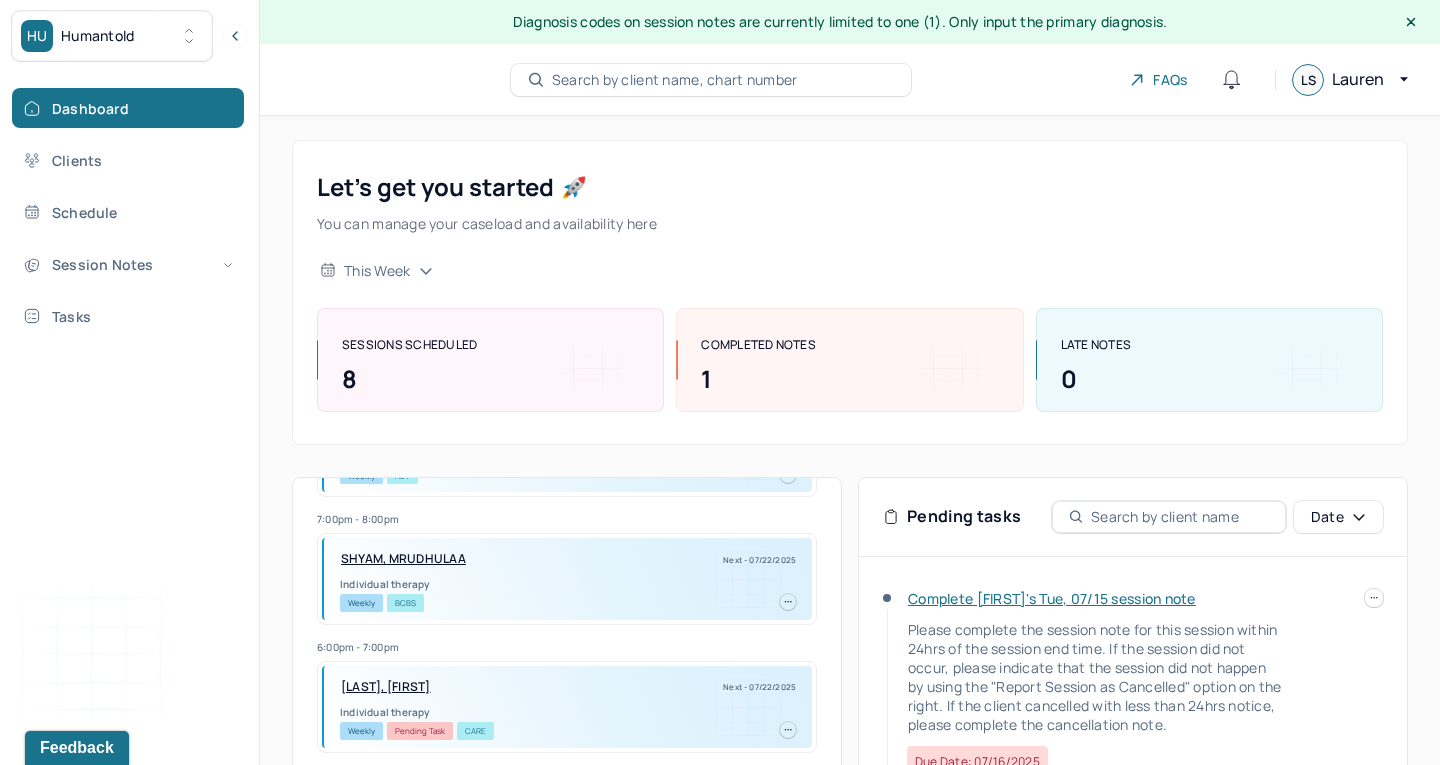 scroll, scrollTop: 464, scrollLeft: 0, axis: vertical 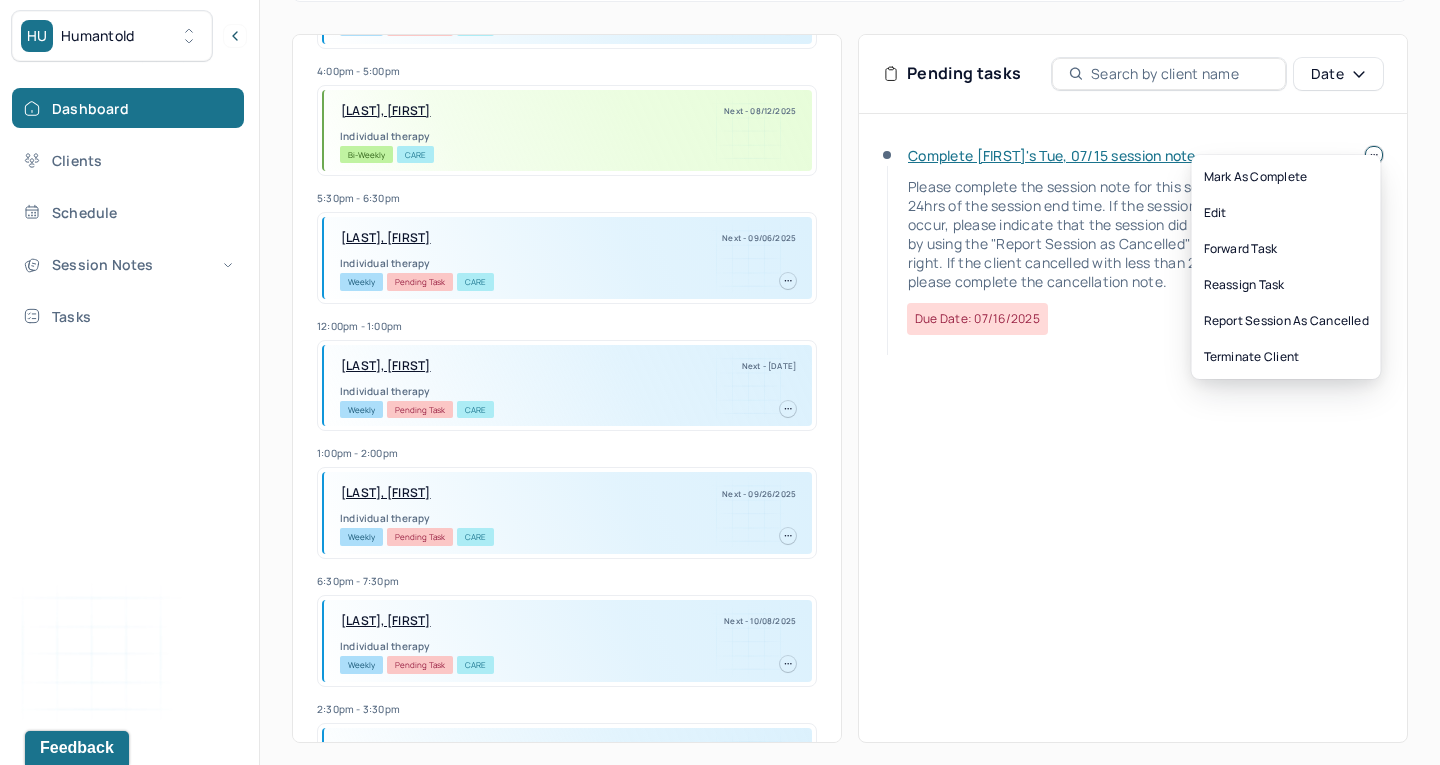 click on "HU Humantold Dashboard Clients Schedule Session Notes Tasks LS [NAME] provider Logout Diagnosis codes on session notes are currently limited to one (1). Only input the primary diagnosis. Search by client name, chart number FAQs LS [NAME] Let’s get you started 🚀 You can manage your caseload and availability here this week SESSIONS SCHEDULED 8 COMPLETED NOTES 1 LATE NOTES 0 My Schedule View caseload 4:00pm - 5:00pm [NAME], [NAME] Next - 07/21/2025 Family therapy Weekly AET 7:00pm - 8:00pm [NAME], [NAME] Next - 07/22/2025 Individual therapy Weekly BCBS 6:00pm - 7:00pm [NAME], [NAME] Next - 07/22/2025 Individual therapy Weekly Pending Task CARE 4:00pm - 5:00pm [NAME], [NAME] Next - 08/12/2025 Individual therapy Bi-Weekly CARE 5:30pm - 6:30pm [NAME], [NAME] Next - 09/06/2025 Individual therapy Weekly Pending Task CARE 12:00pm - 1:00pm [NAME], [NAME] Next - 09/13/2025 Individual therapy Weekly CARE" at bounding box center [720, 162] 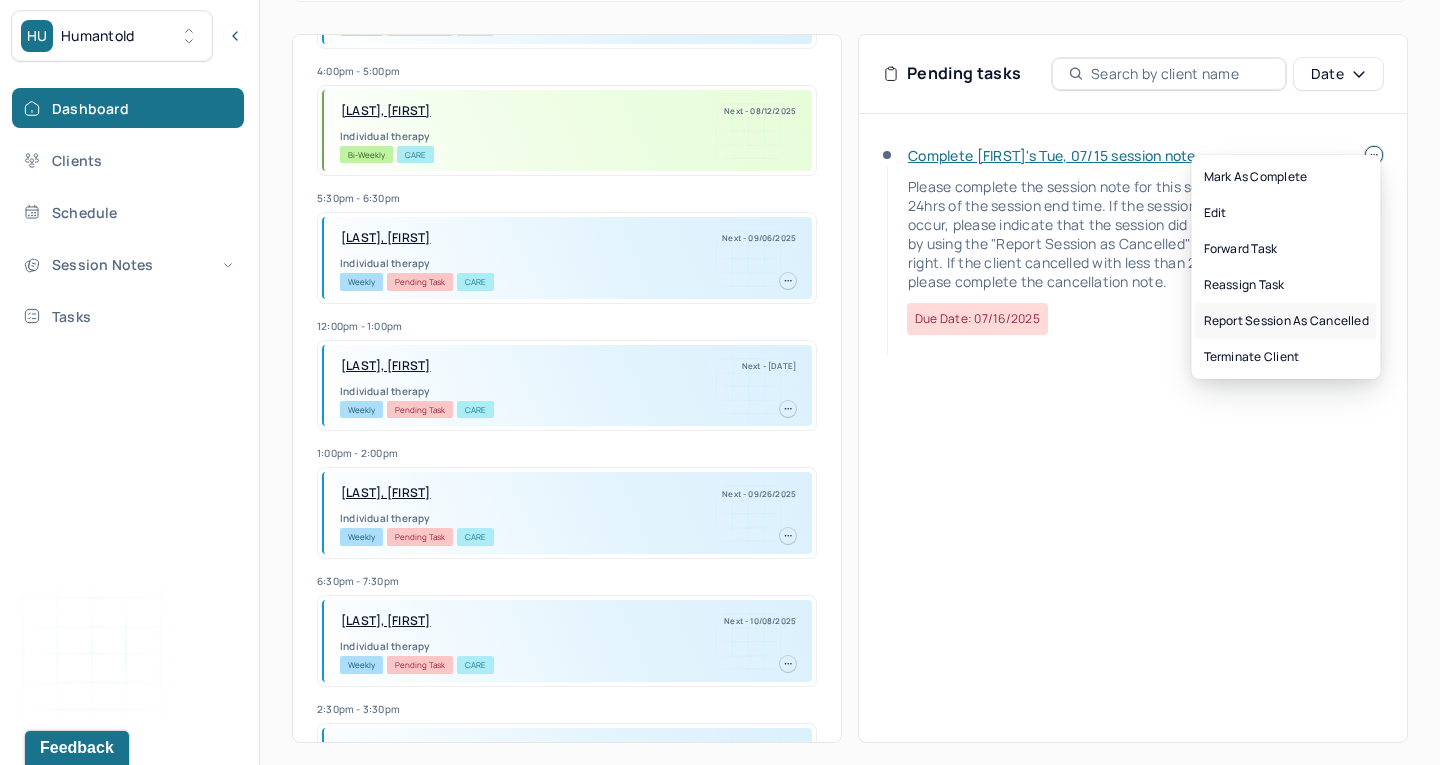 click on "Report session as cancelled" at bounding box center (1286, 321) 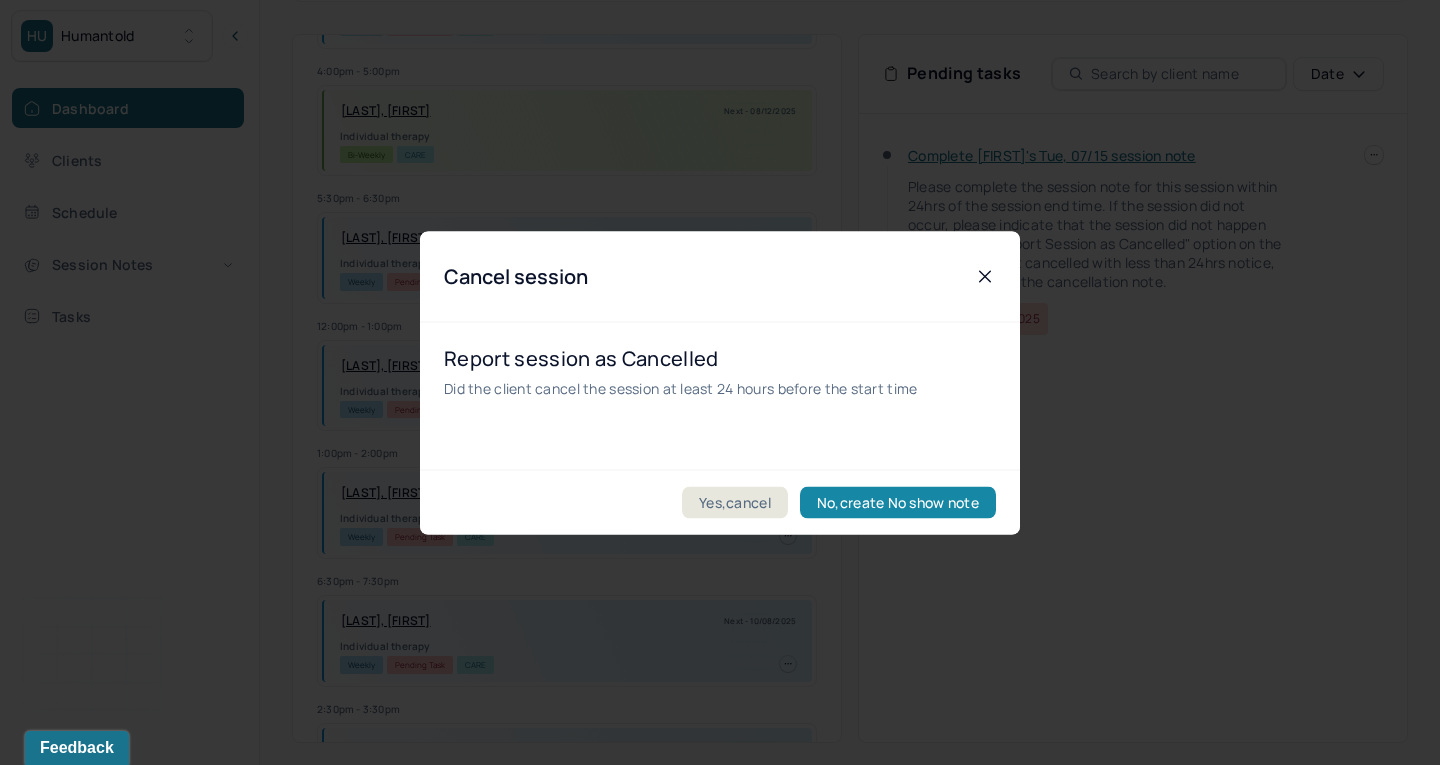 click on "No,create No show note" at bounding box center [898, 502] 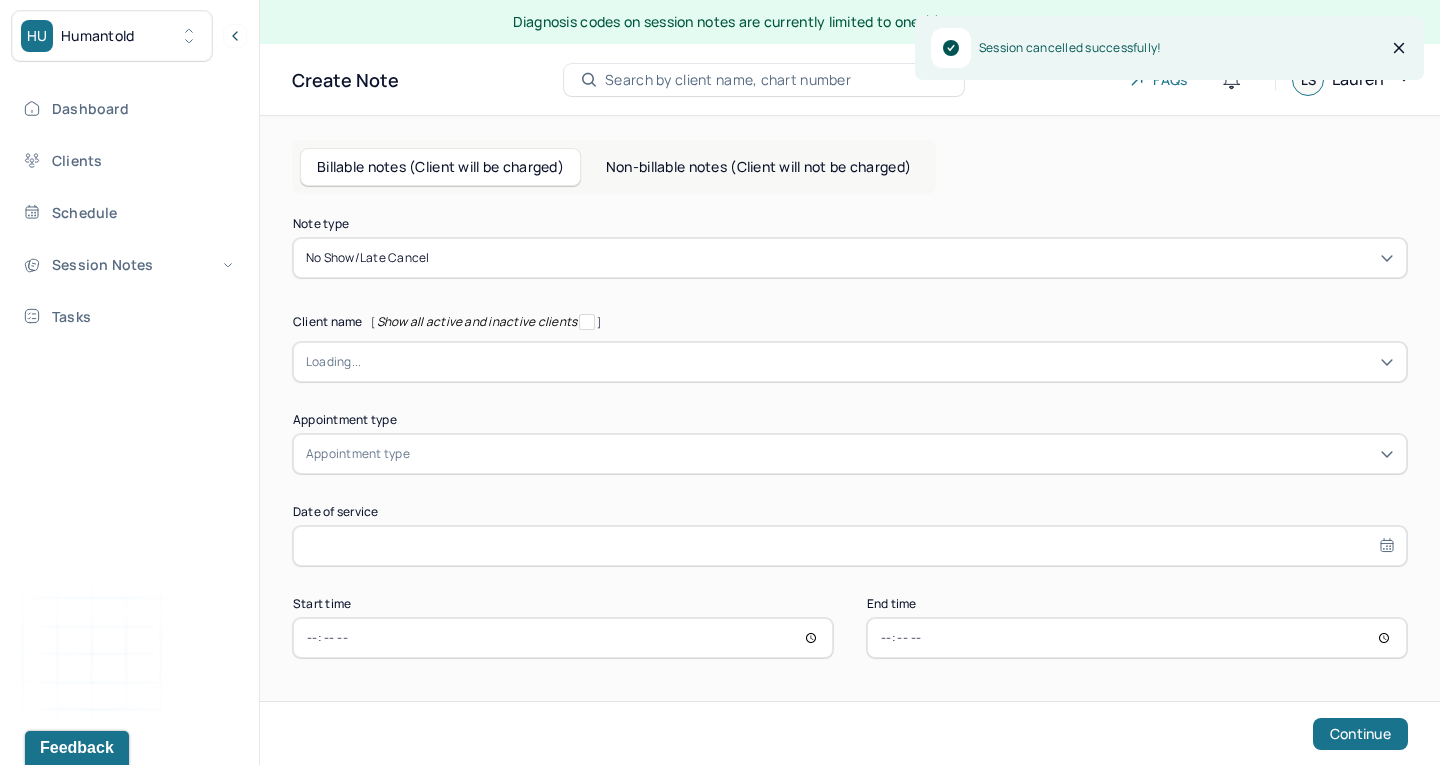 scroll, scrollTop: 0, scrollLeft: 0, axis: both 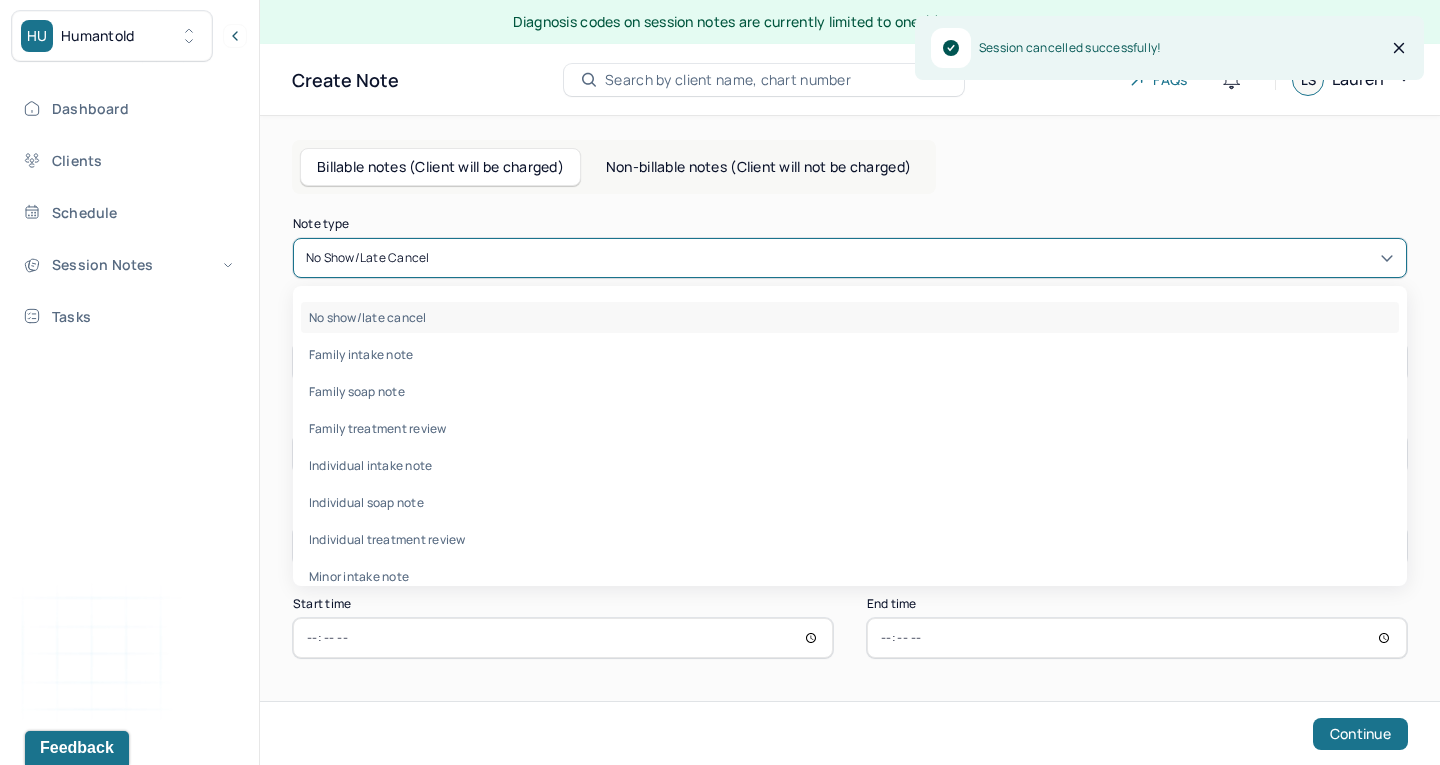 click on "Billable notes (Client will be charged)     Non-billable notes (Client will not be charged)   Note type Family intake note, 2 of 10. 10 results available. Use Up and Down to choose options, press Enter to select the currently focused option, press Escape to exit the menu, press Tab to select the option and exit the menu. No show/late cancel No show/late cancel Family intake note Family soap note Family treatment review Individual intake note Individual soap note Individual treatment review Minor intake note Record of disclosure Termination note Client name [ Show all active and inactive clients ] Client name Supervisee name Appointment type Appointment type Date of service Start time End time   Continue" at bounding box center [850, 440] 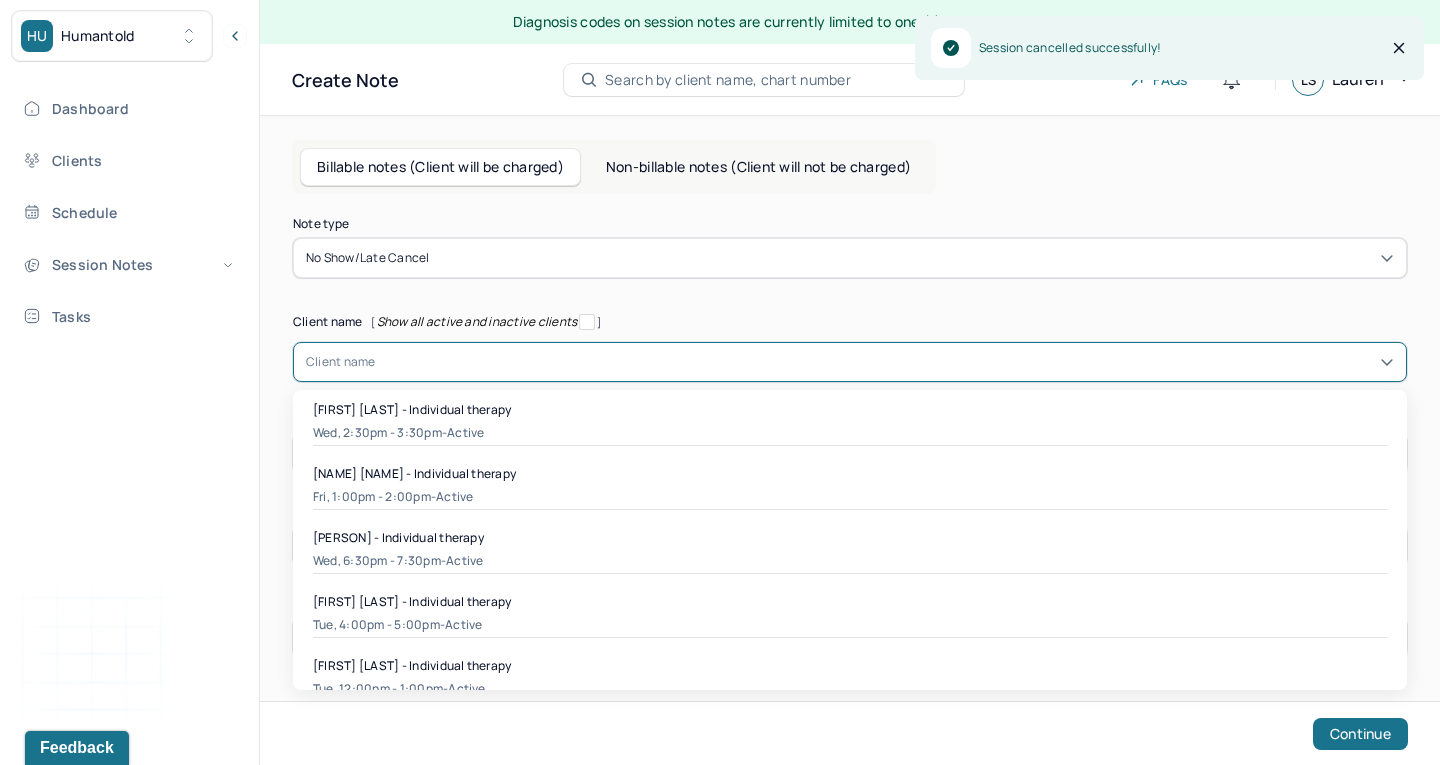 click at bounding box center [885, 362] 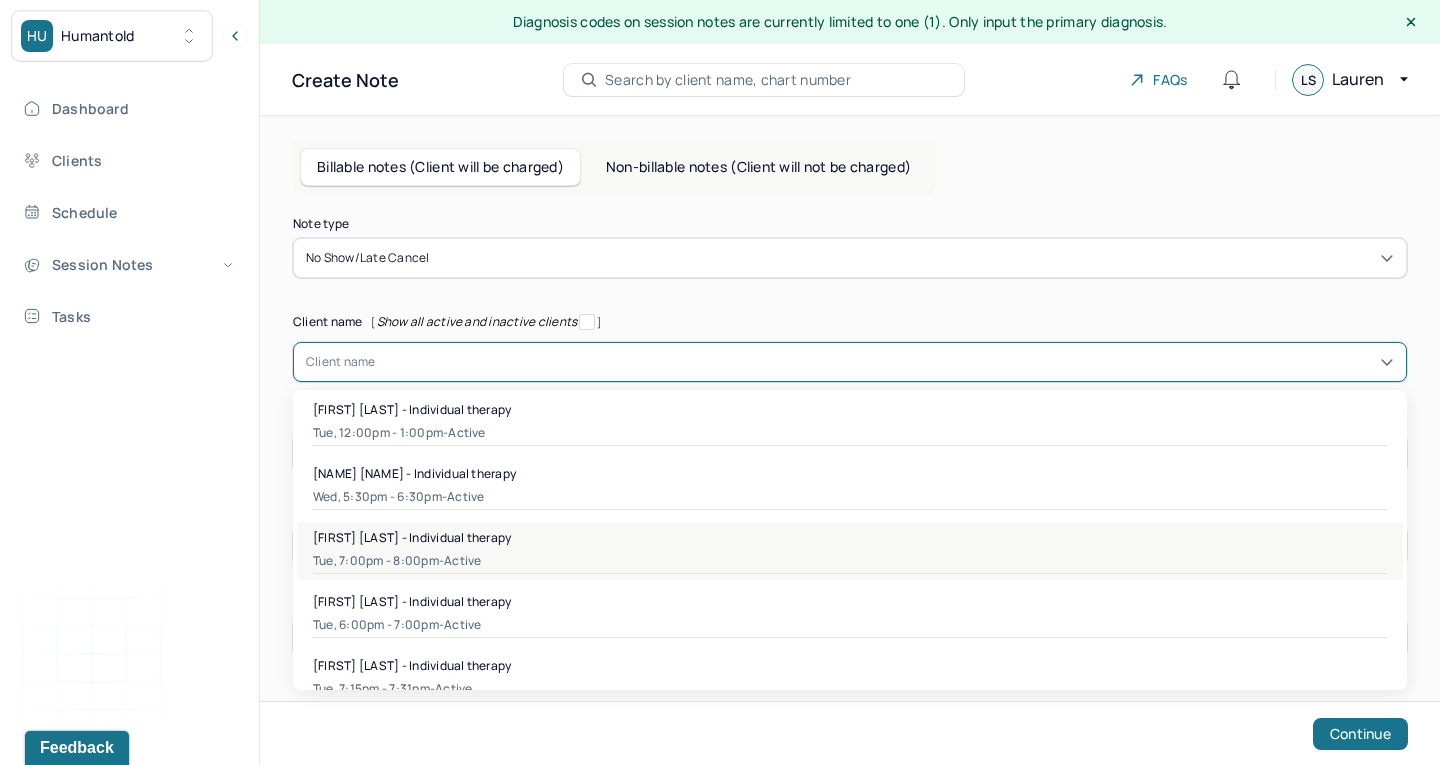 scroll, scrollTop: 333, scrollLeft: 0, axis: vertical 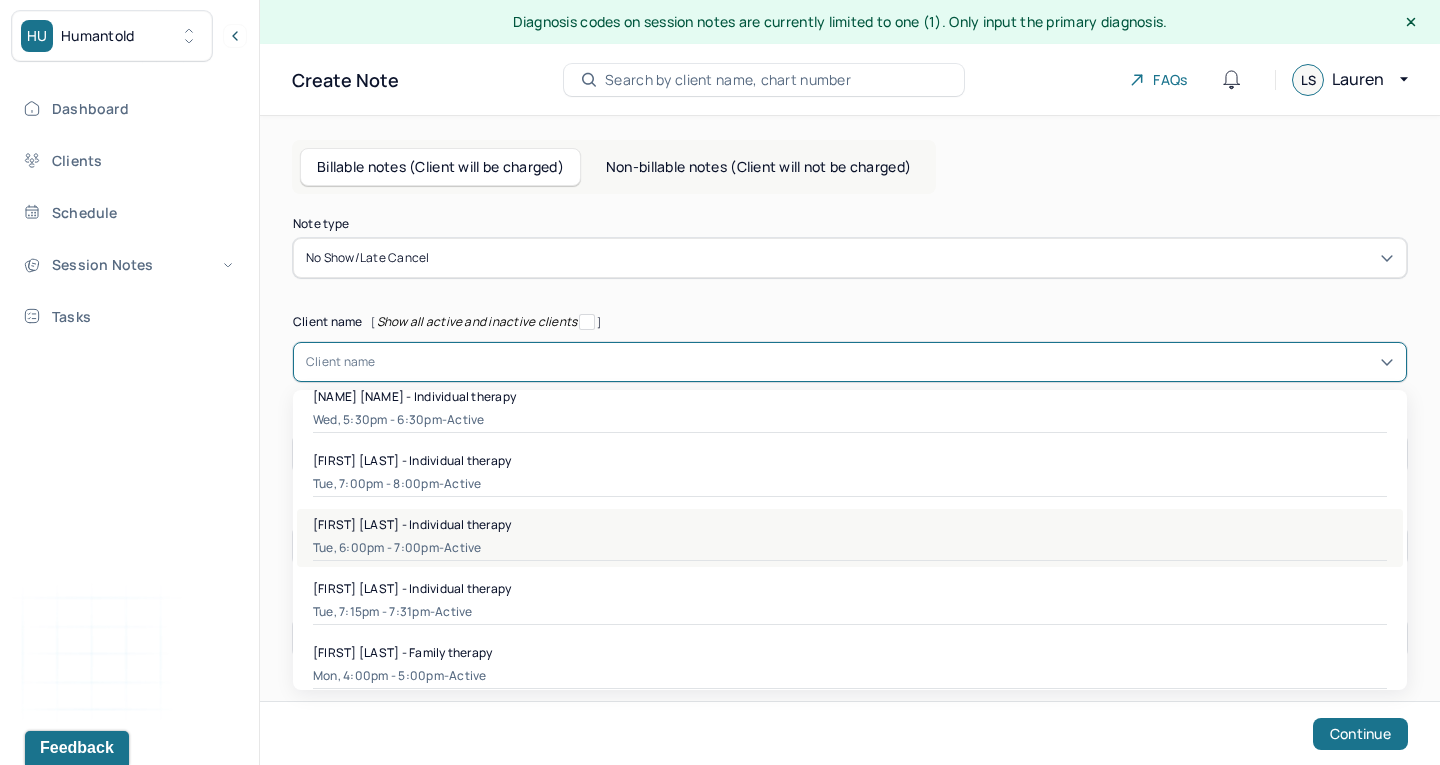 click on "active" at bounding box center [462, 548] 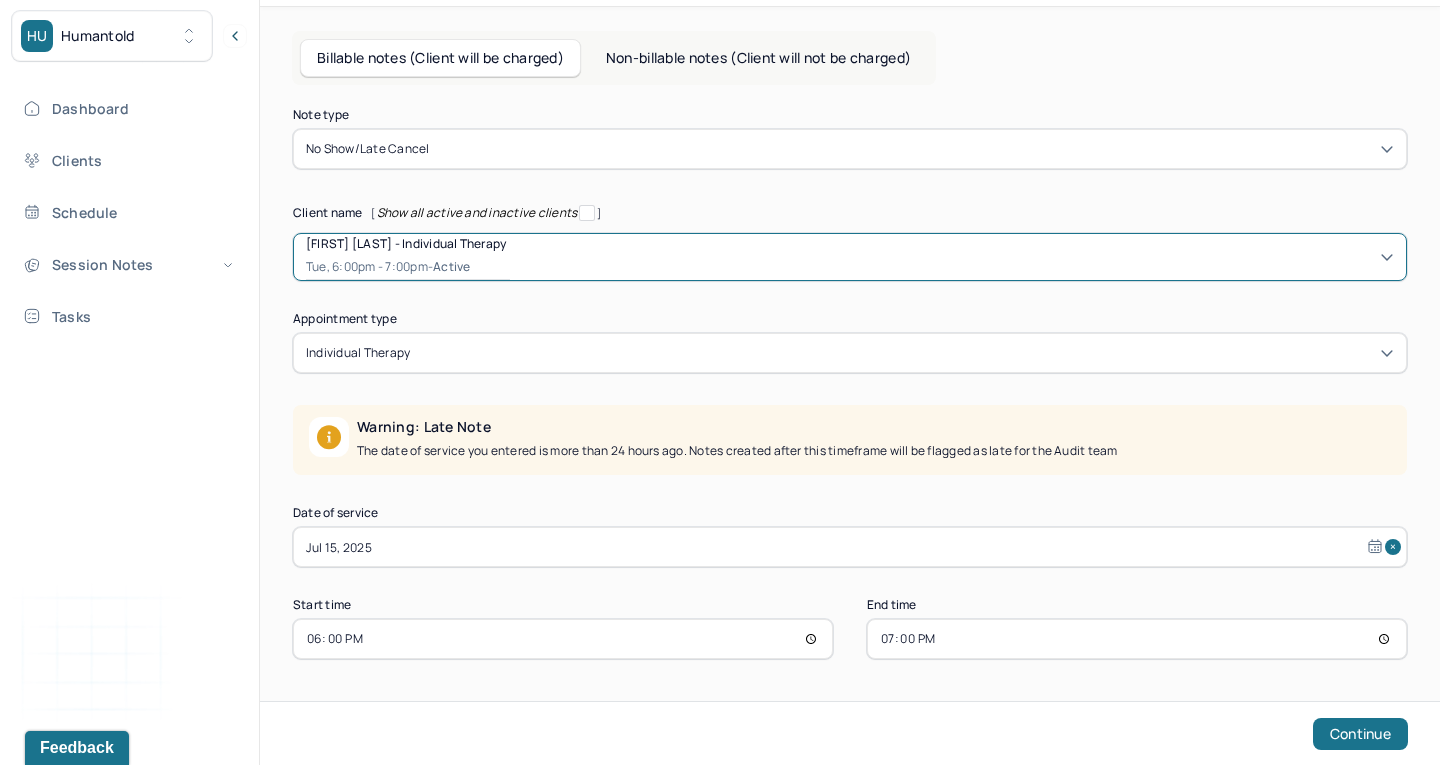 scroll, scrollTop: 109, scrollLeft: 0, axis: vertical 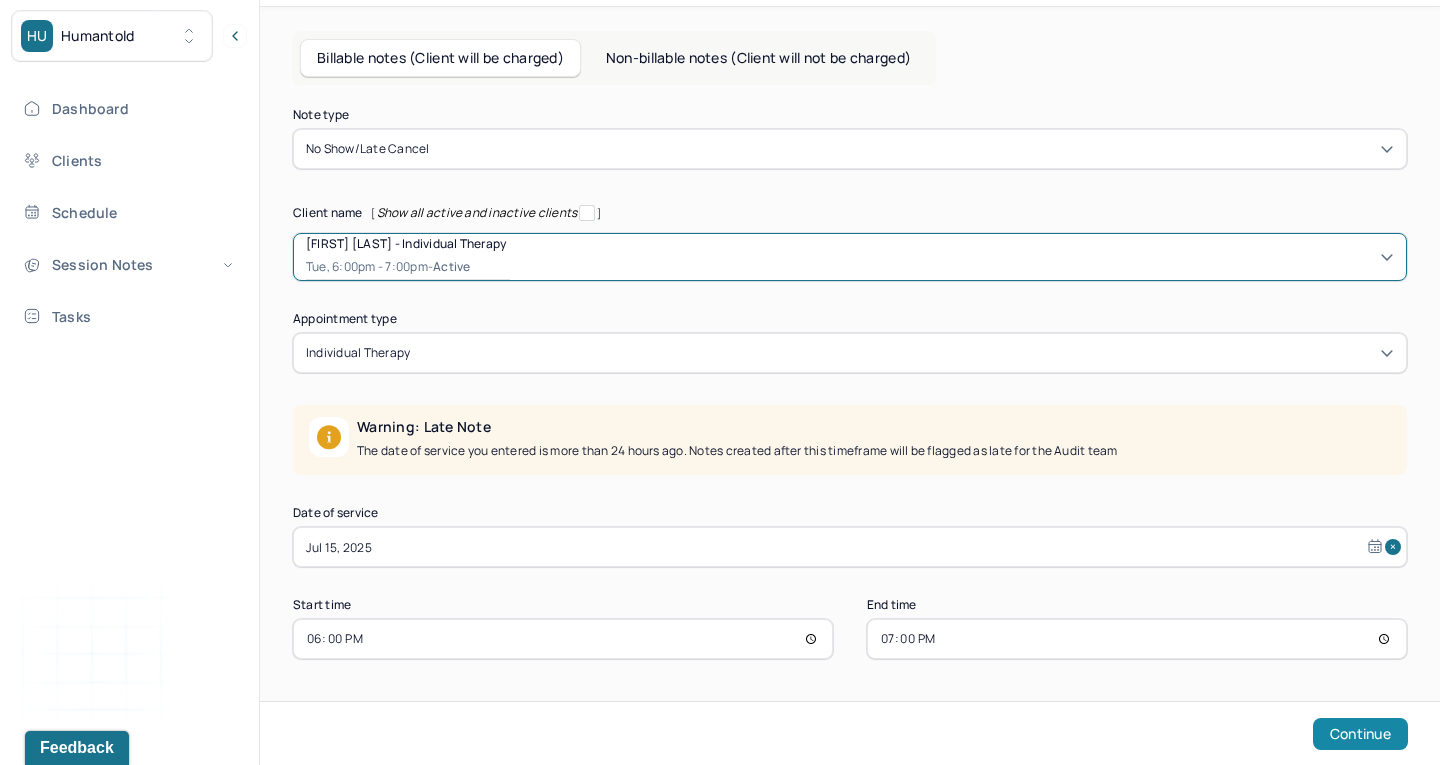 click on "Continue" at bounding box center (1360, 734) 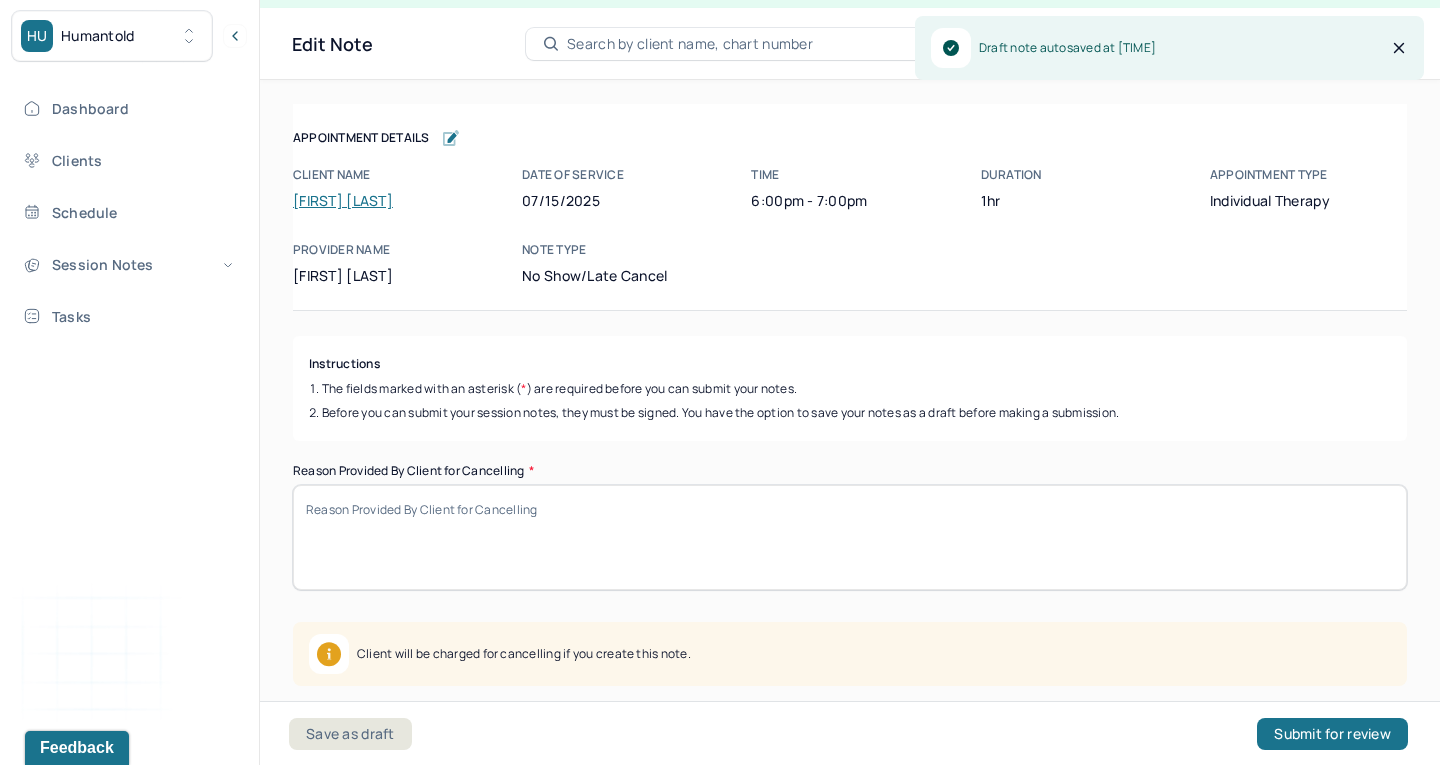 scroll, scrollTop: 36, scrollLeft: 0, axis: vertical 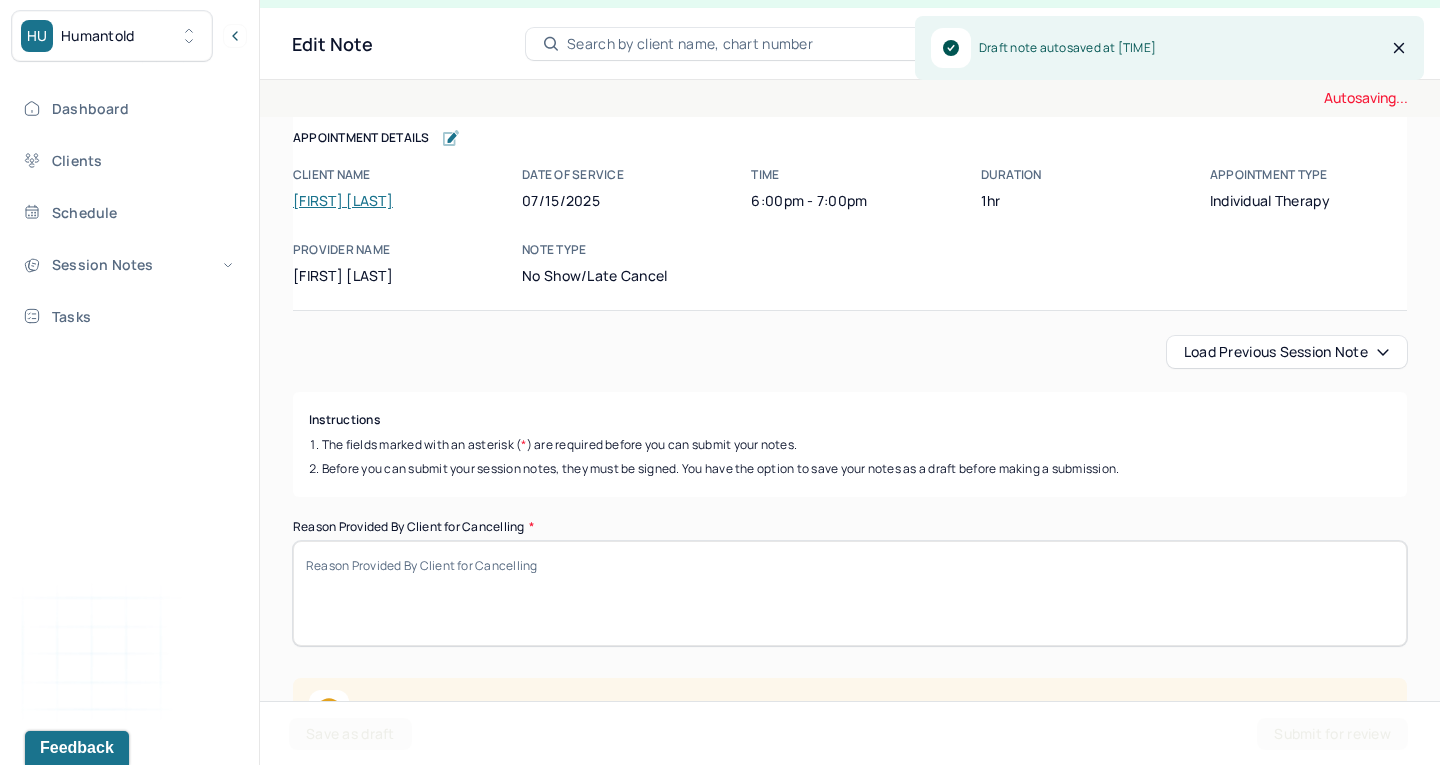 click on "Reason Provided By Client for Cancelling *" at bounding box center (850, 593) 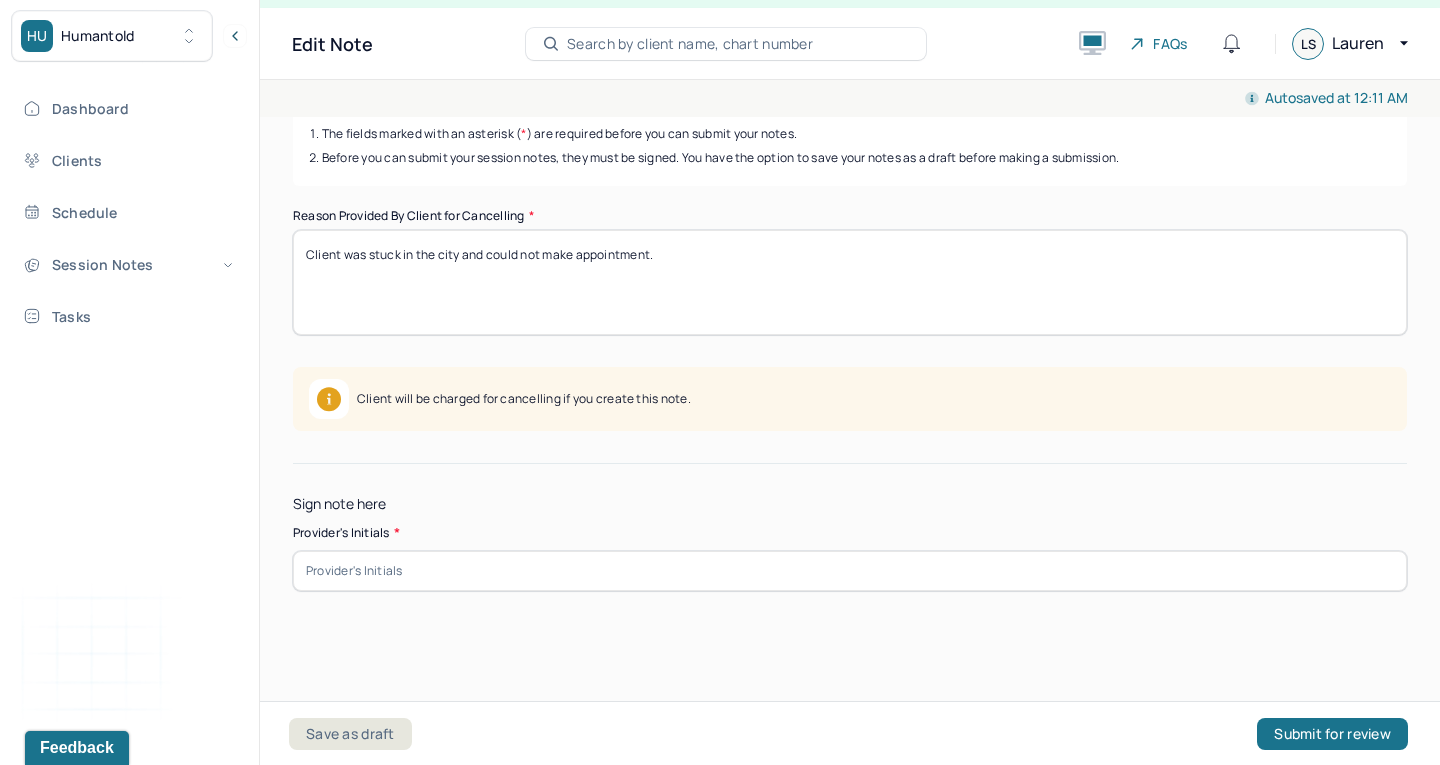 scroll, scrollTop: 311, scrollLeft: 0, axis: vertical 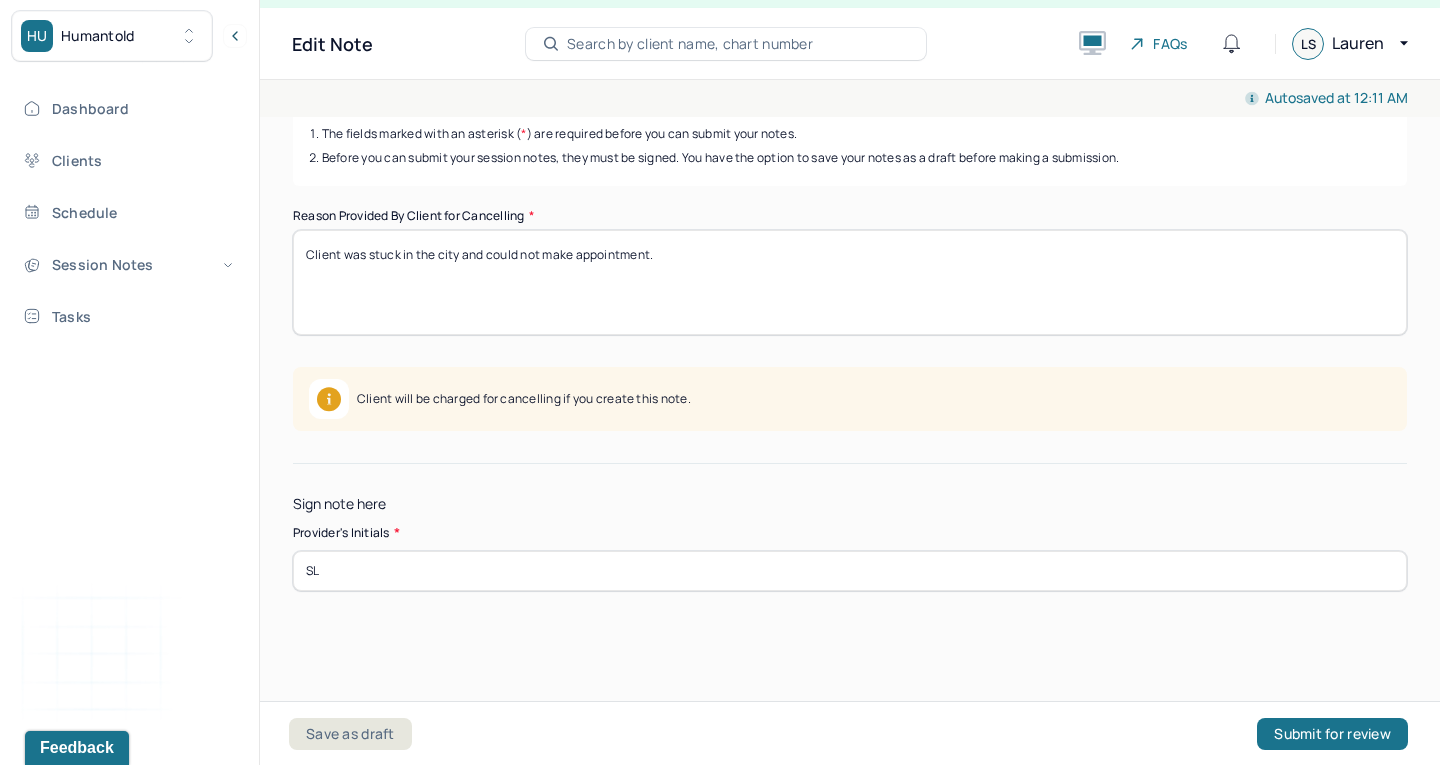type on "S" 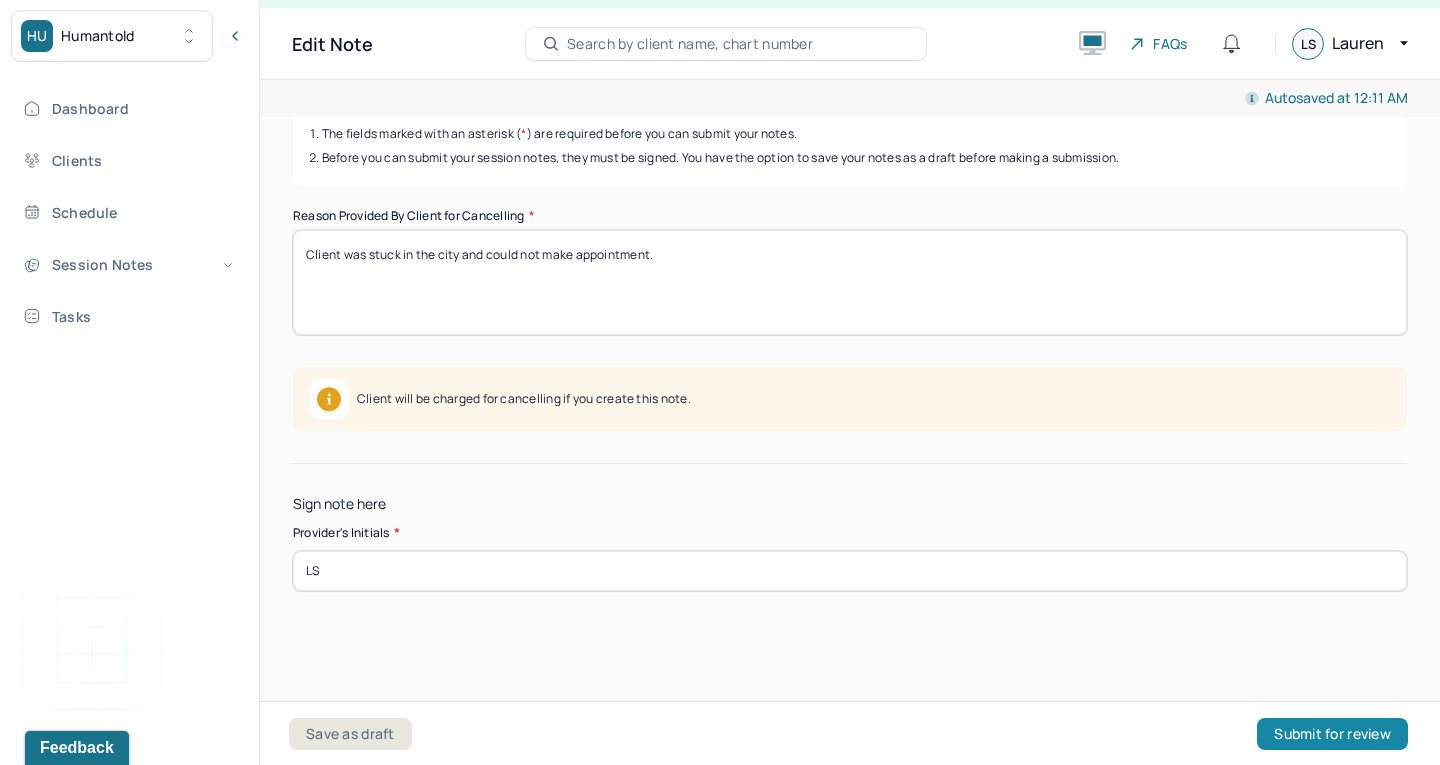 type on "LS" 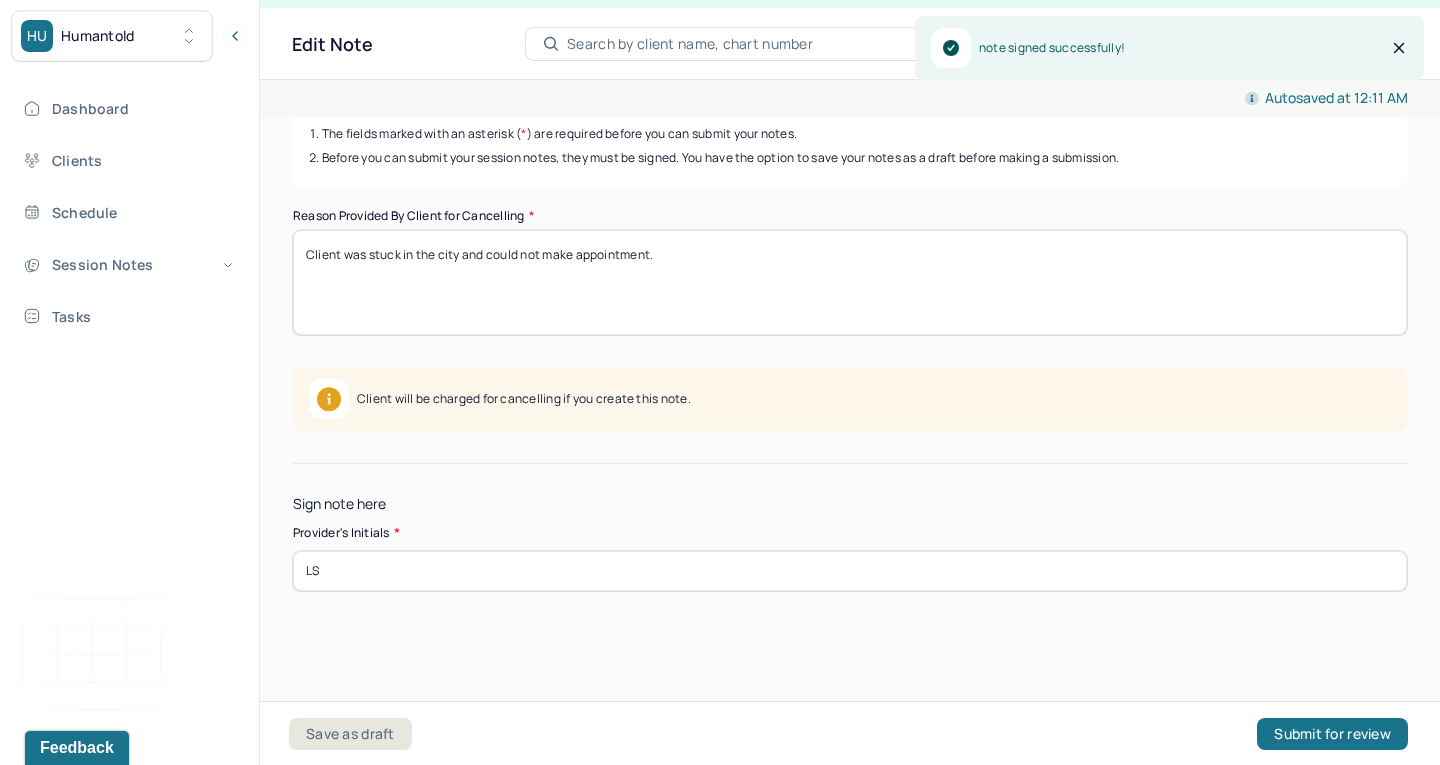 scroll, scrollTop: 0, scrollLeft: 0, axis: both 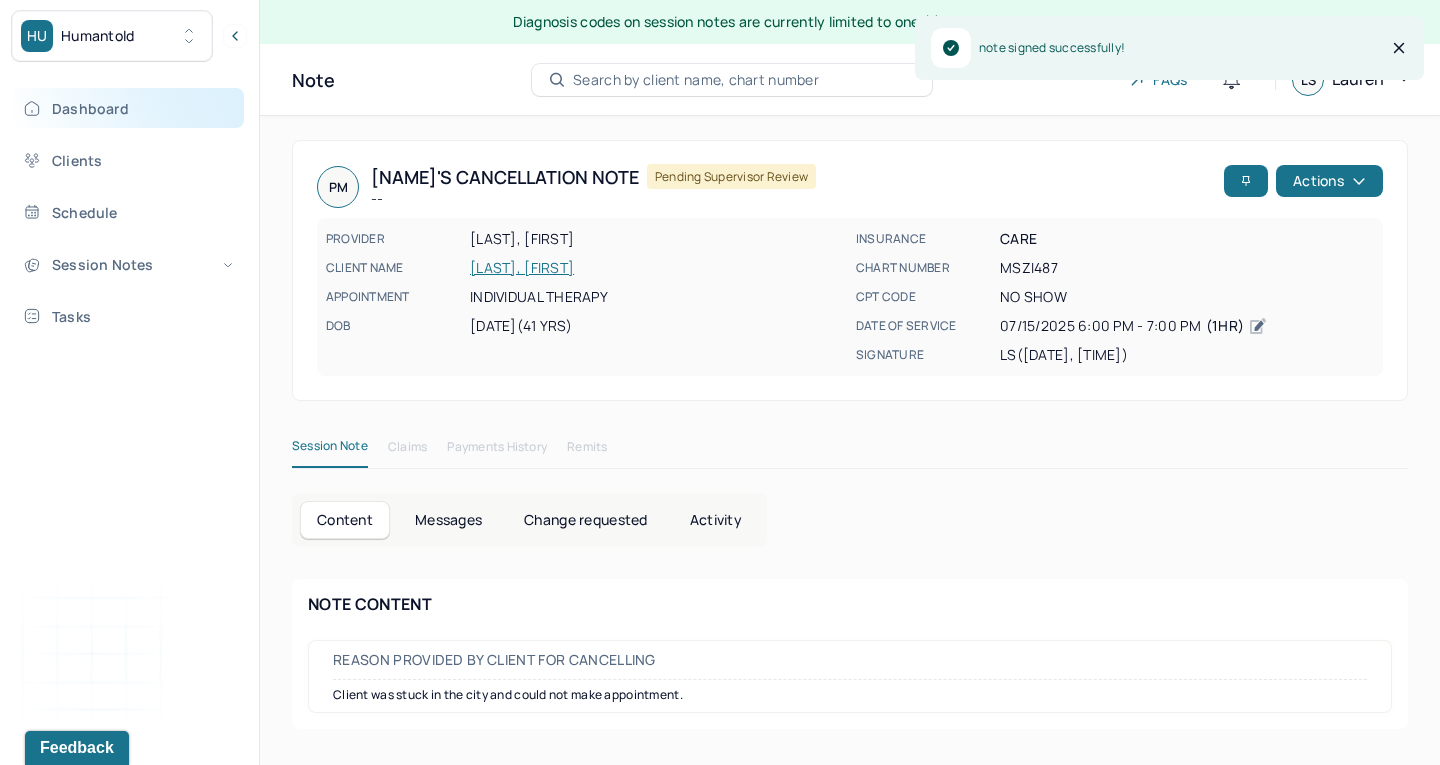 click on "Dashboard" at bounding box center (128, 108) 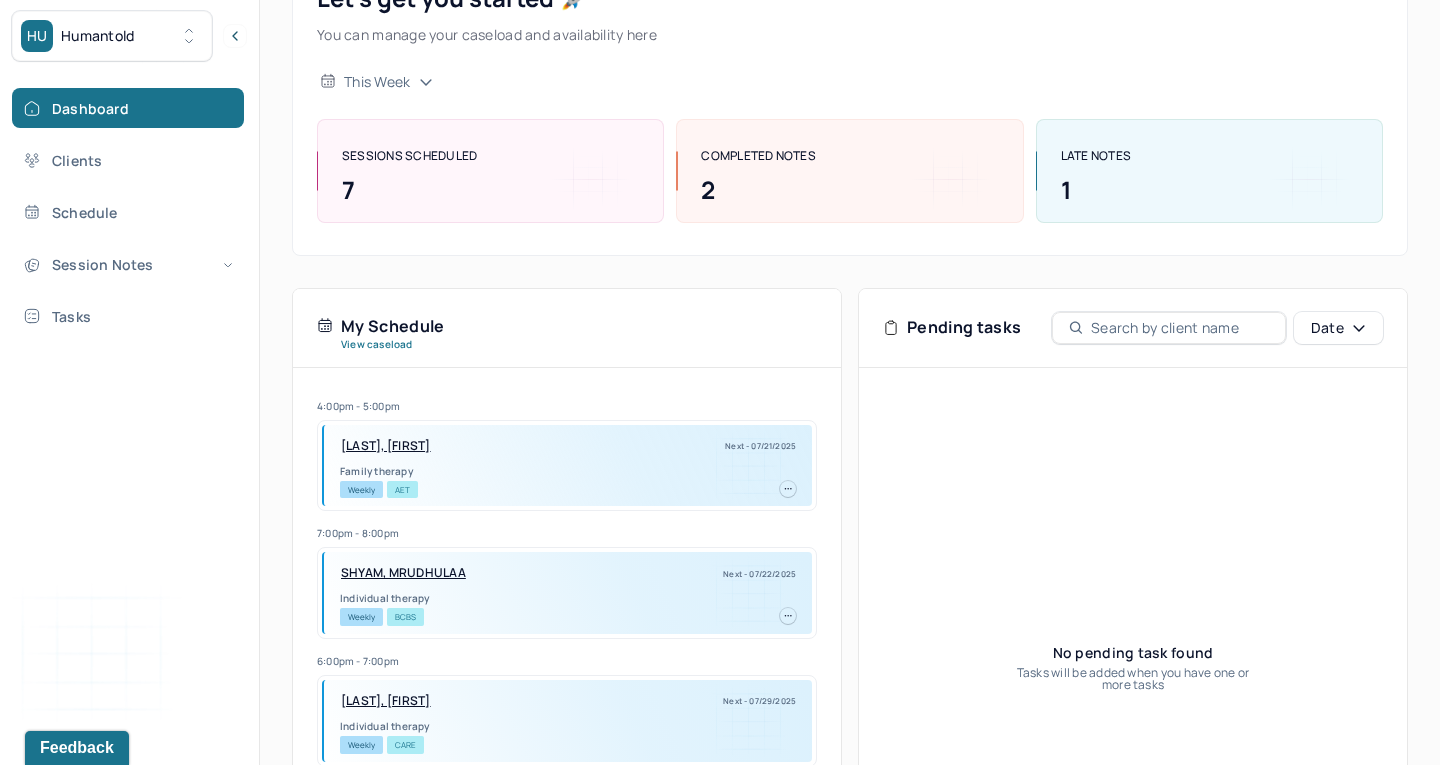 scroll, scrollTop: 395, scrollLeft: 0, axis: vertical 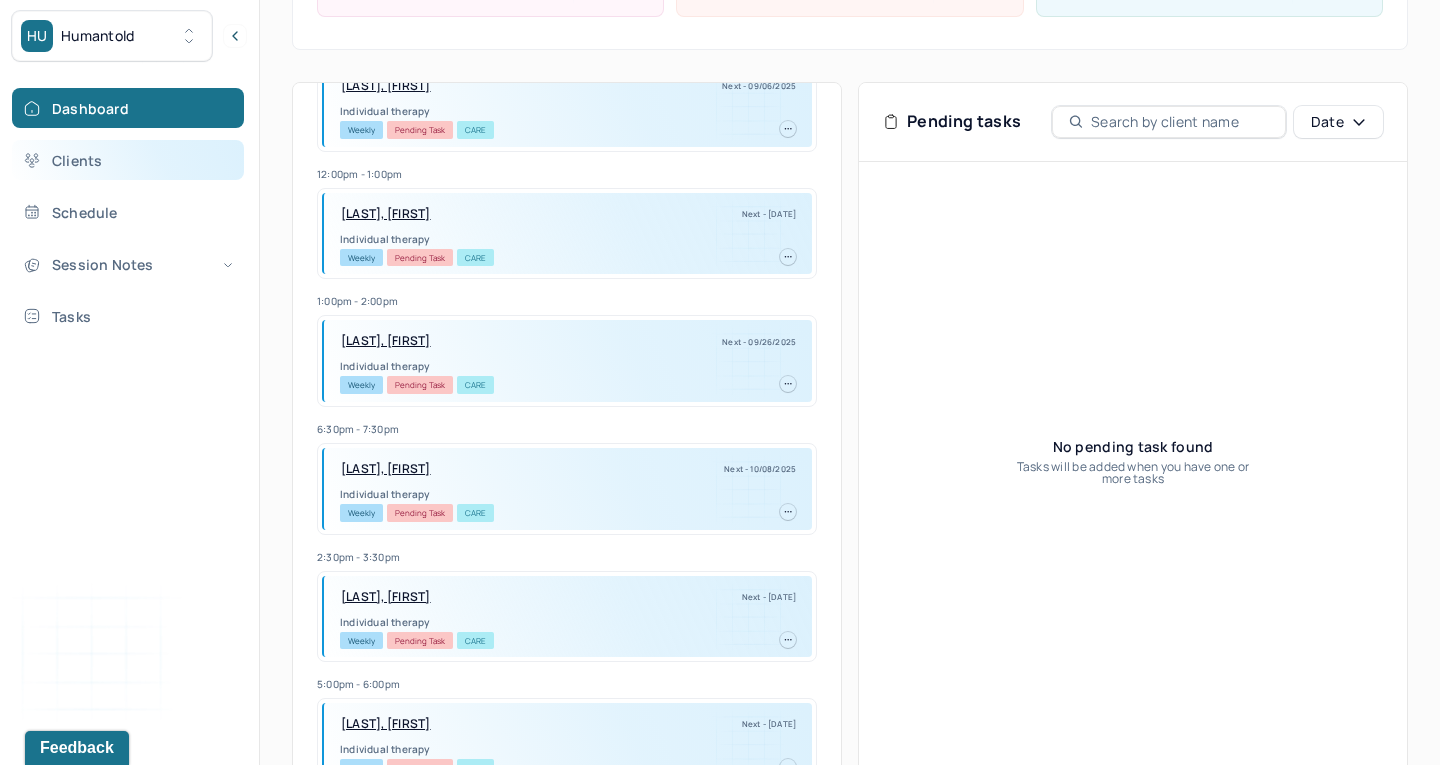 click on "Clients" at bounding box center [128, 160] 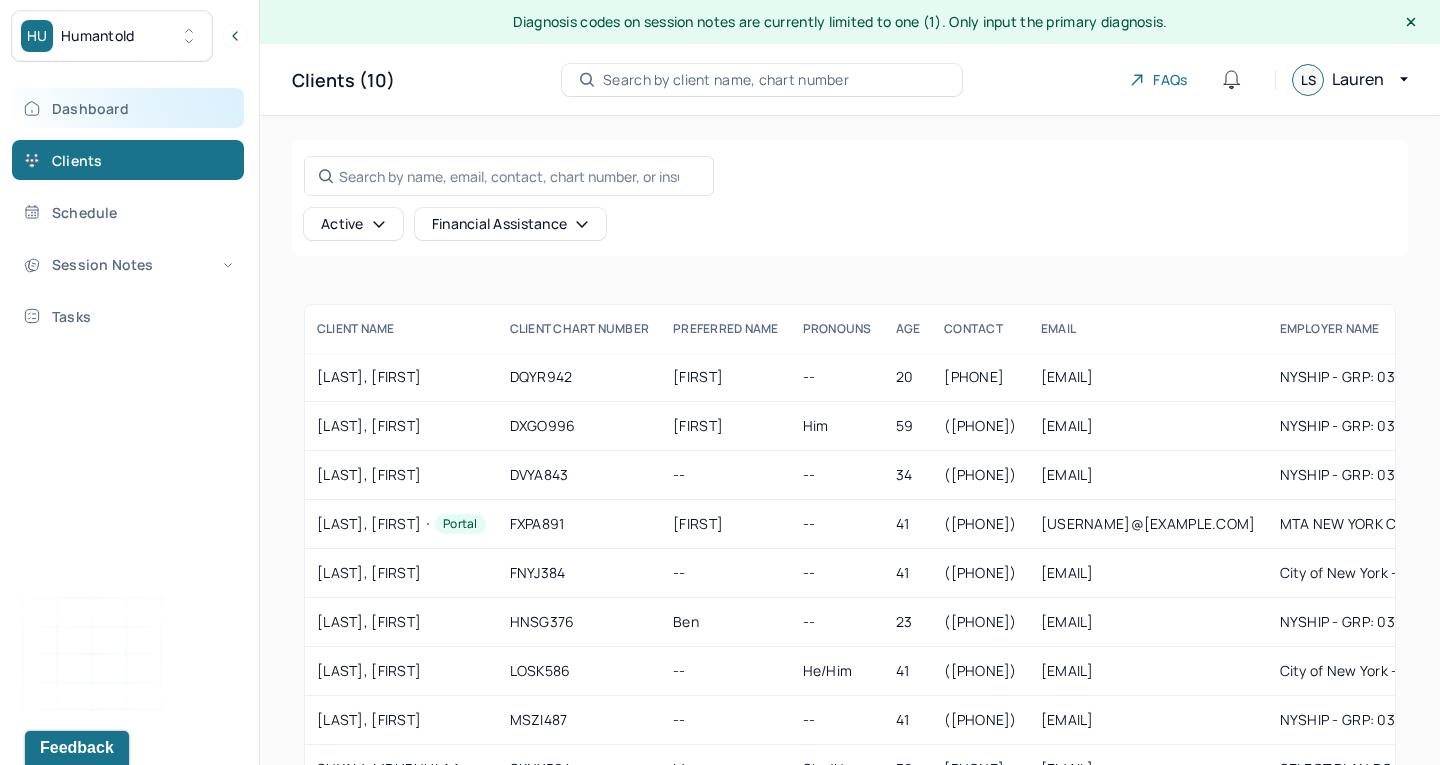 click on "Dashboard" at bounding box center (128, 108) 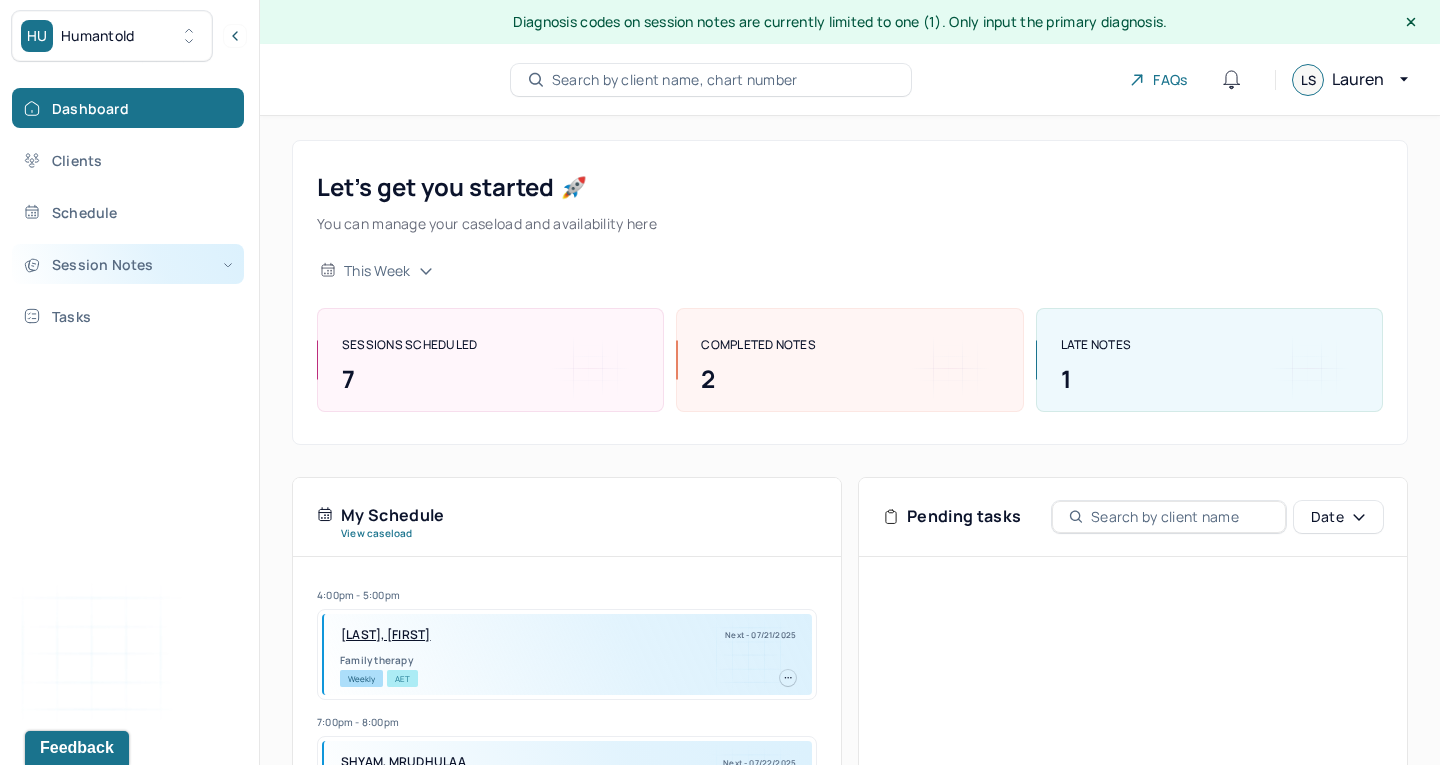 click on "Session Notes" at bounding box center [128, 264] 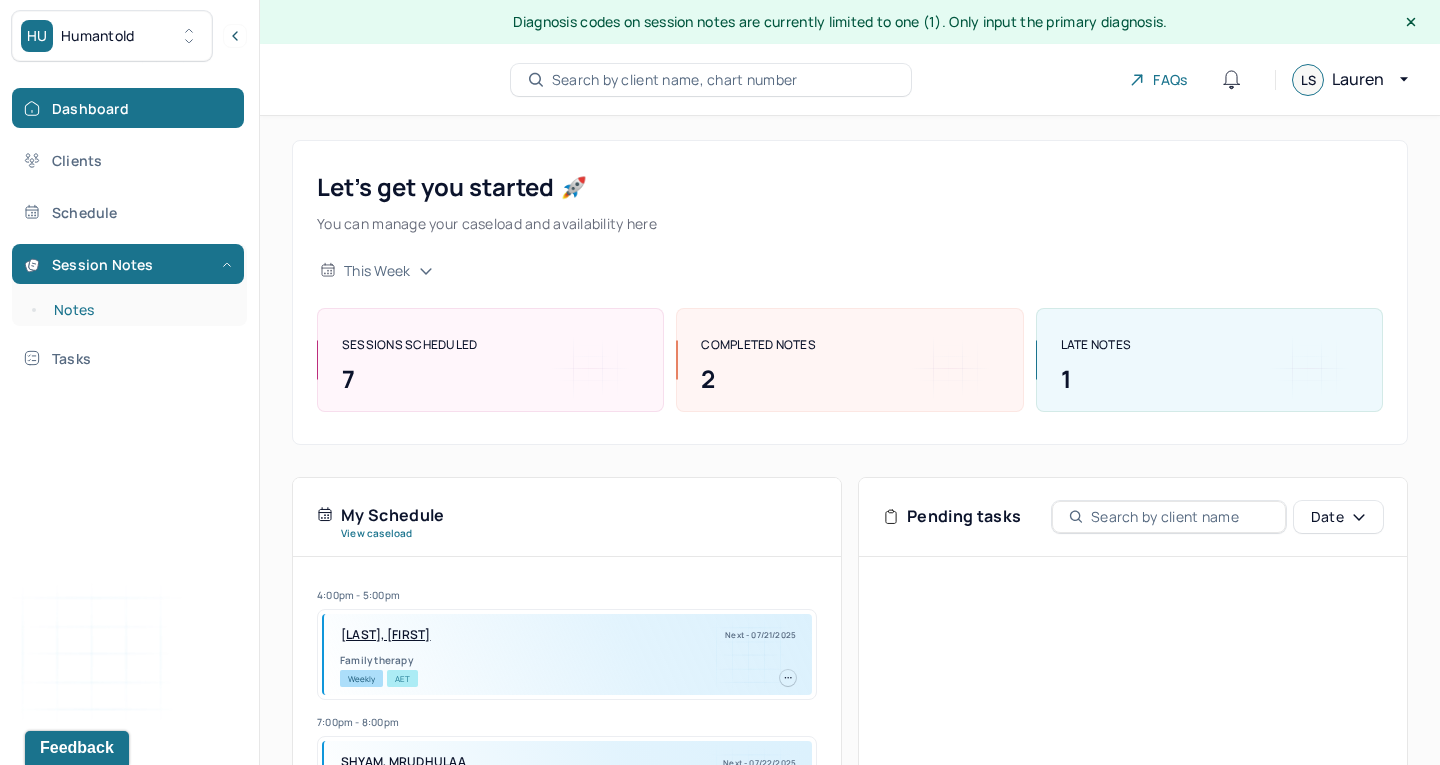 click on "Notes" at bounding box center (139, 310) 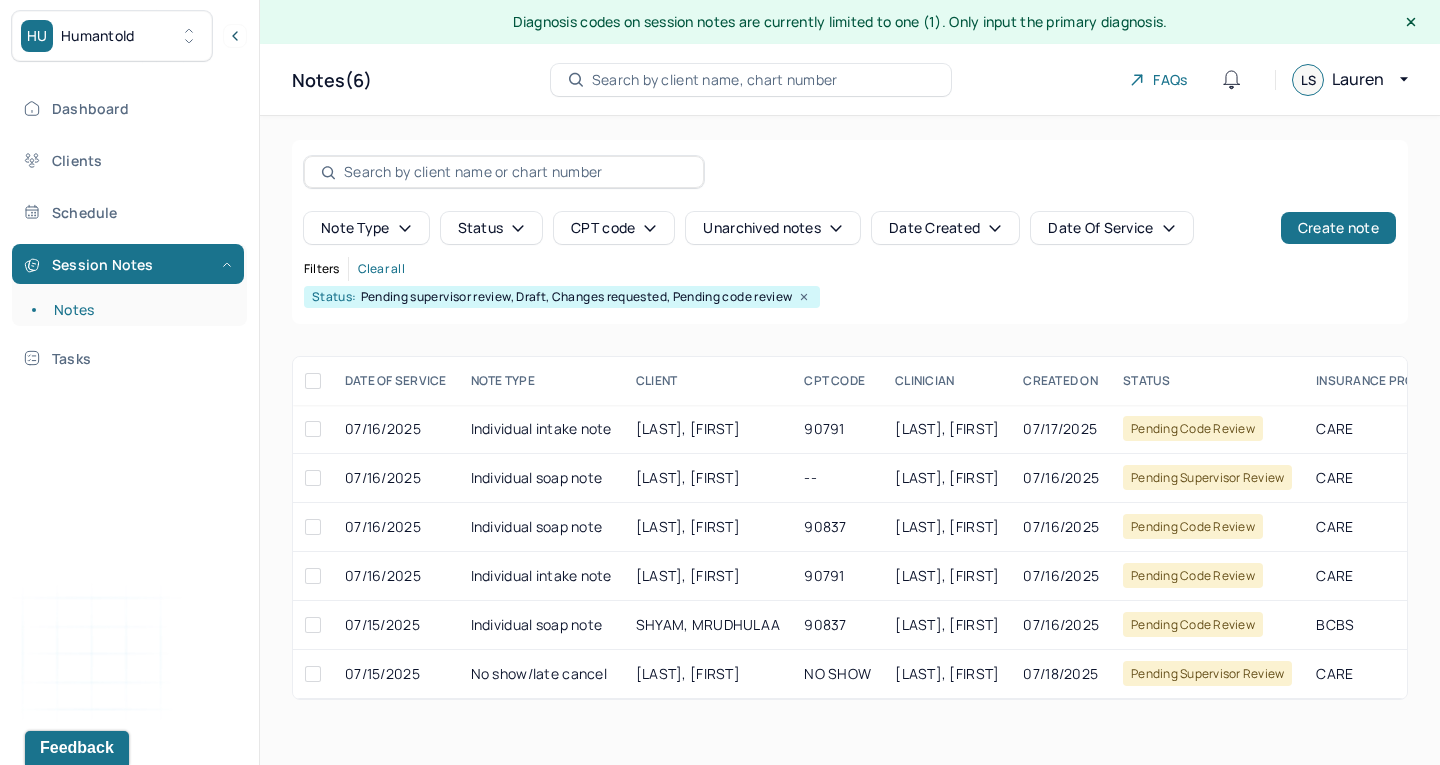 scroll, scrollTop: 0, scrollLeft: 0, axis: both 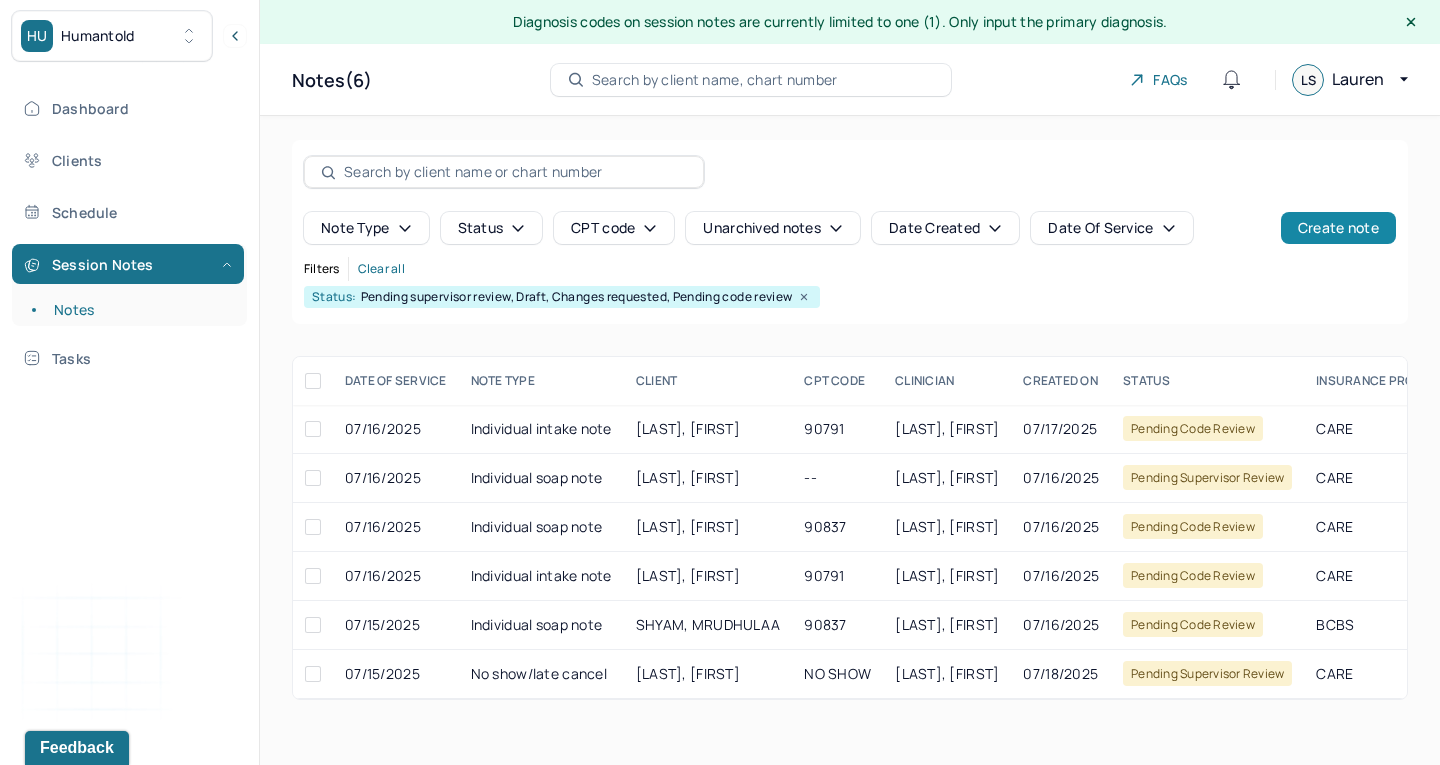click on "Create note" at bounding box center [1338, 228] 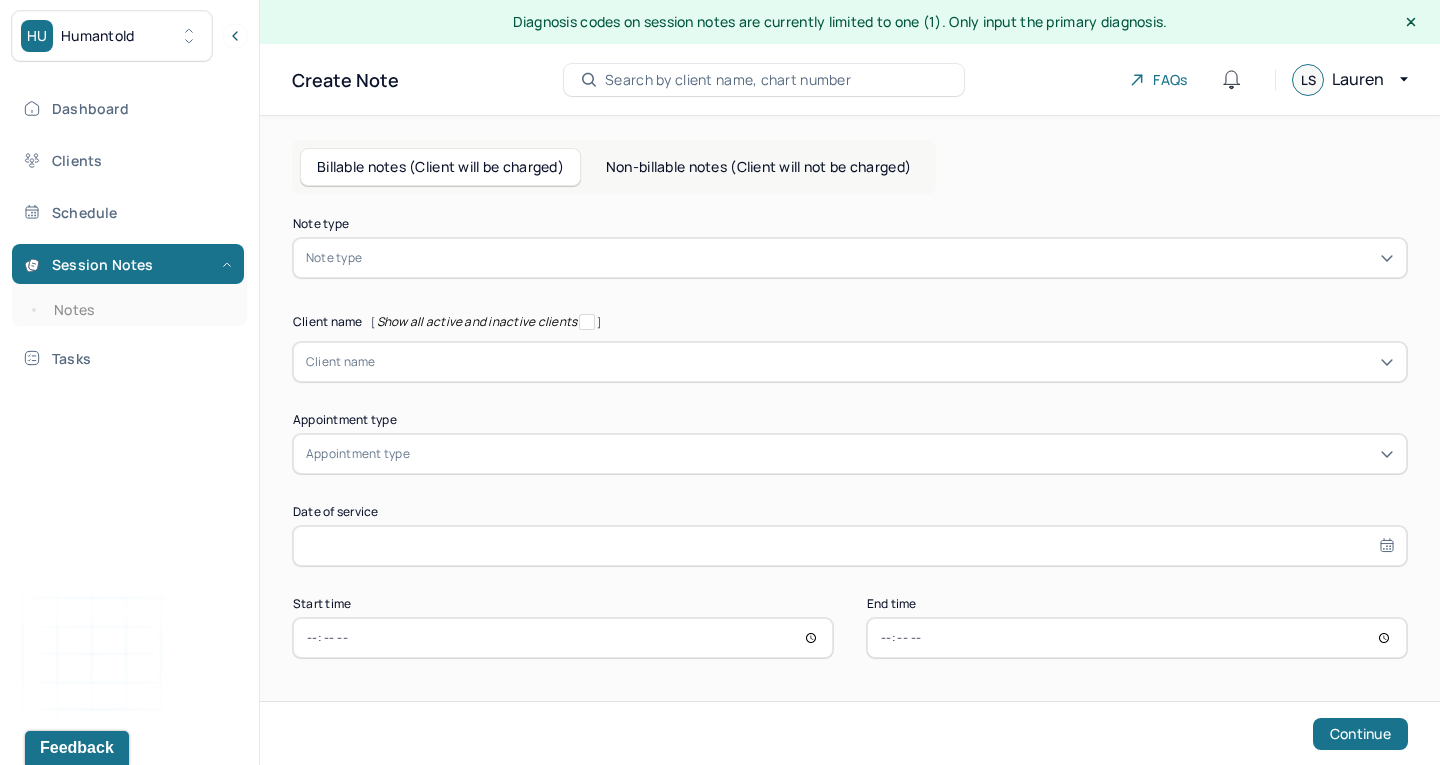 click at bounding box center [369, 258] 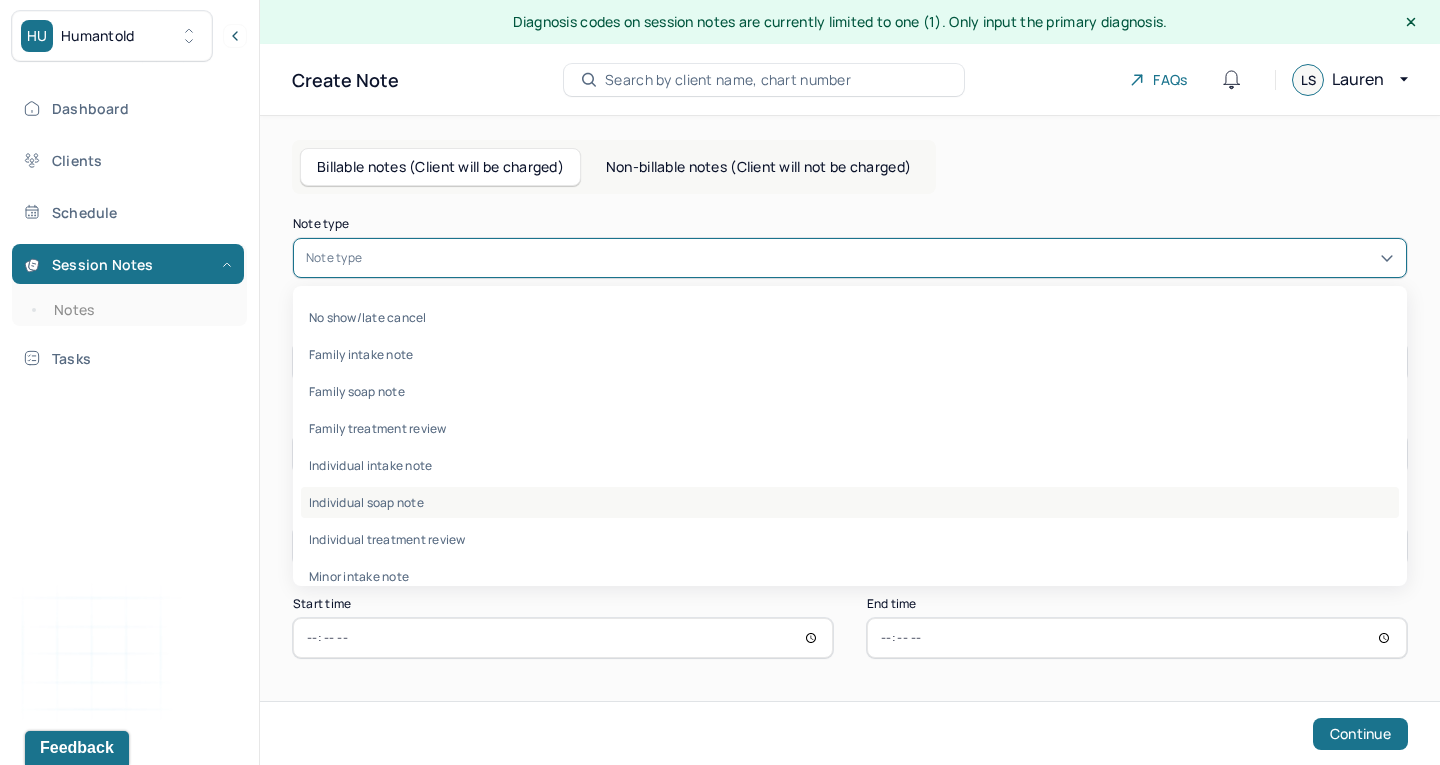 click on "Individual soap note" at bounding box center [850, 502] 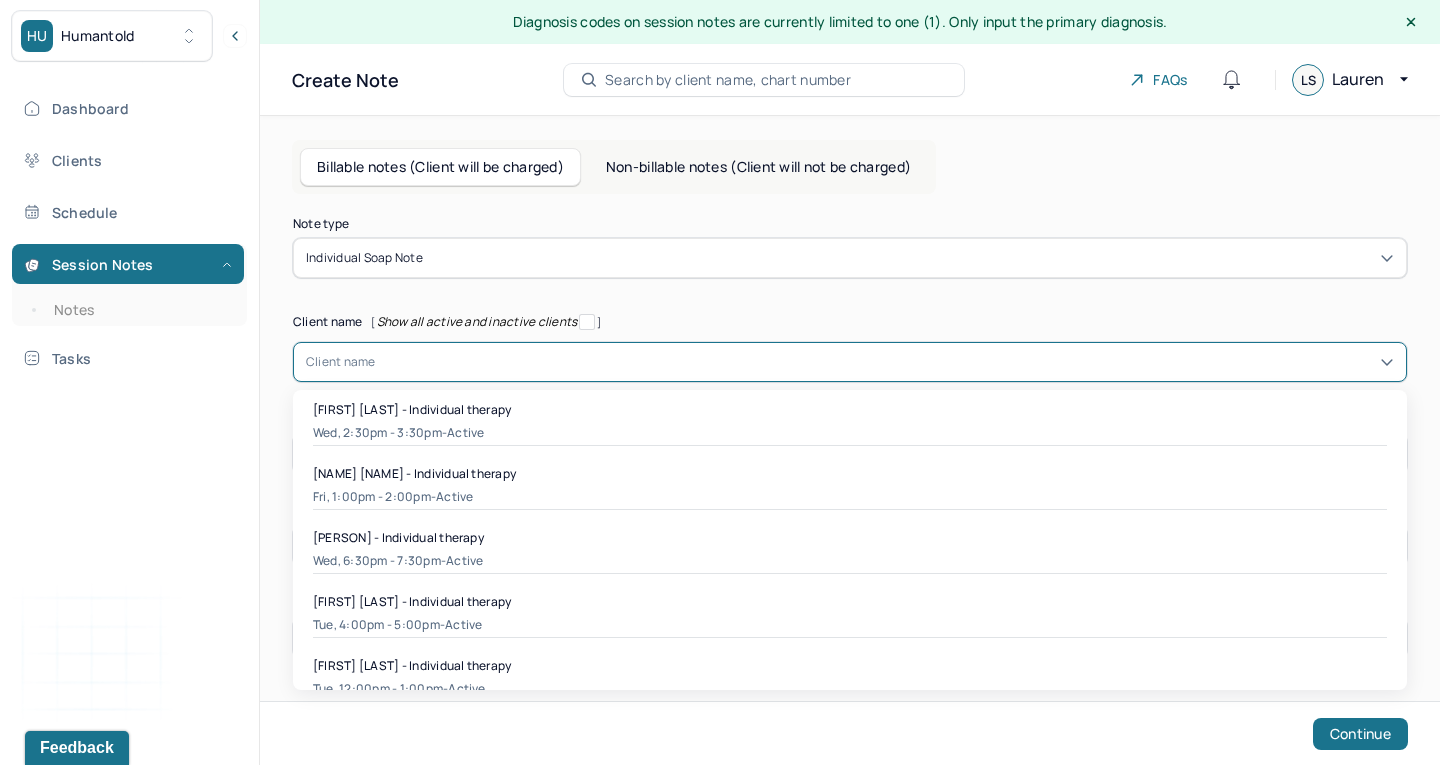 click on "Client name" at bounding box center (341, 362) 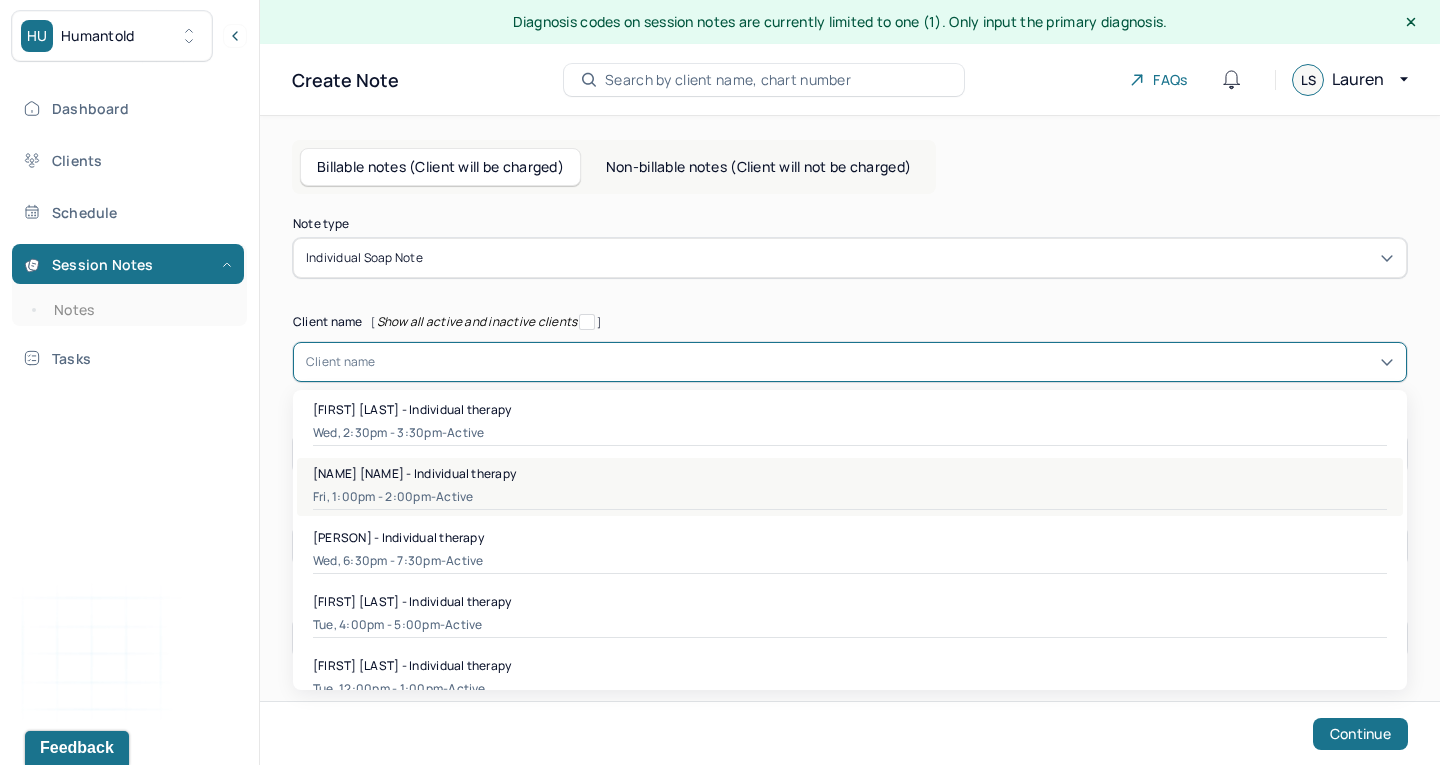 scroll, scrollTop: 28, scrollLeft: 0, axis: vertical 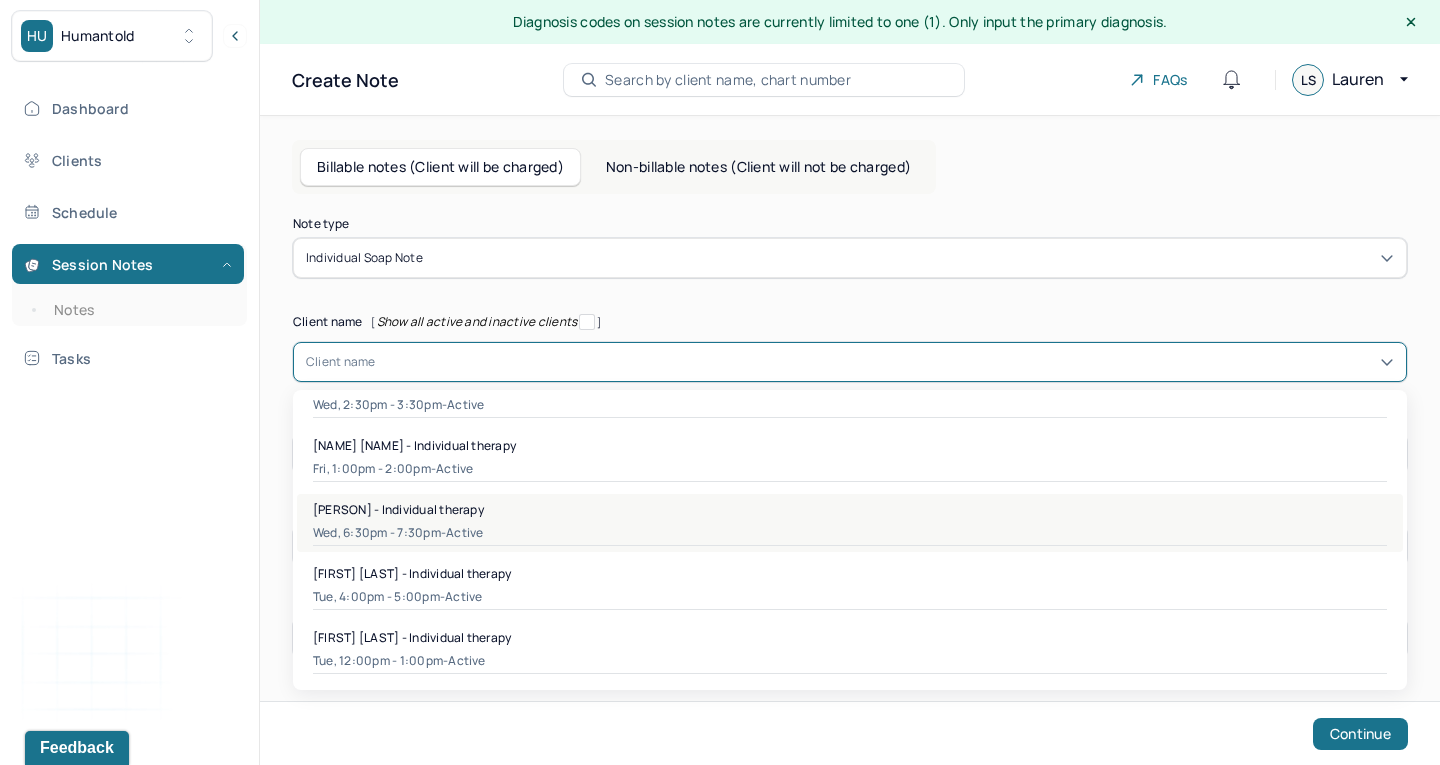 click on "active" at bounding box center (464, 533) 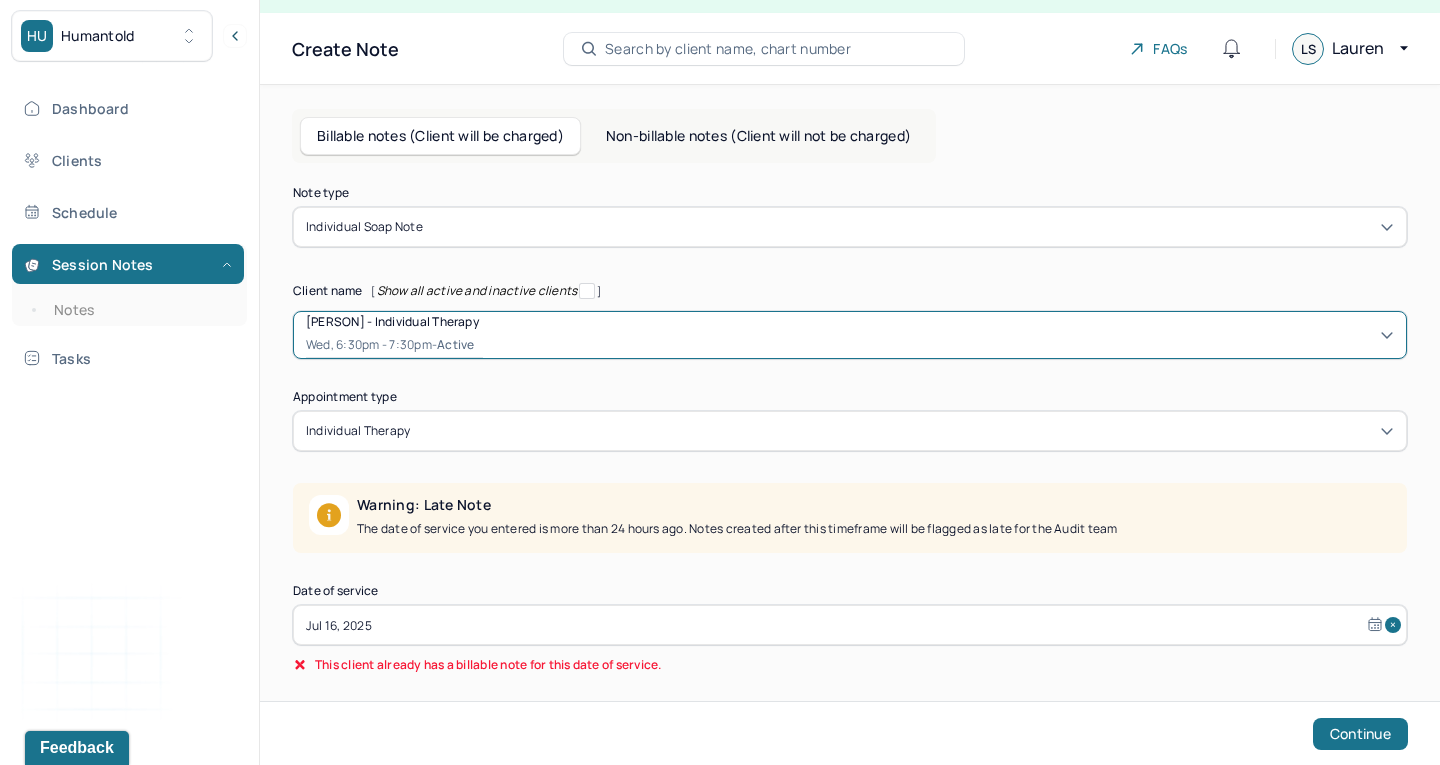 scroll, scrollTop: 36, scrollLeft: 0, axis: vertical 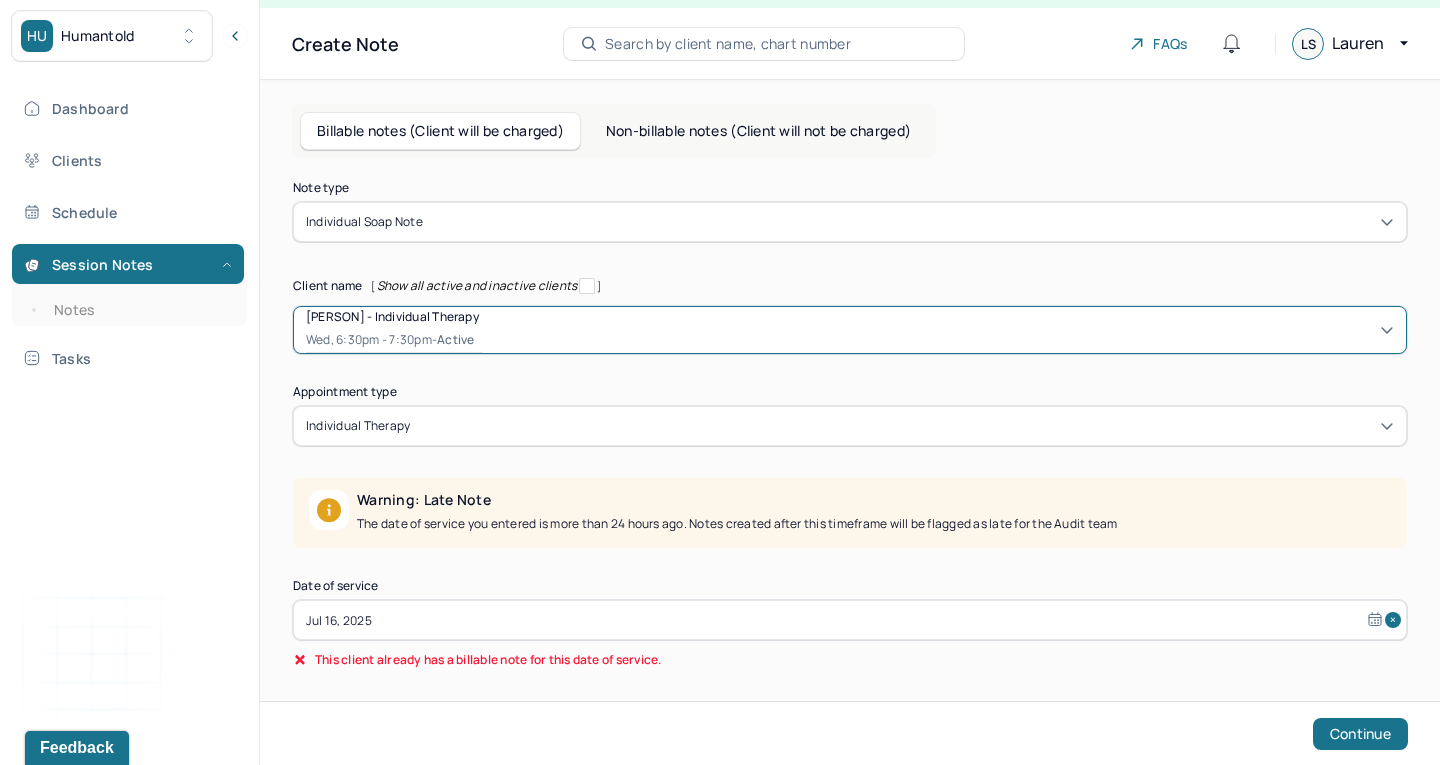 click on "Jul 16, 2025" at bounding box center (850, 620) 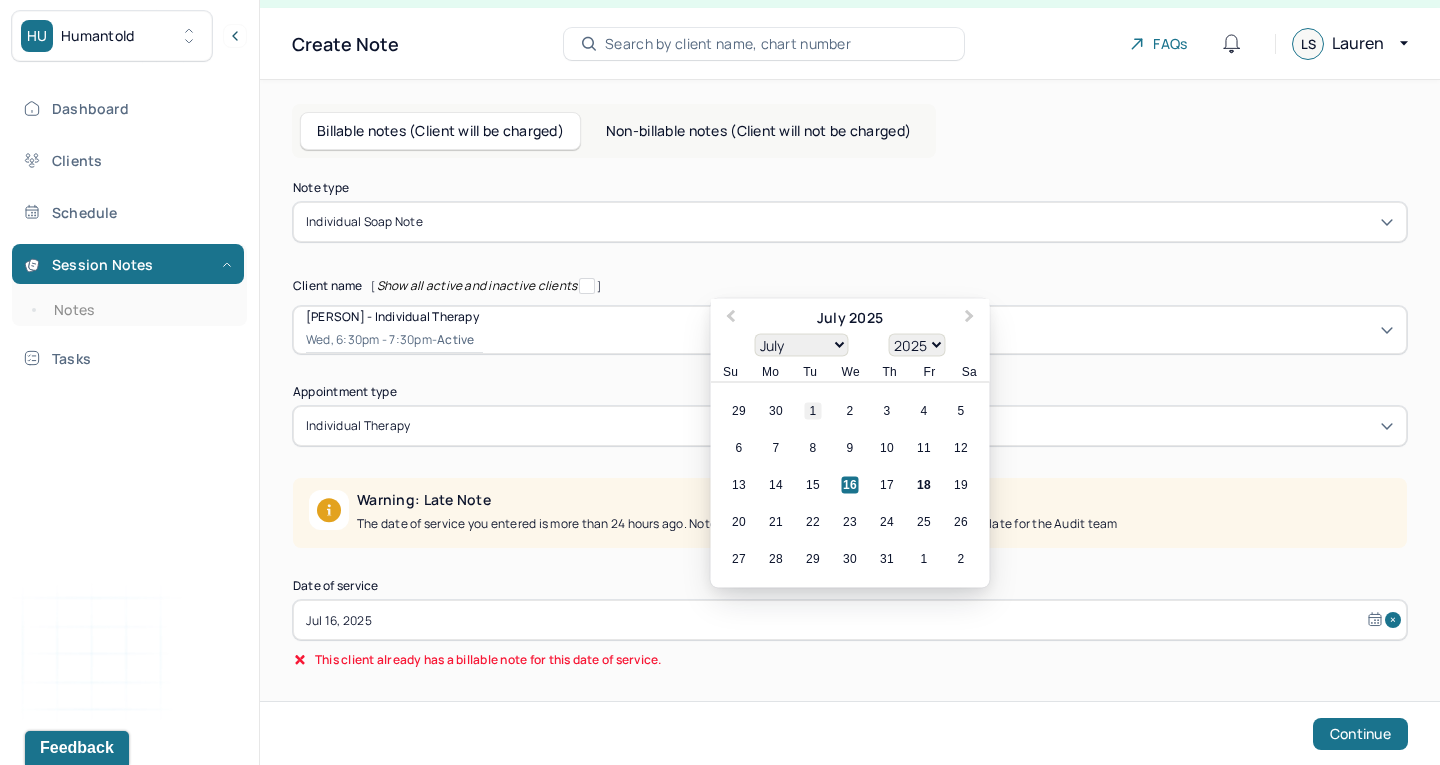 click on "1" at bounding box center [813, 411] 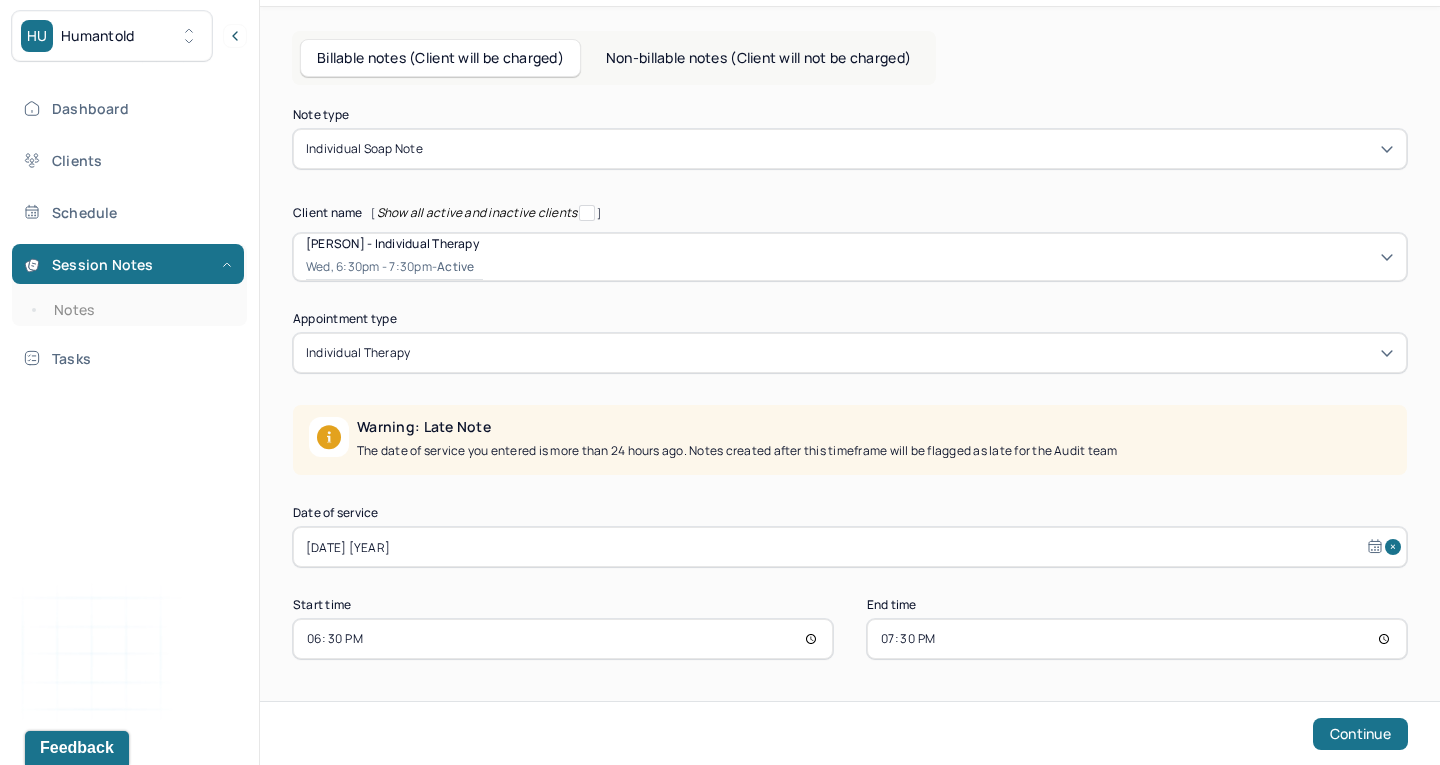 scroll, scrollTop: 109, scrollLeft: 0, axis: vertical 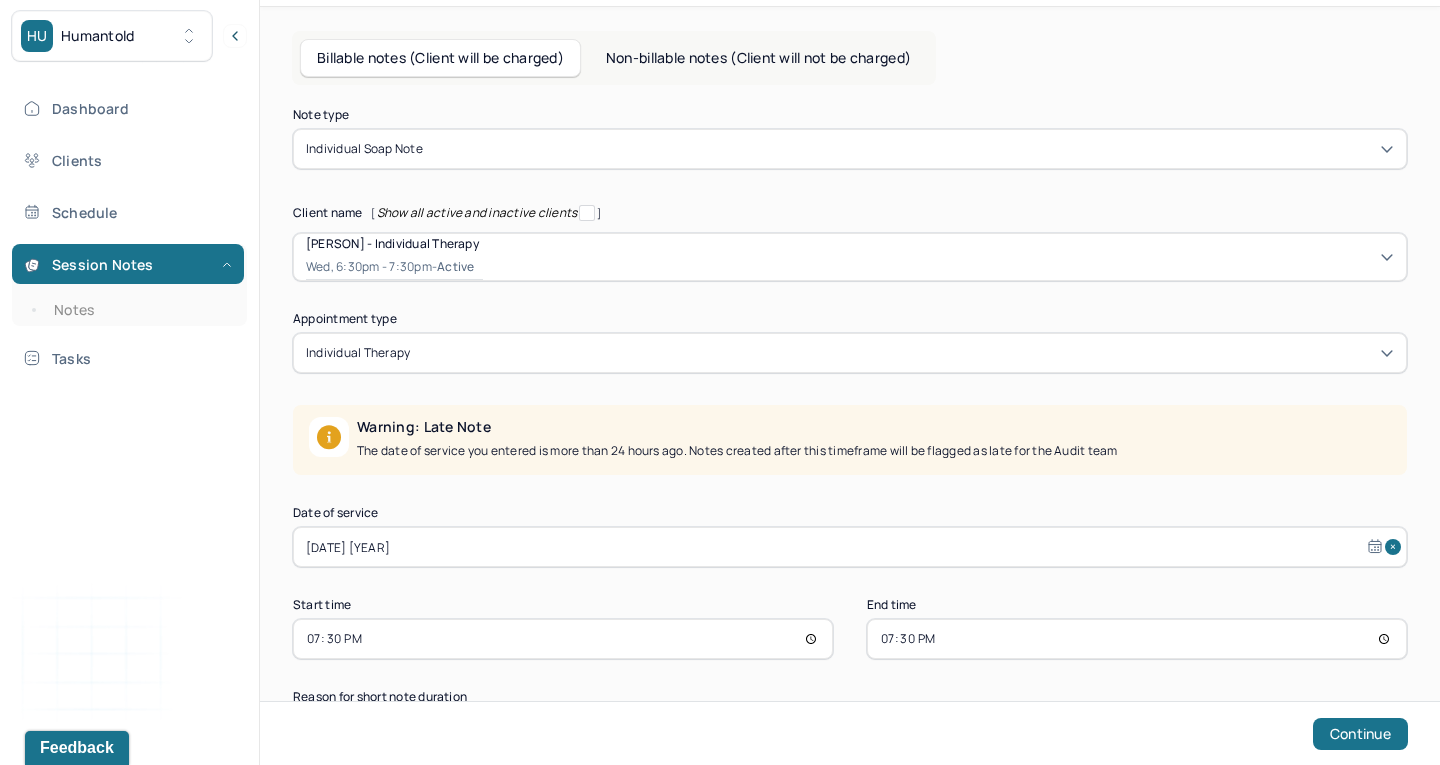 click on "19:30" at bounding box center (563, 639) 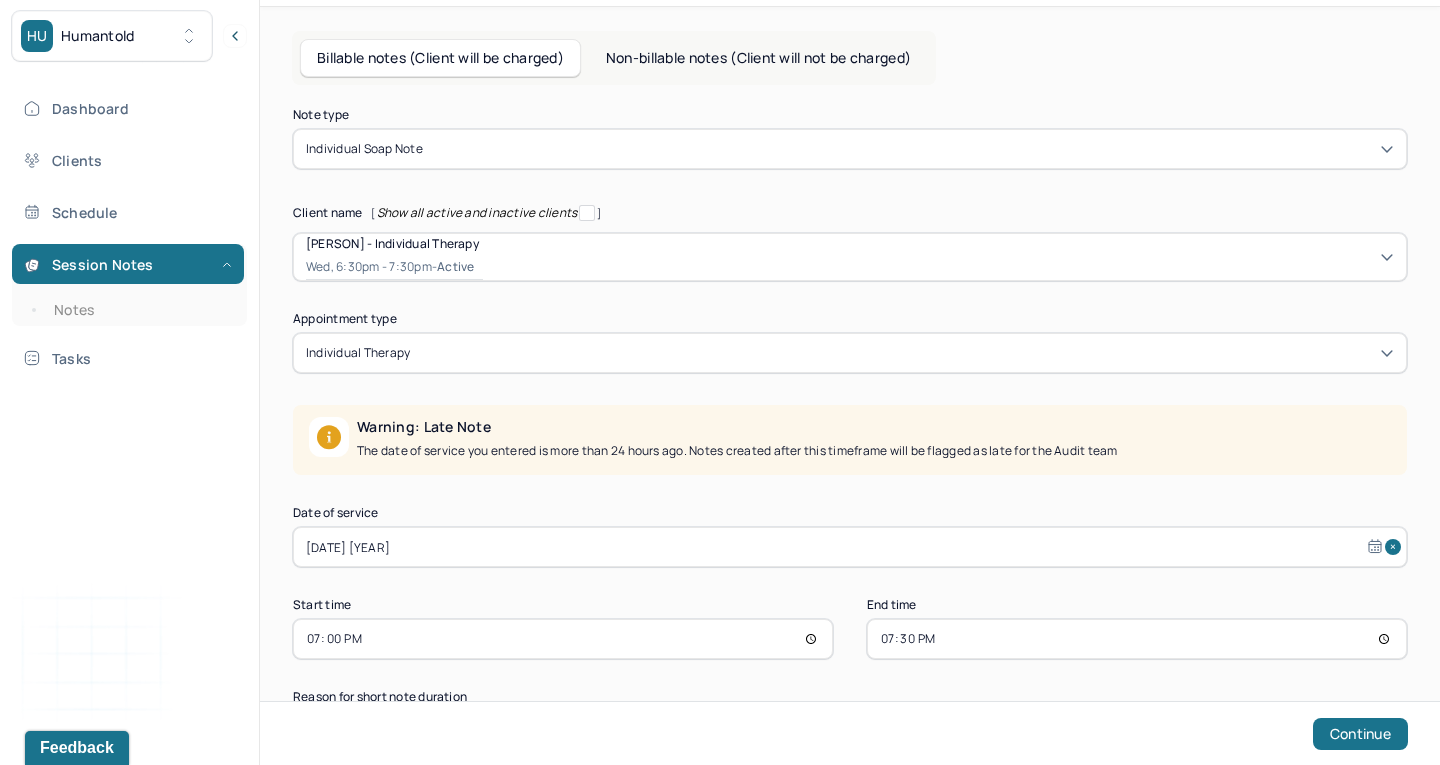 type on "19:00" 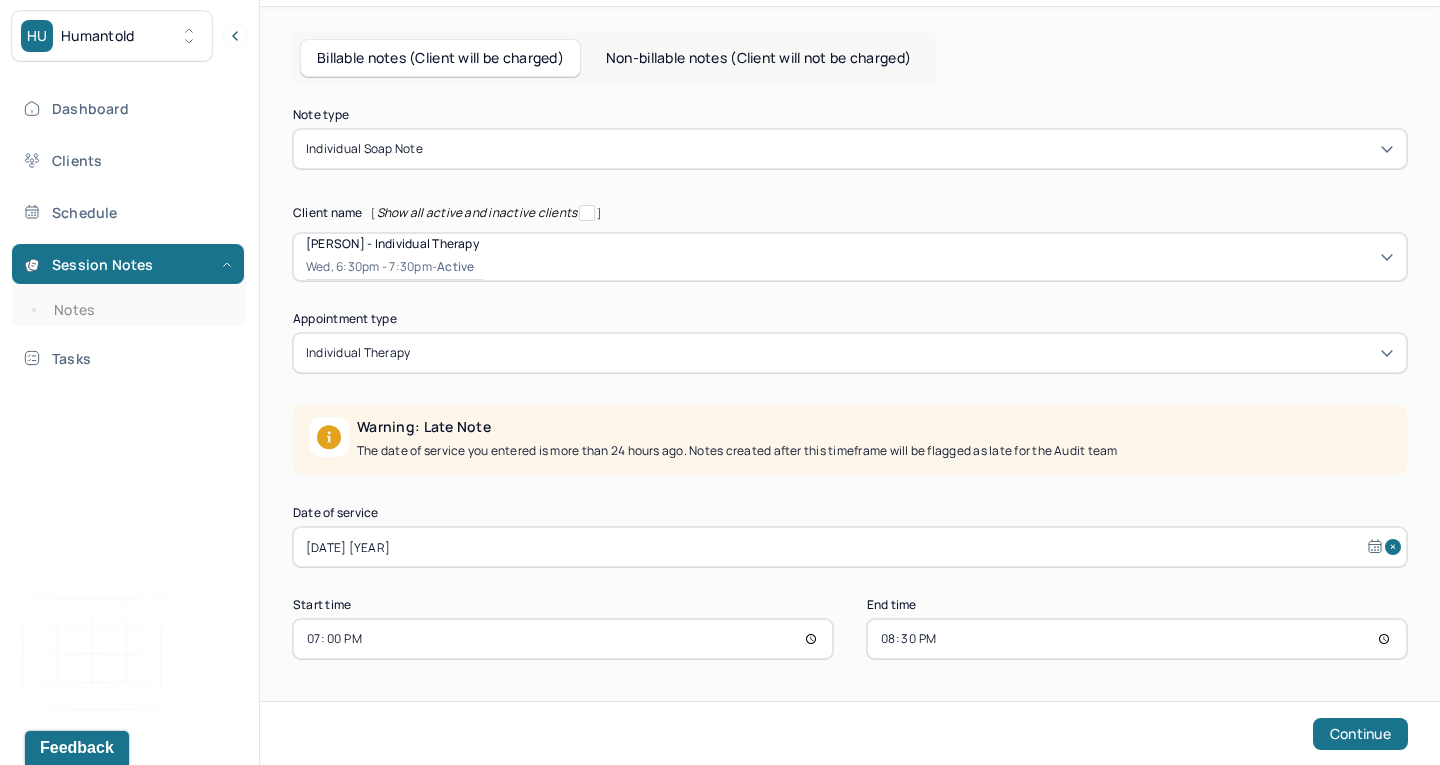 click on "20:30" at bounding box center (1137, 639) 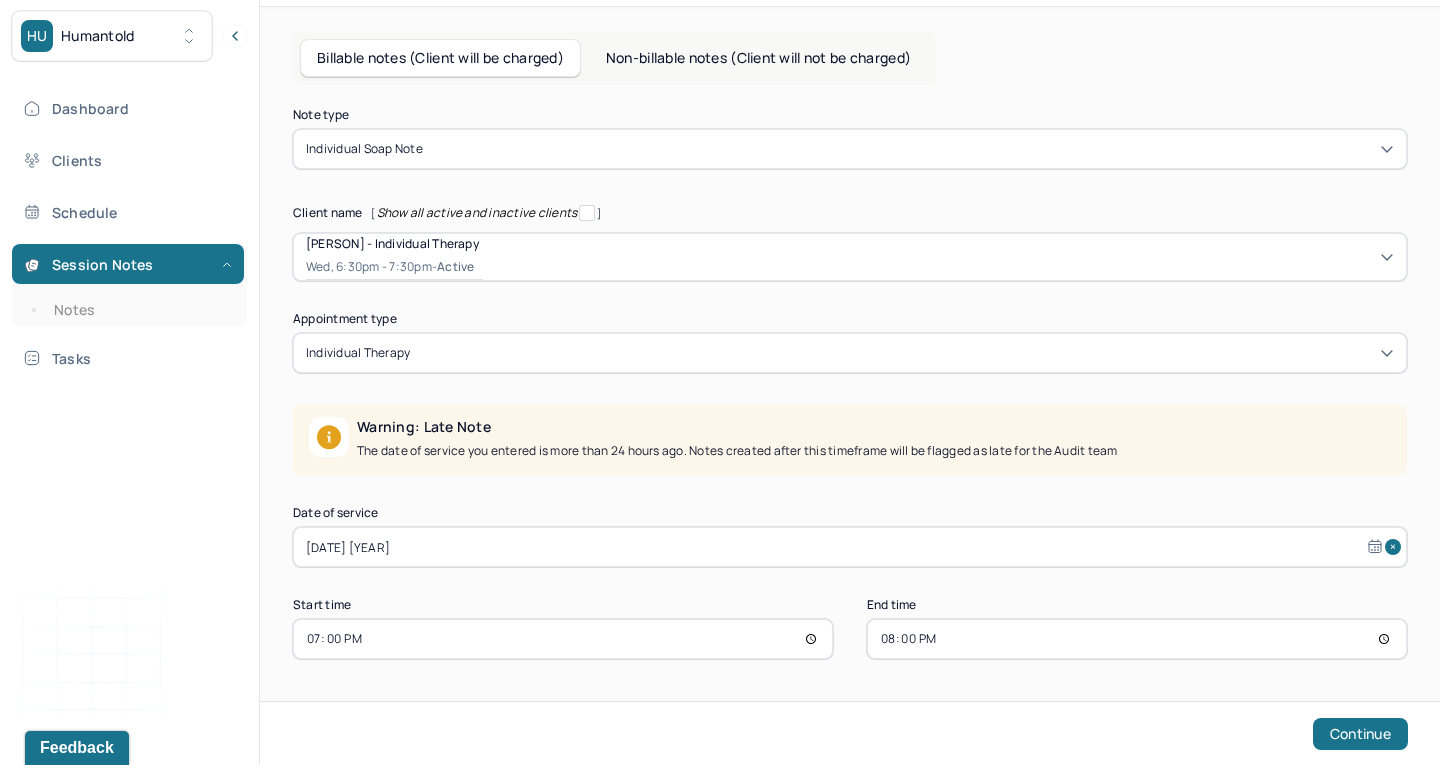 scroll, scrollTop: 109, scrollLeft: 0, axis: vertical 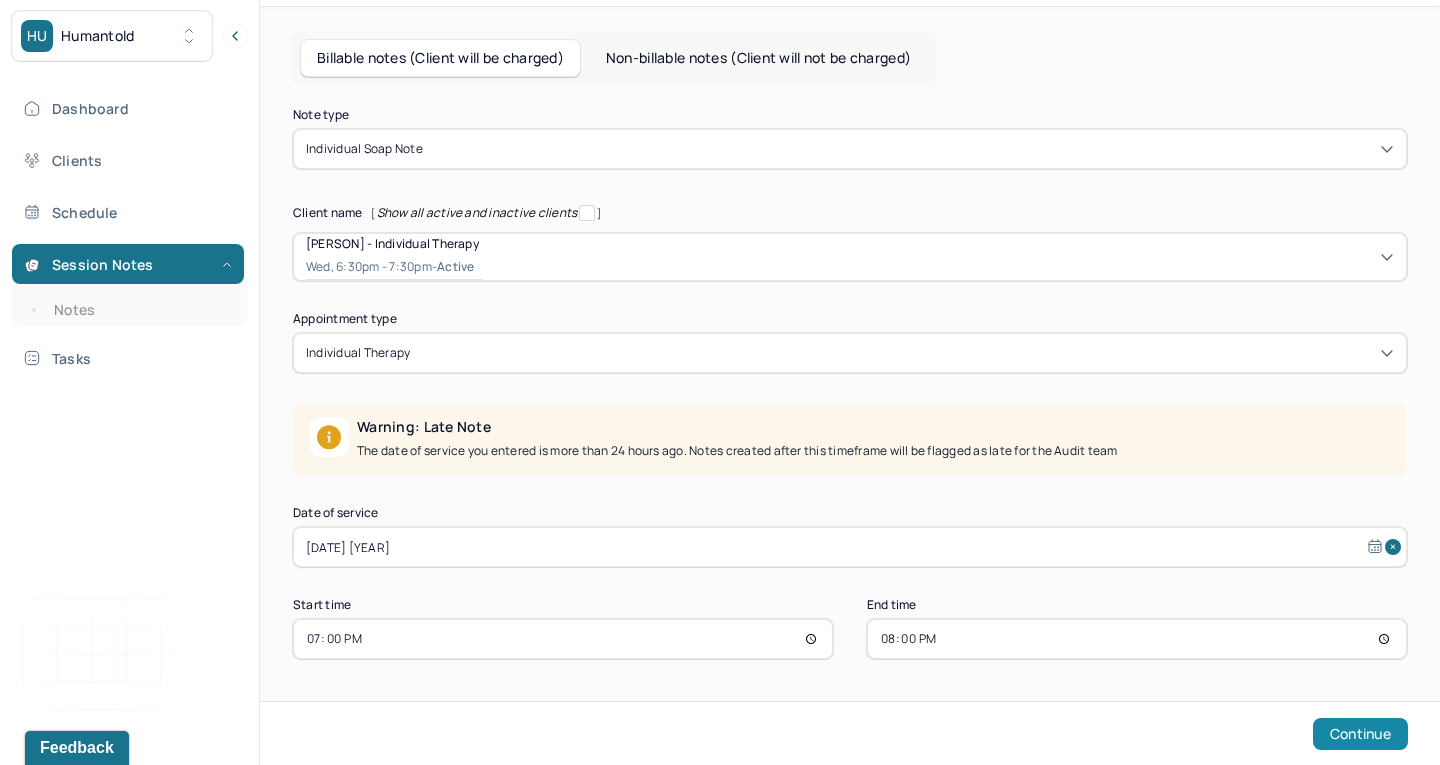 click on "Continue" at bounding box center (1360, 734) 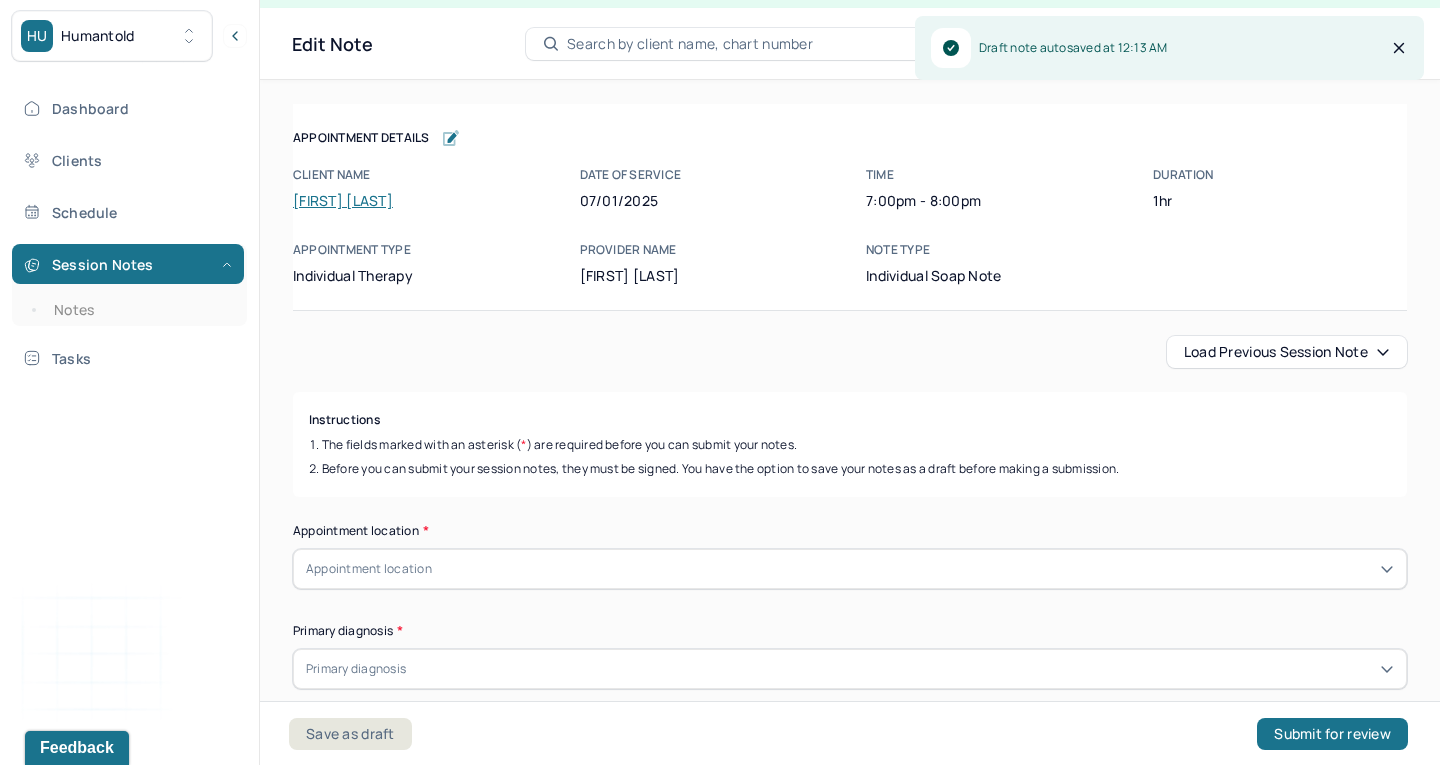 scroll, scrollTop: 36, scrollLeft: 0, axis: vertical 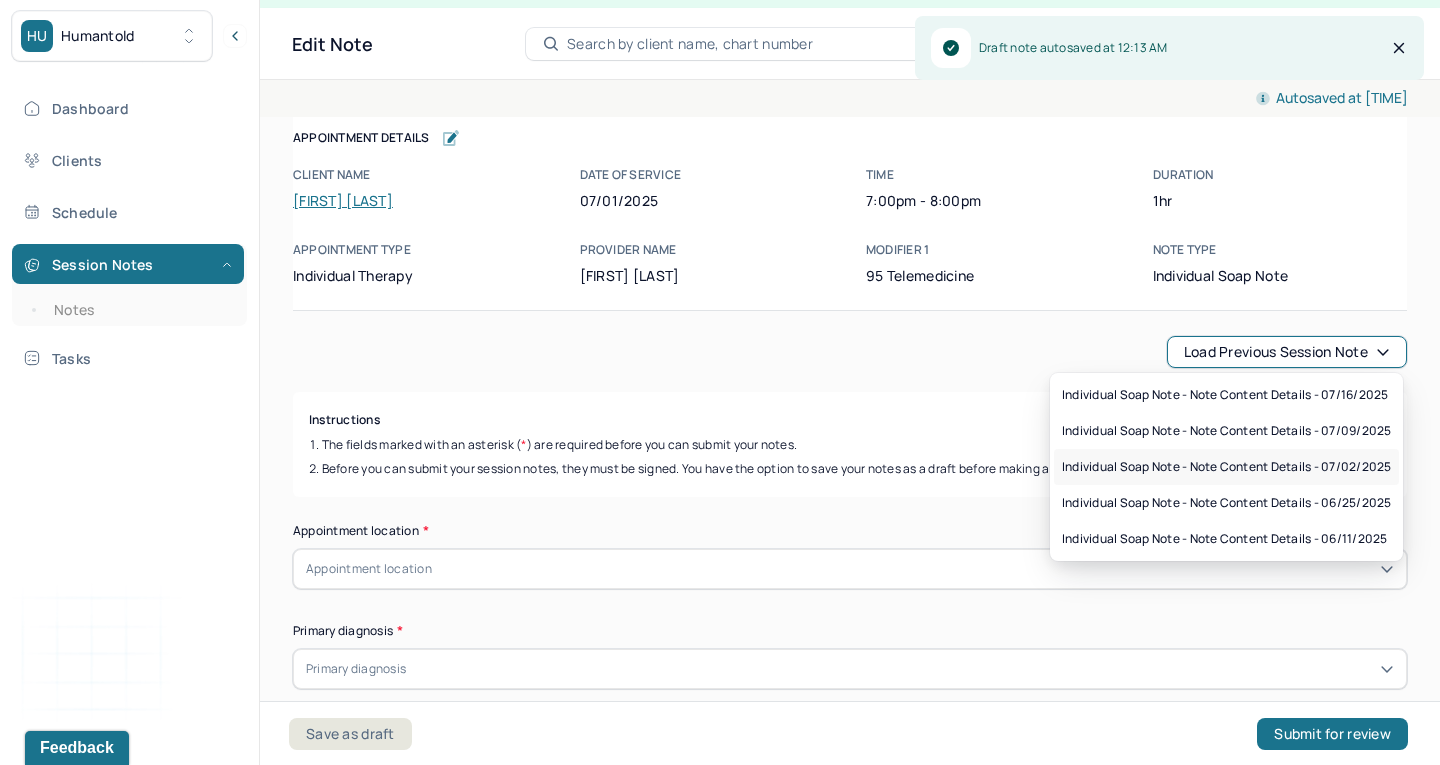 click on "Individual soap note   - Note content Details -   07/02/2025" at bounding box center (1226, 467) 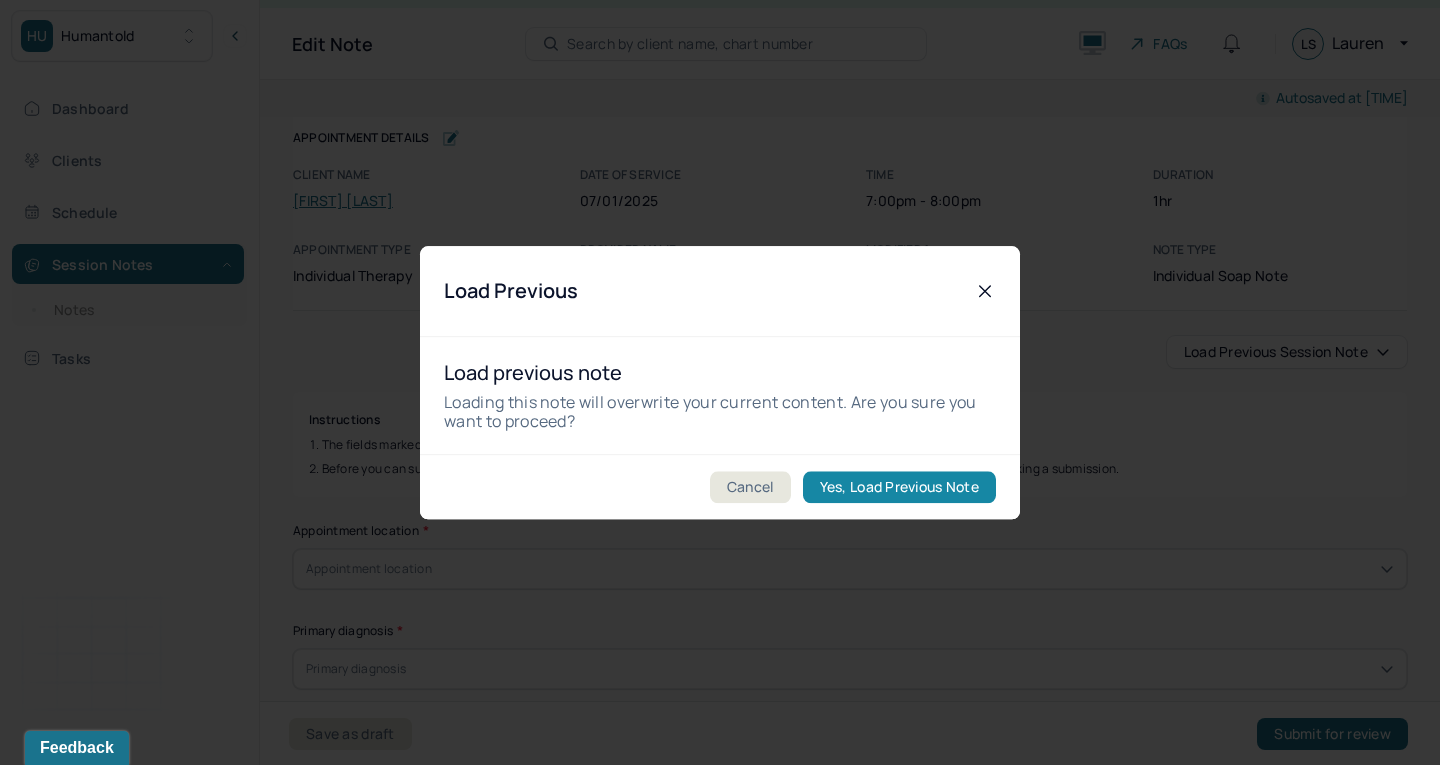 click on "Yes, Load Previous Note" at bounding box center (899, 487) 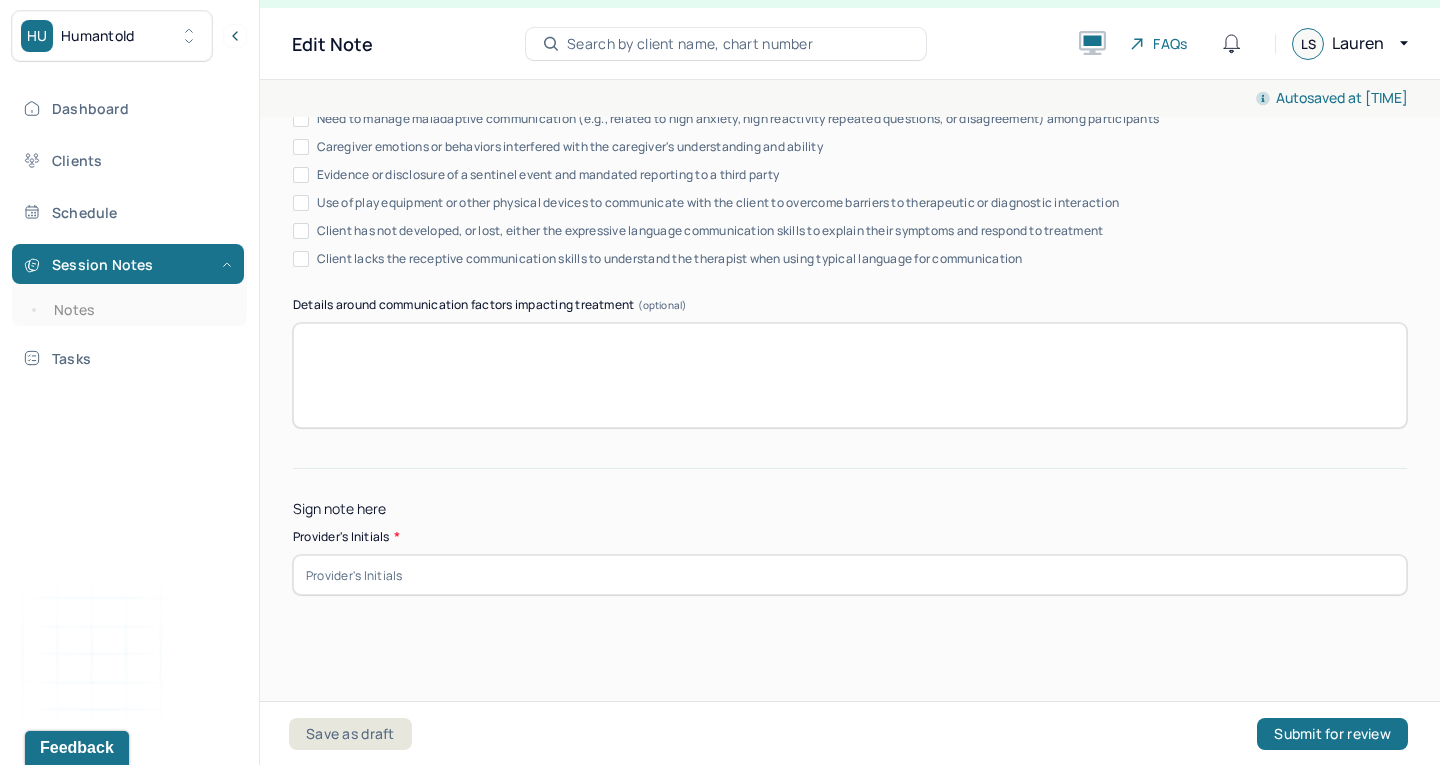 scroll, scrollTop: 3894, scrollLeft: 0, axis: vertical 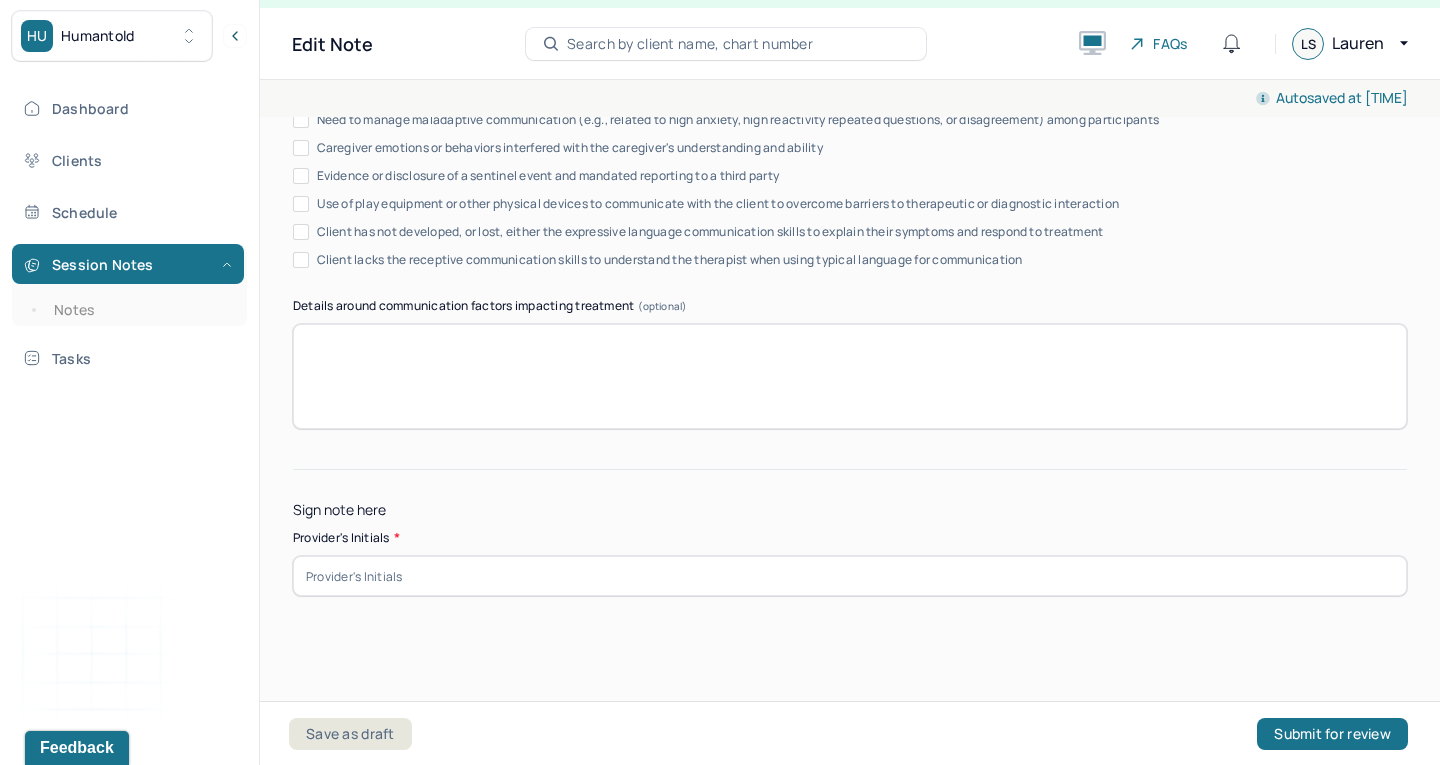click at bounding box center (850, 576) 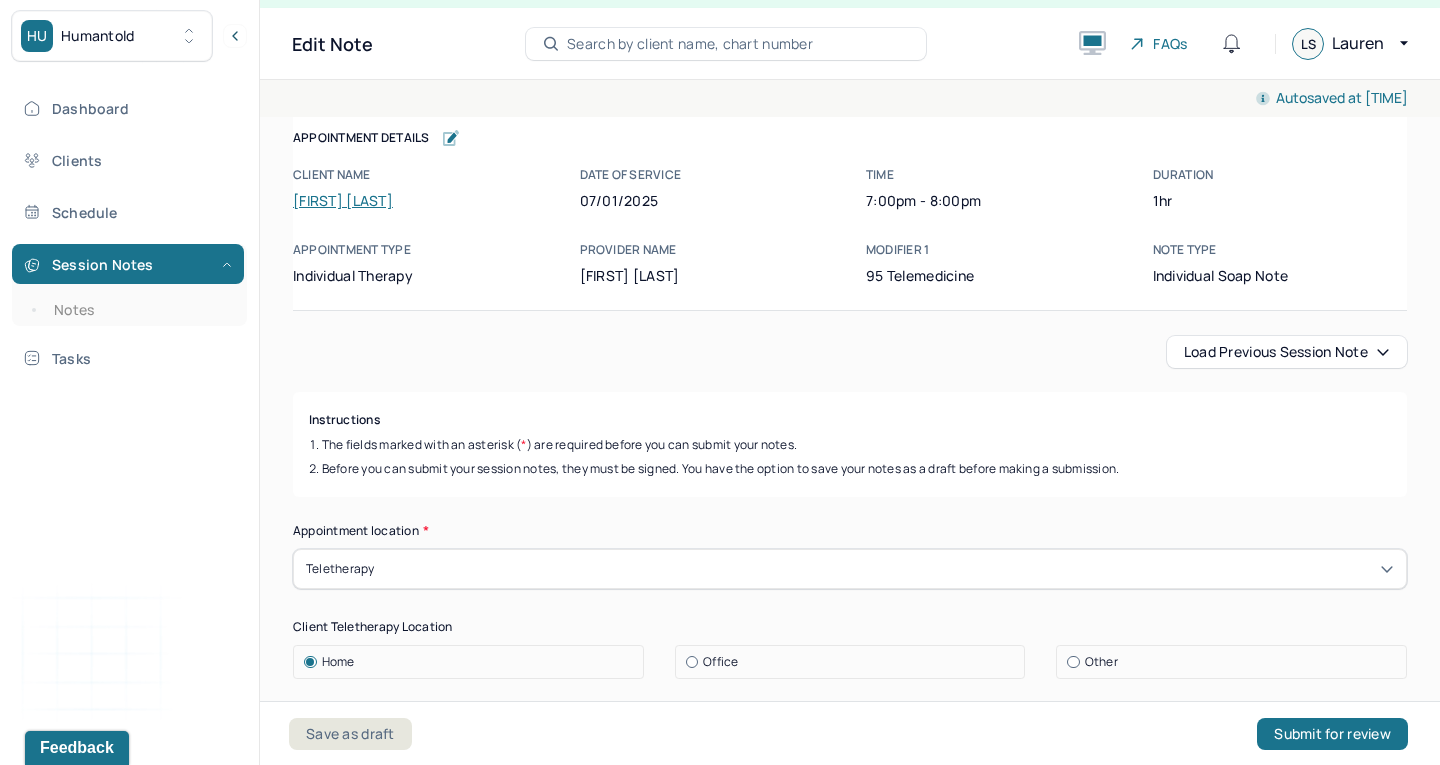 scroll, scrollTop: 0, scrollLeft: 0, axis: both 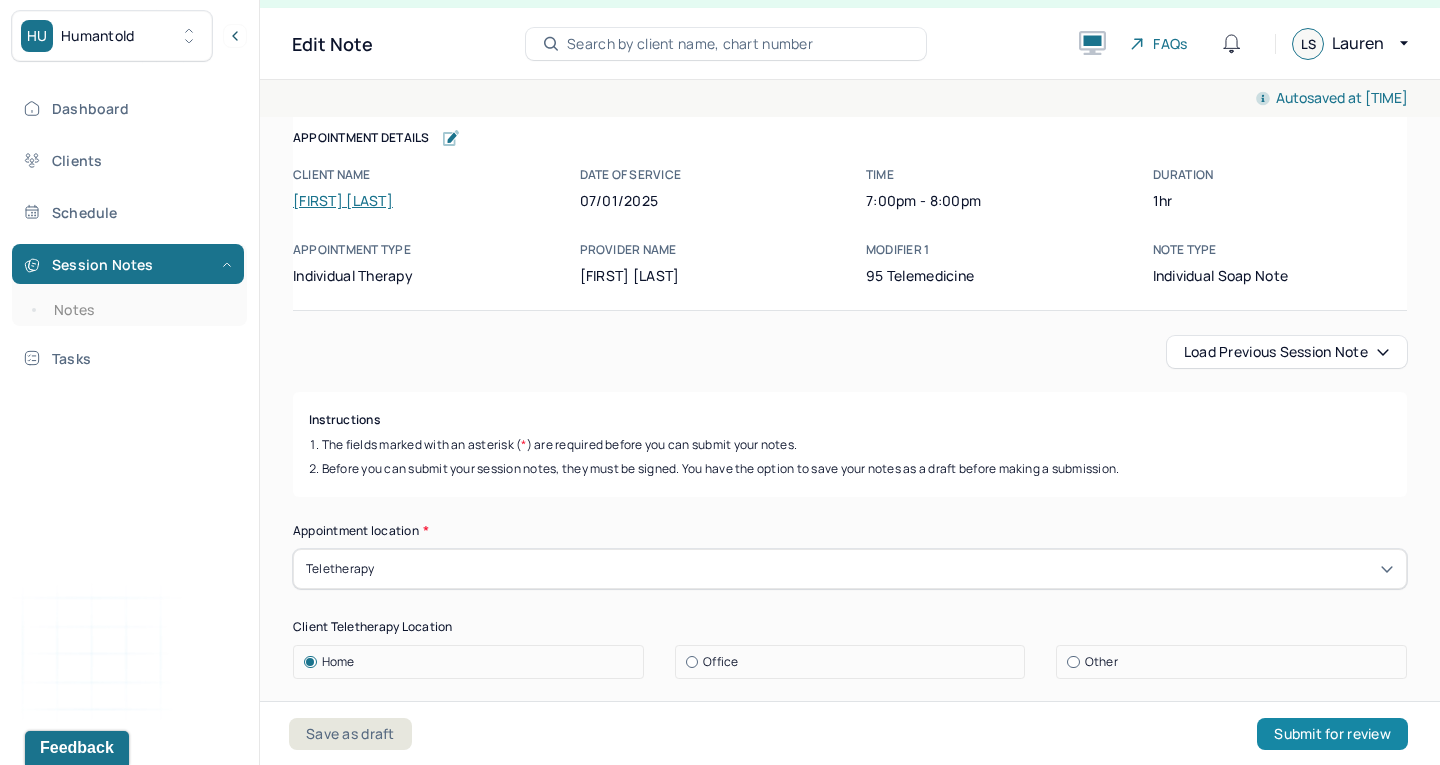 type on "LS" 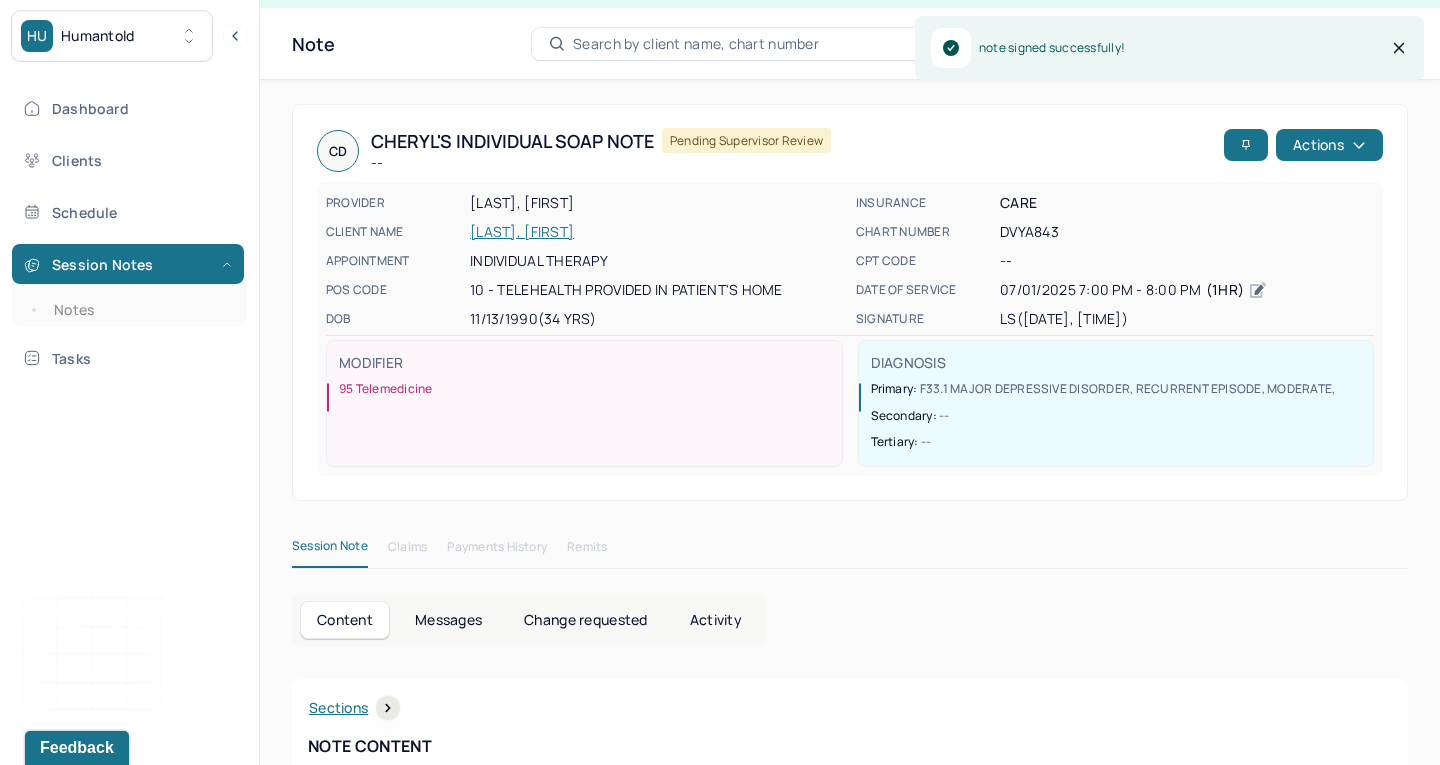 scroll, scrollTop: 0, scrollLeft: 0, axis: both 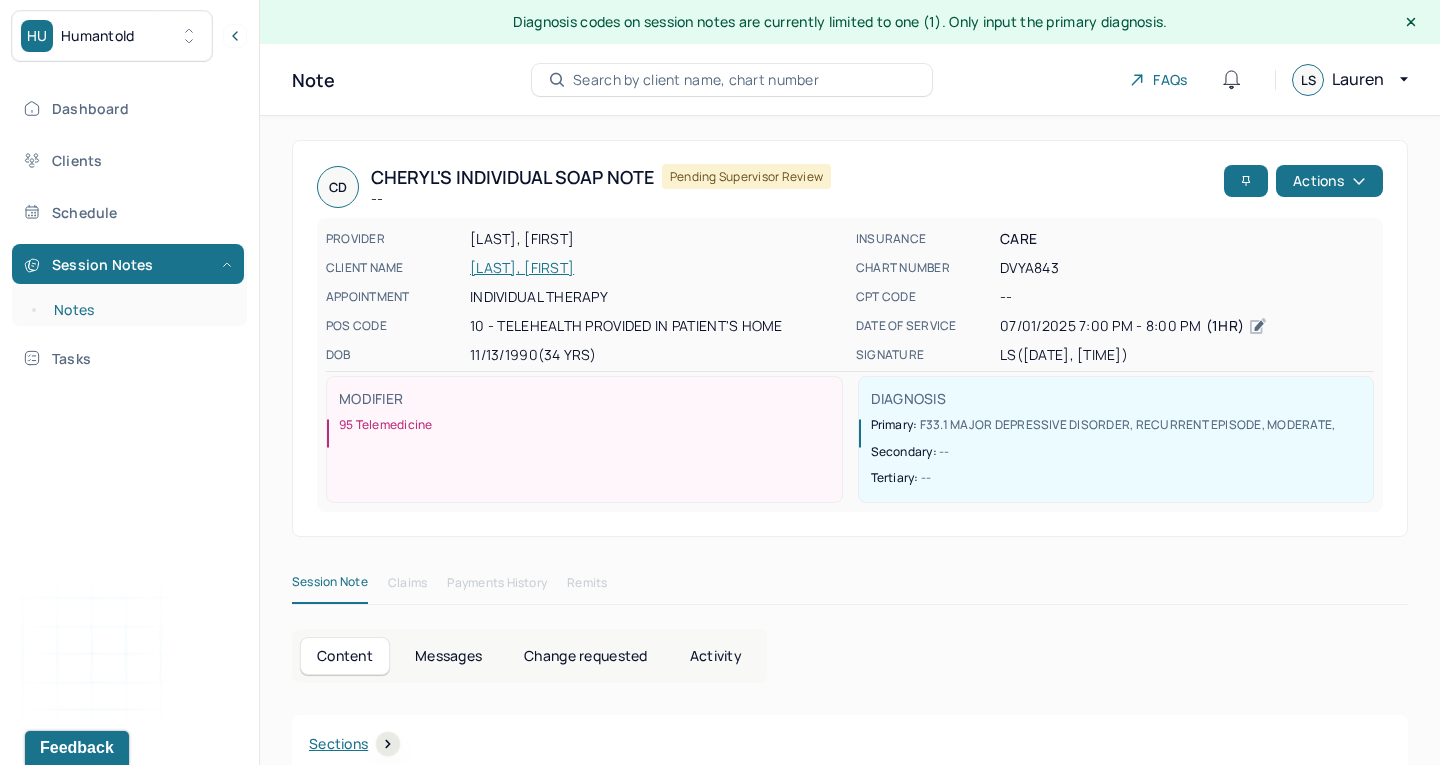 click on "Notes" at bounding box center [139, 310] 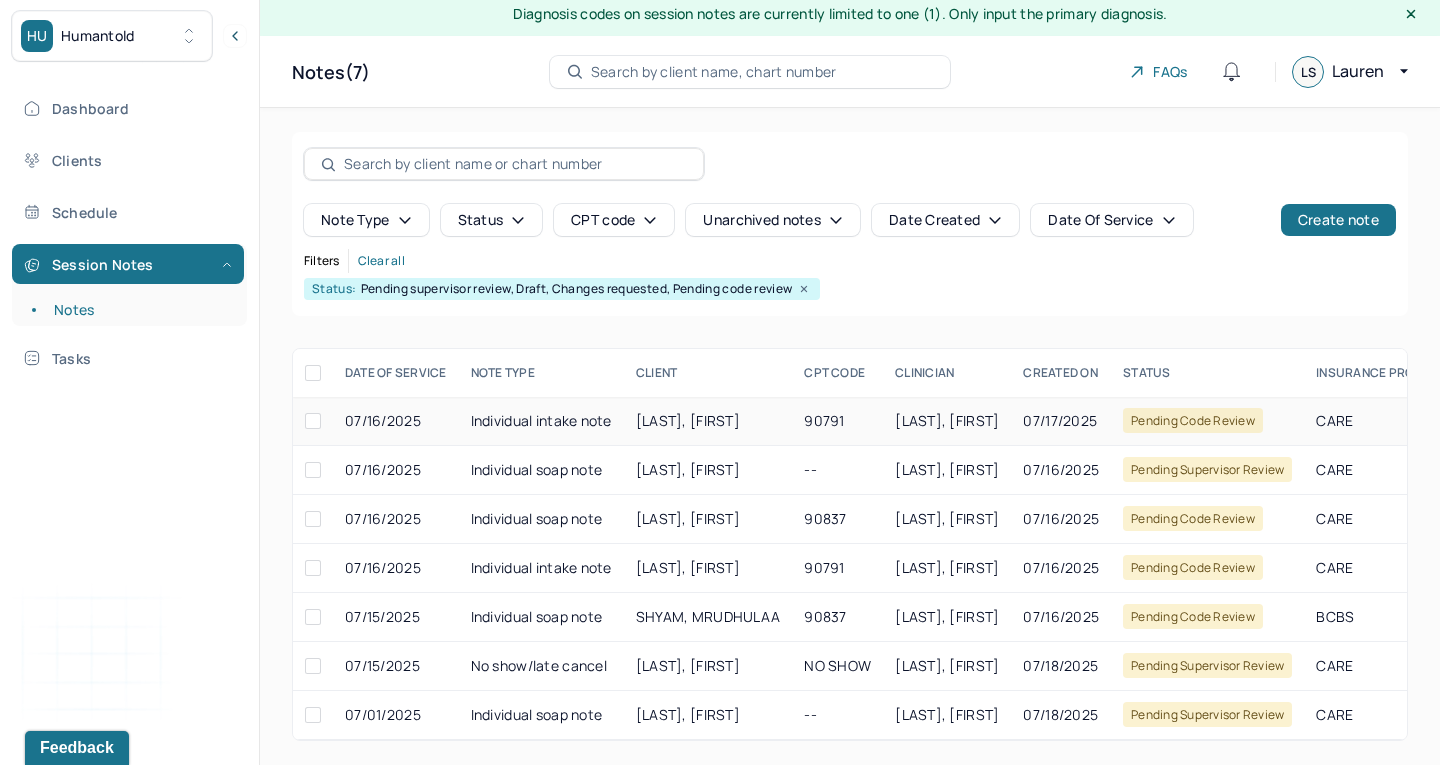 scroll, scrollTop: 9, scrollLeft: 0, axis: vertical 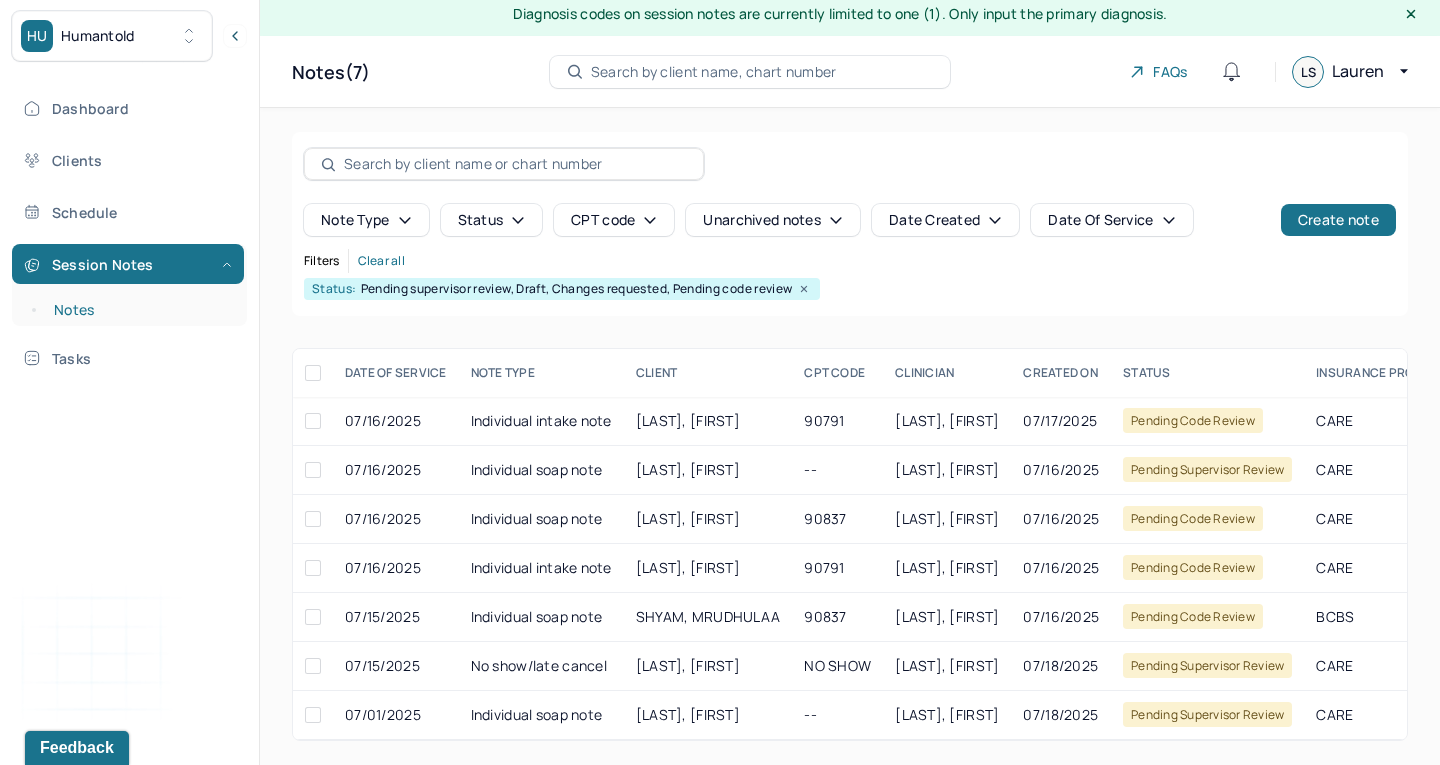 click on "Notes" at bounding box center (139, 310) 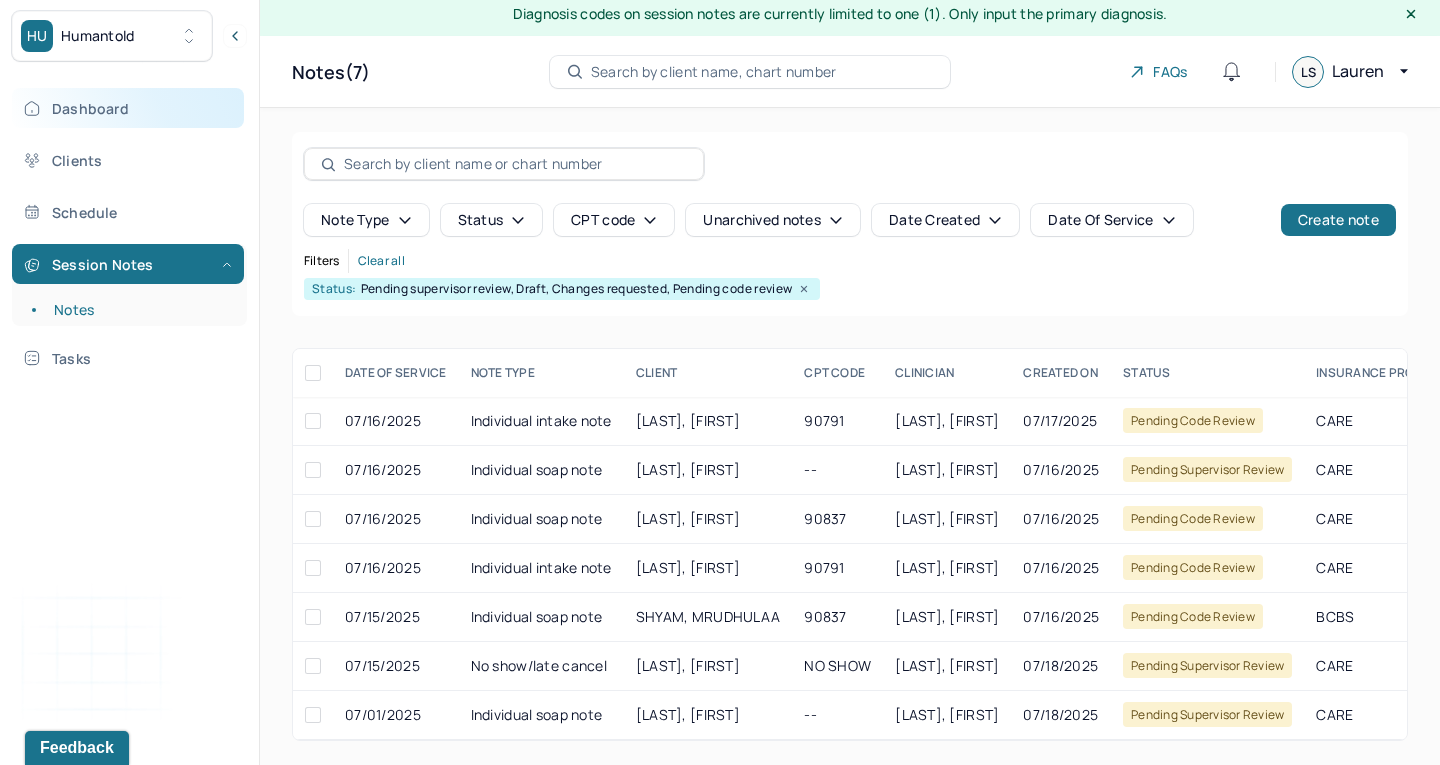 click on "Dashboard" at bounding box center (128, 108) 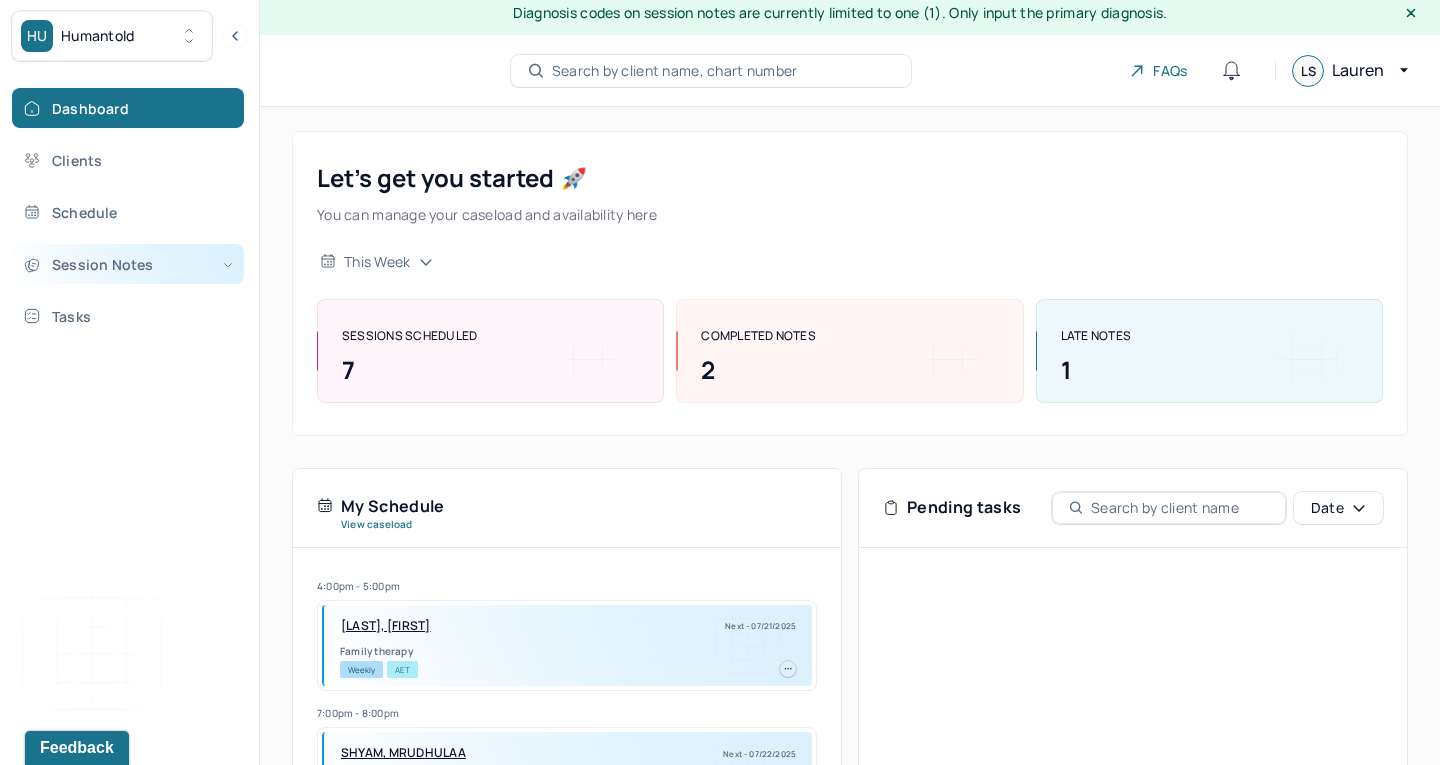 click on "Session Notes" at bounding box center [128, 264] 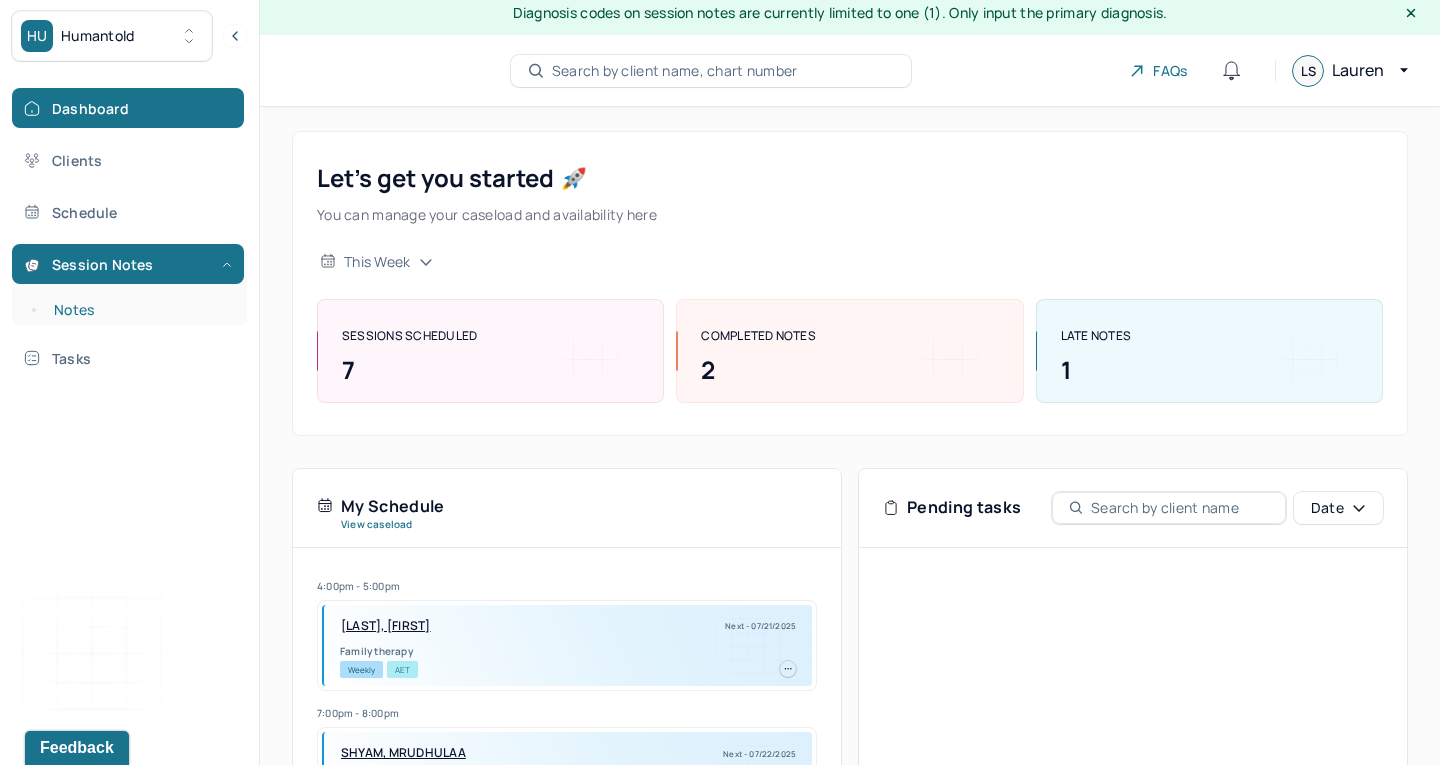 click on "Notes" at bounding box center (139, 310) 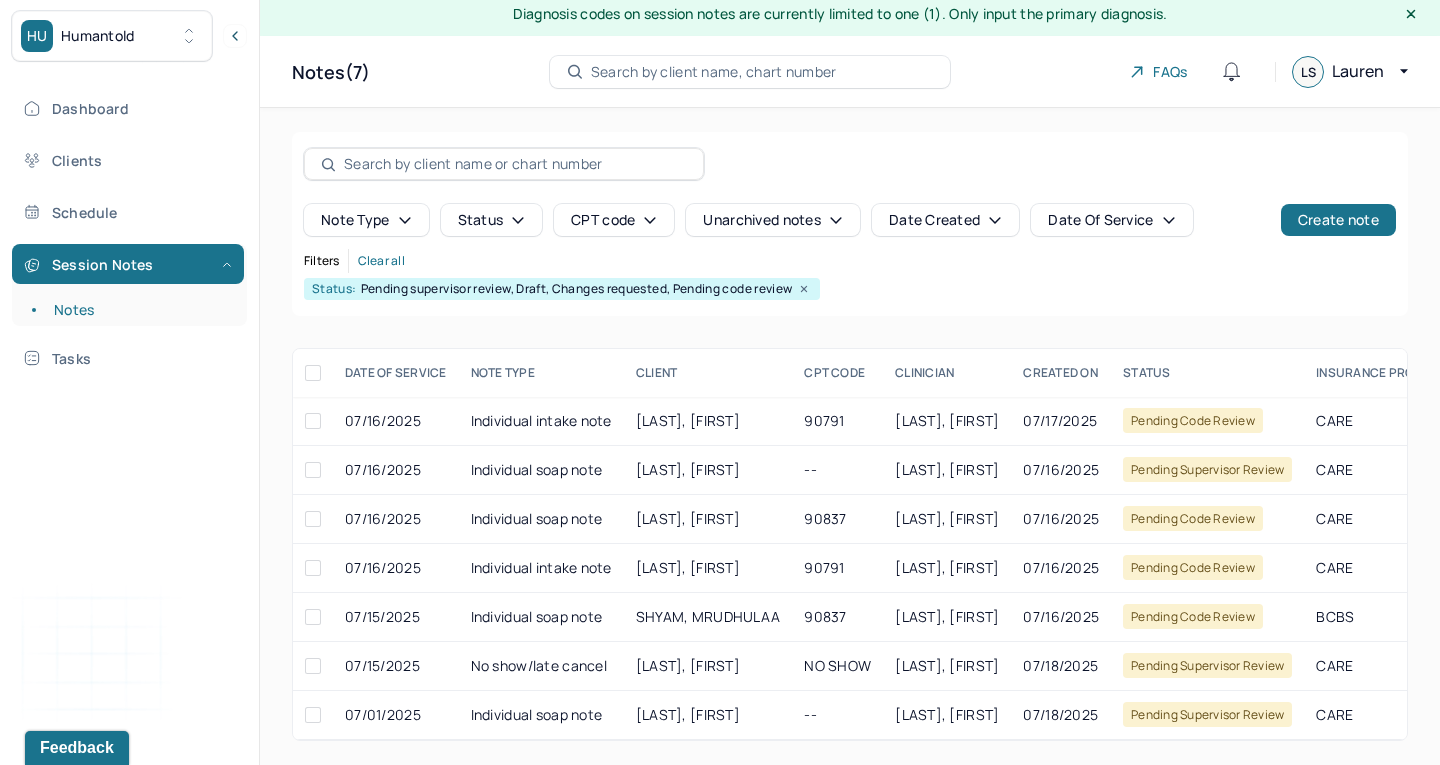 scroll, scrollTop: 9, scrollLeft: 0, axis: vertical 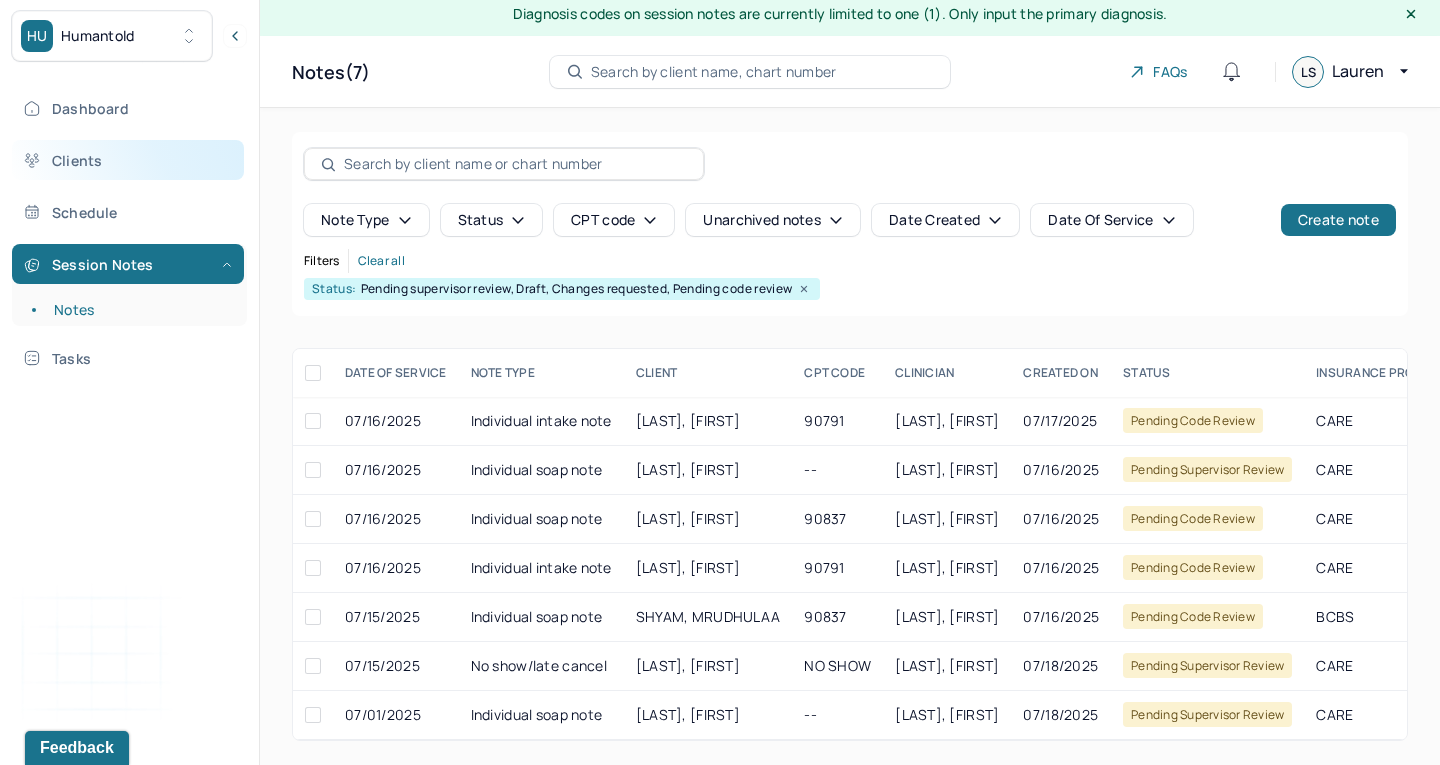 click on "Clients" at bounding box center [128, 160] 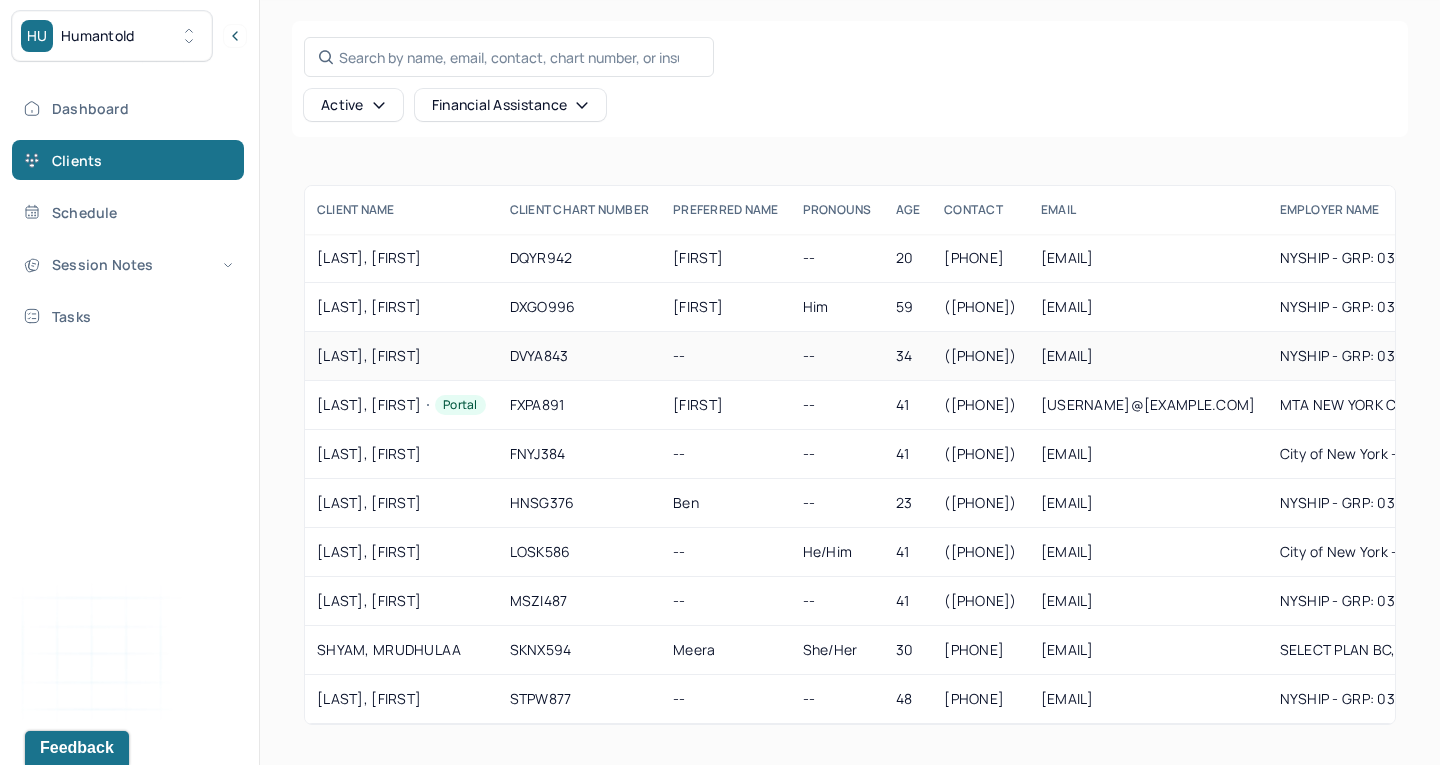 scroll, scrollTop: 119, scrollLeft: 0, axis: vertical 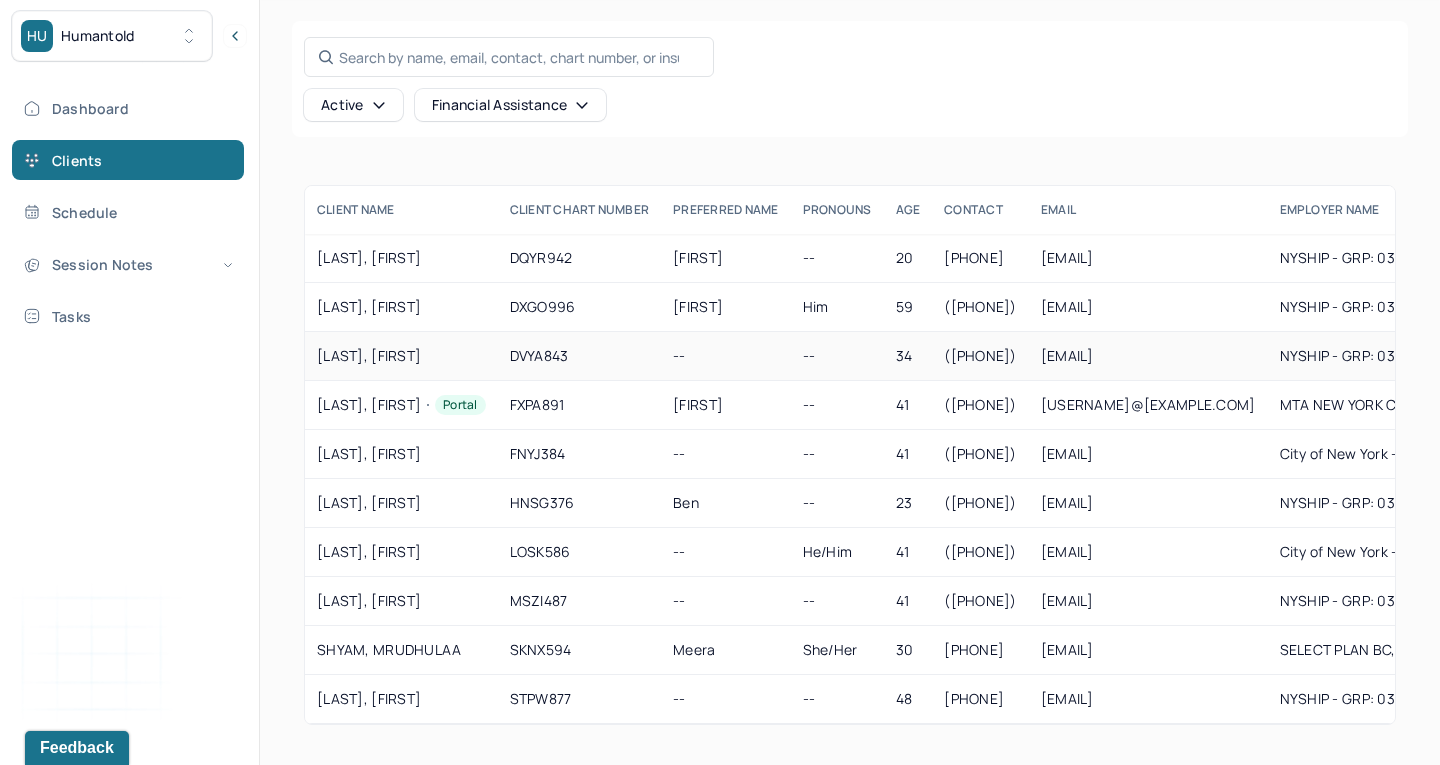 click on "[LAST], [FIRST]" at bounding box center (401, 356) 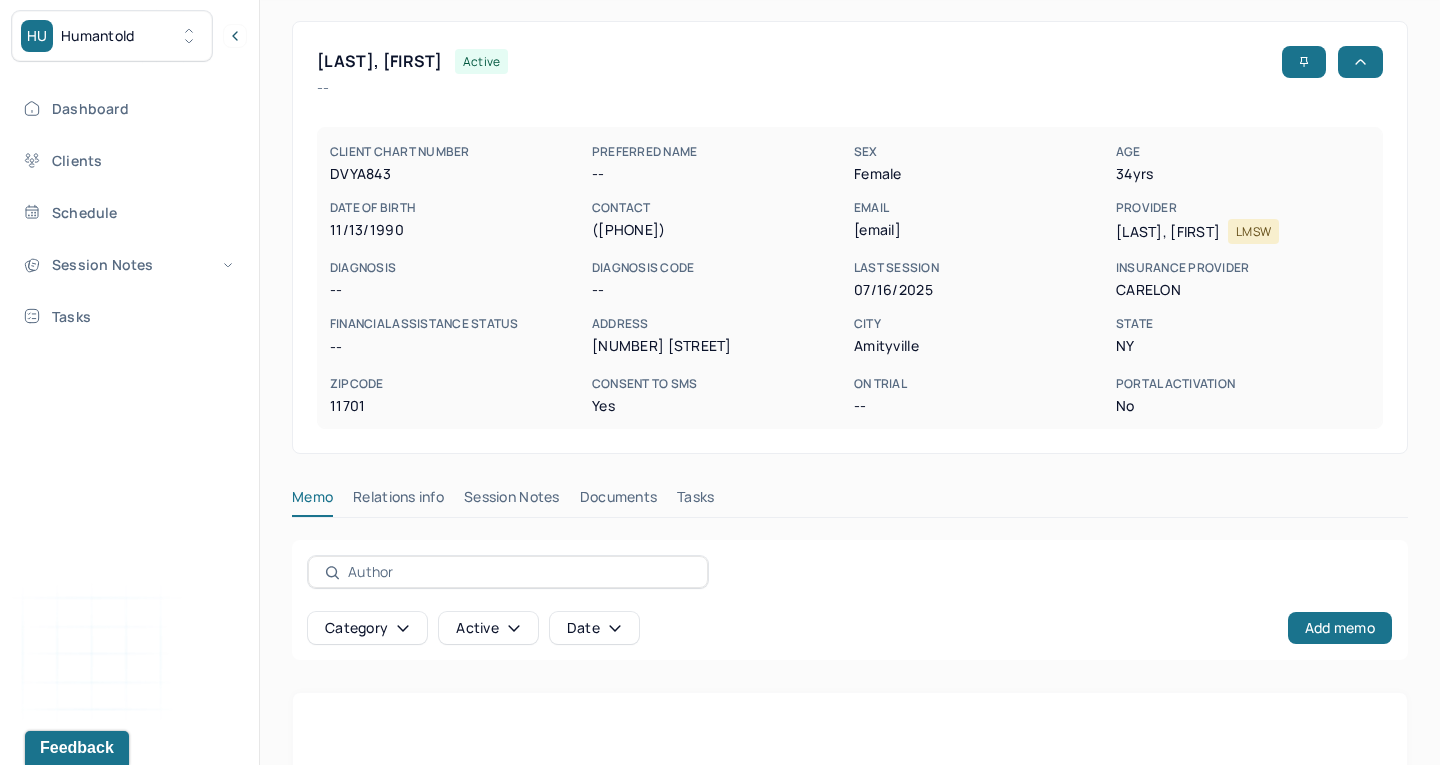 click on "Session Notes" at bounding box center (512, 501) 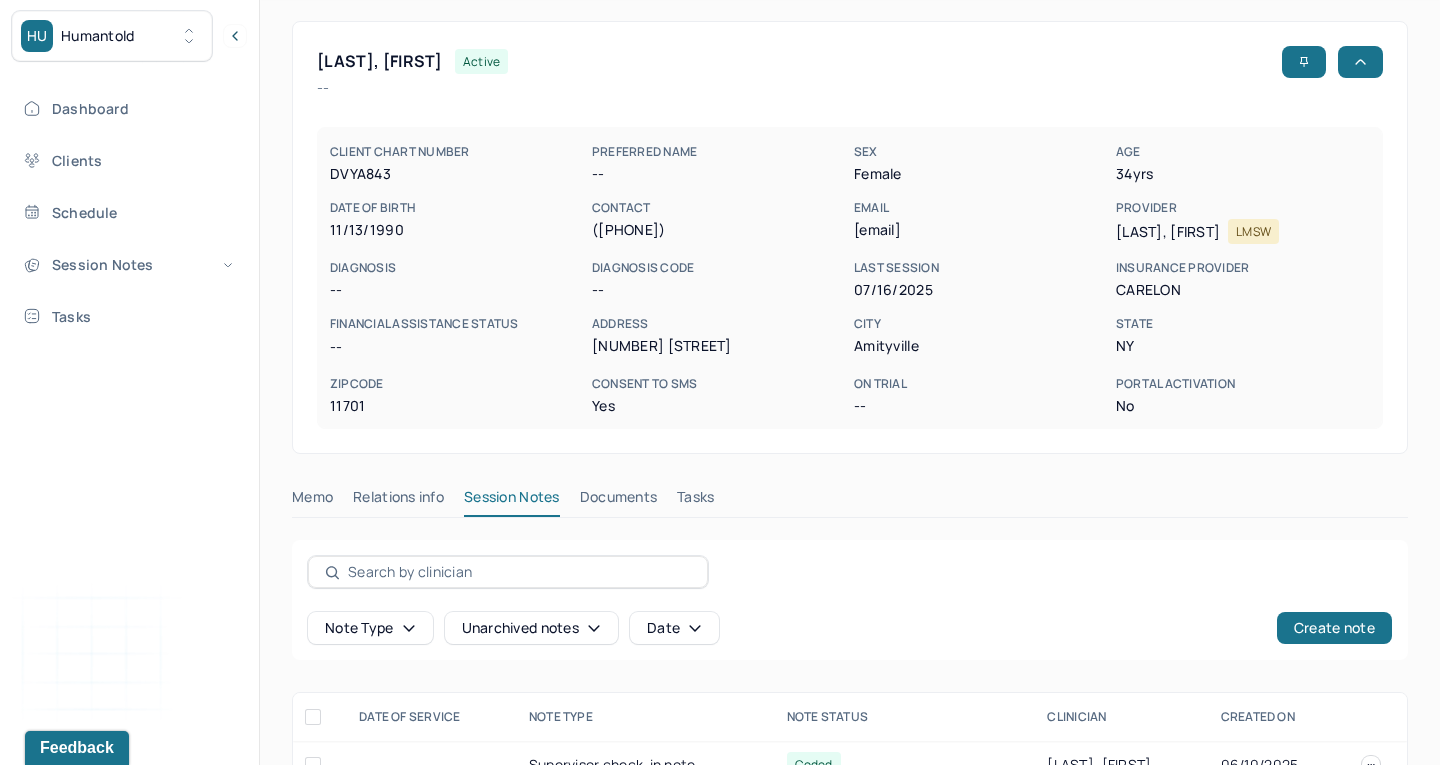 scroll, scrollTop: 464, scrollLeft: 0, axis: vertical 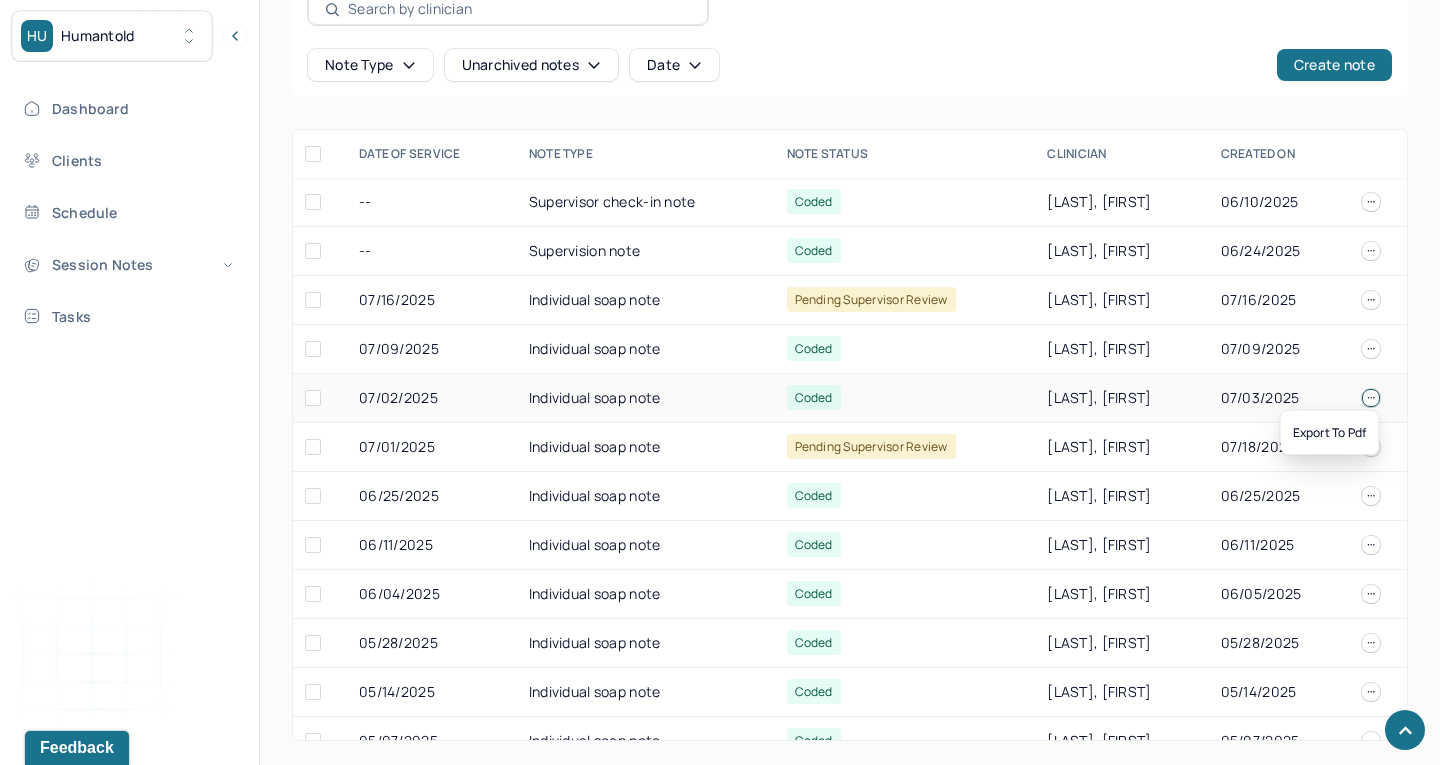 click 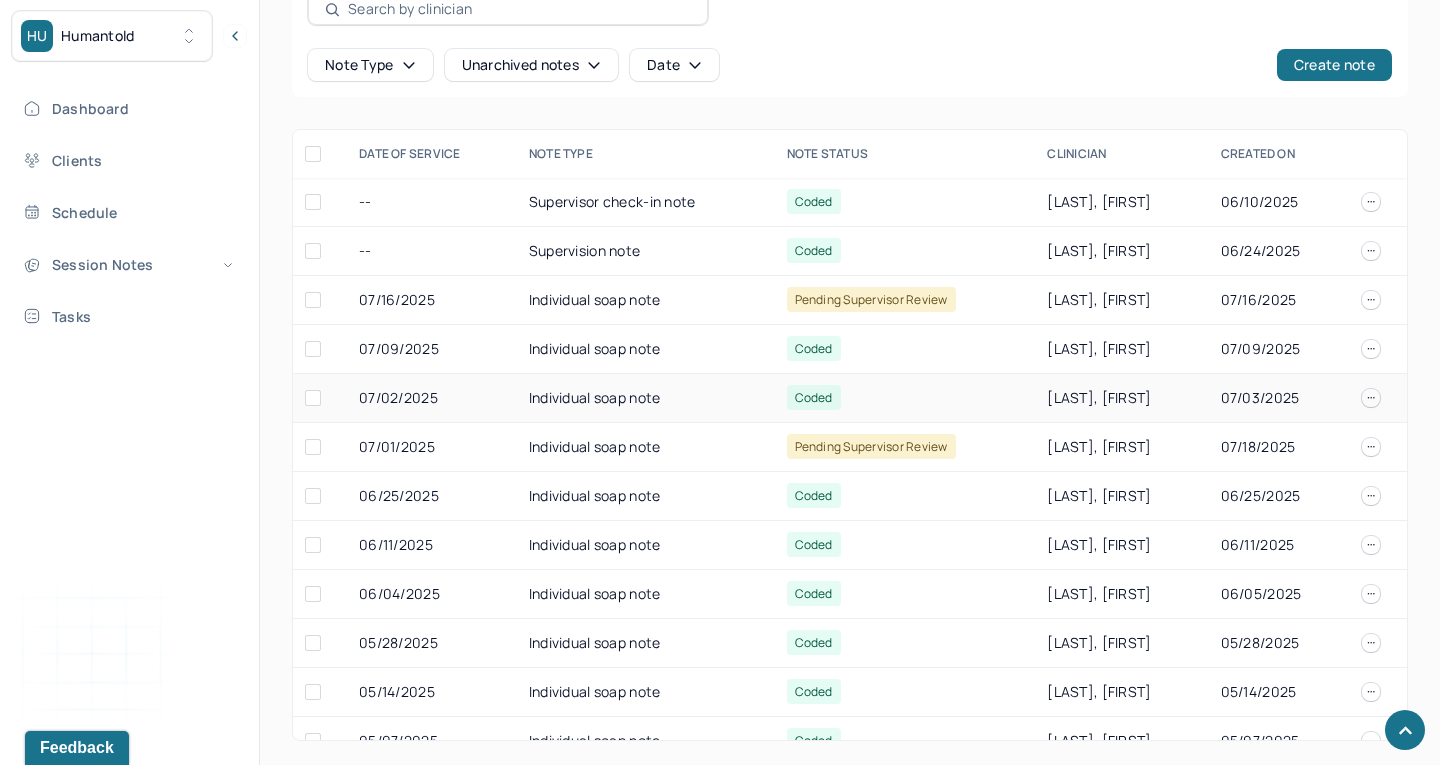 click on "Coded" at bounding box center (905, 398) 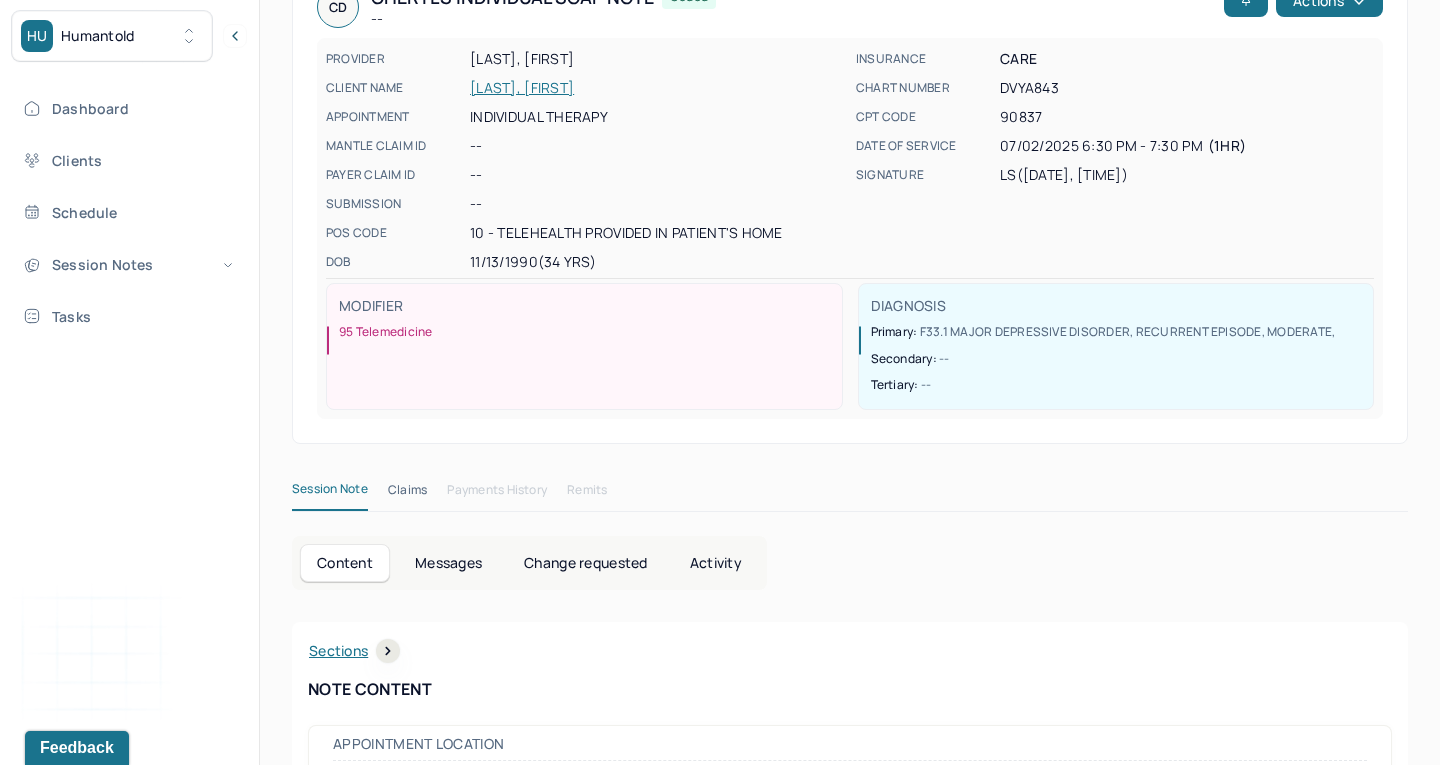 scroll, scrollTop: 186, scrollLeft: 0, axis: vertical 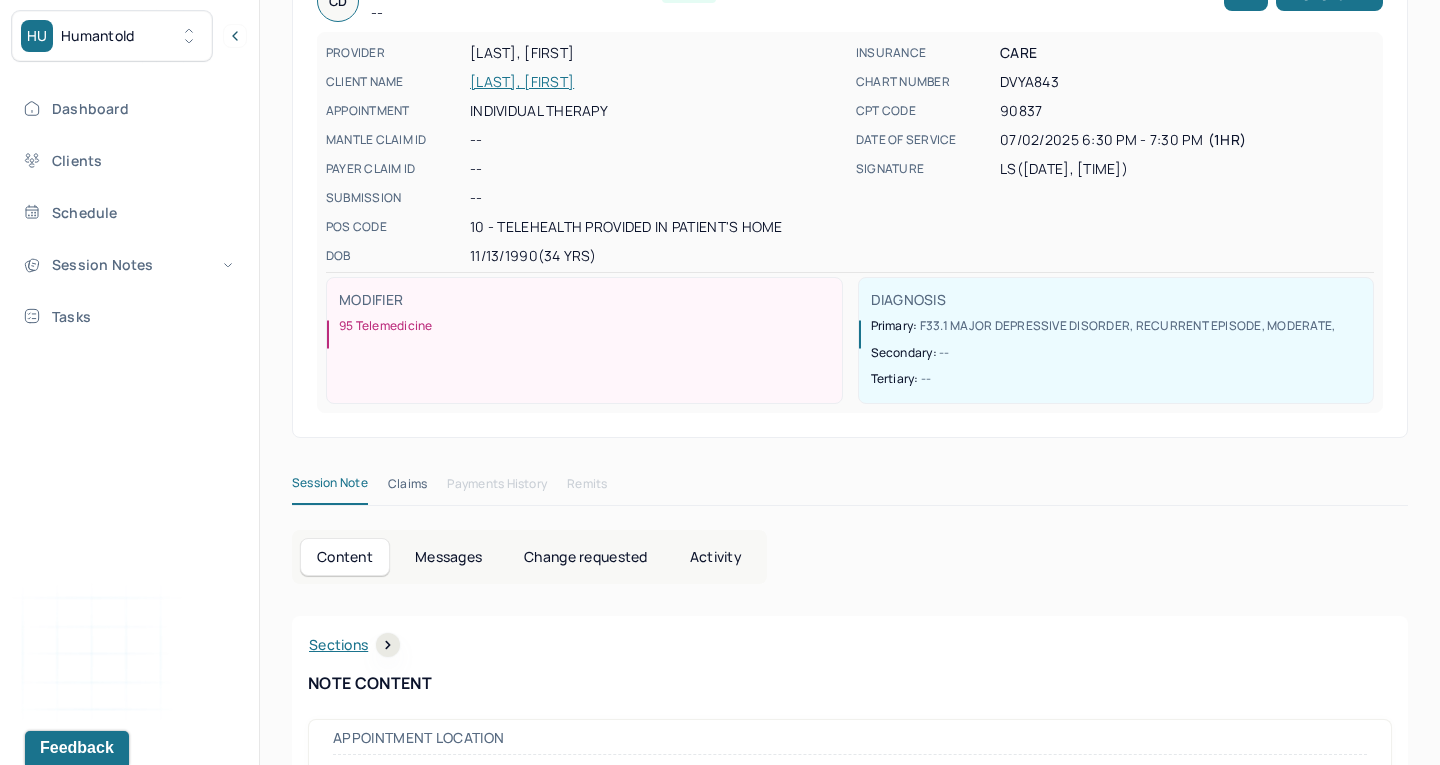 click on "Claims" at bounding box center (407, 488) 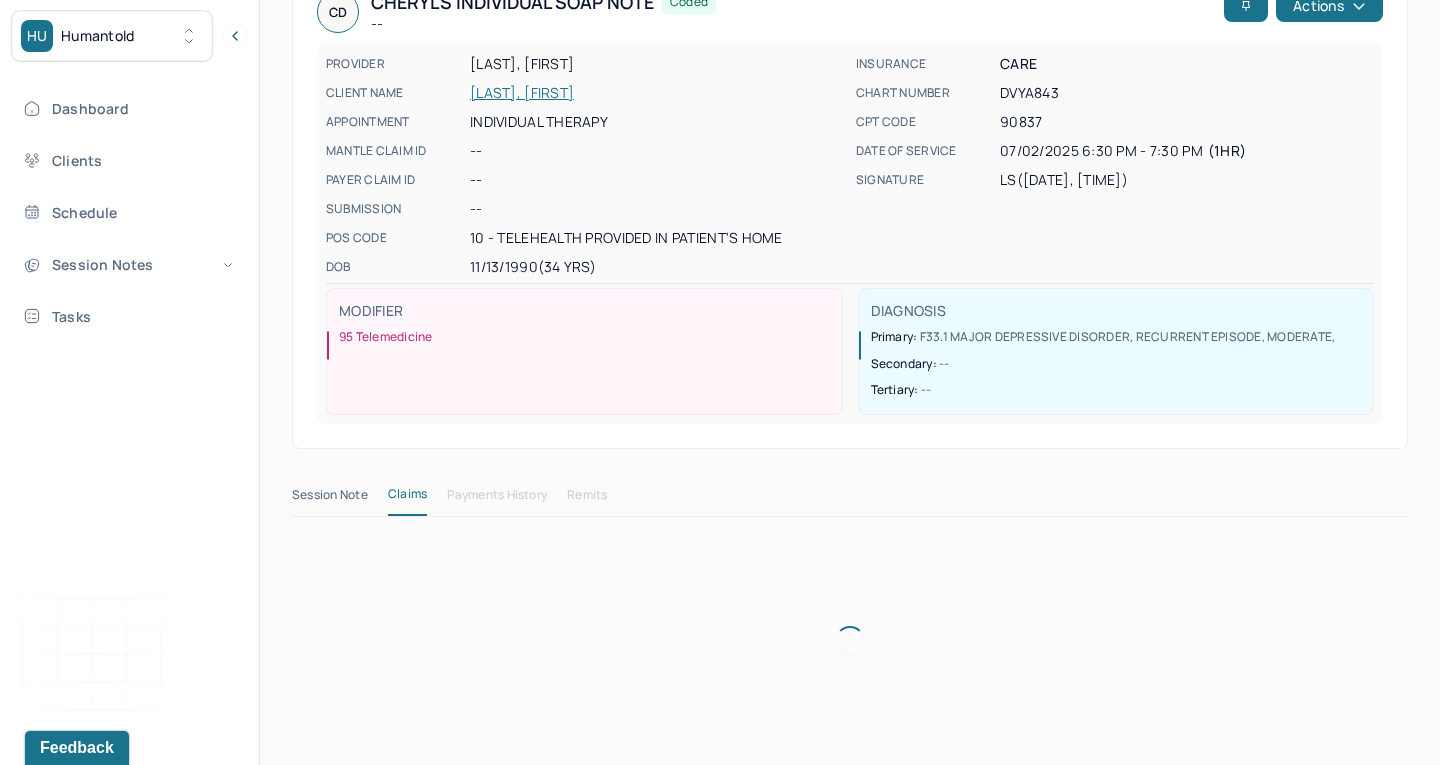 scroll, scrollTop: 175, scrollLeft: 0, axis: vertical 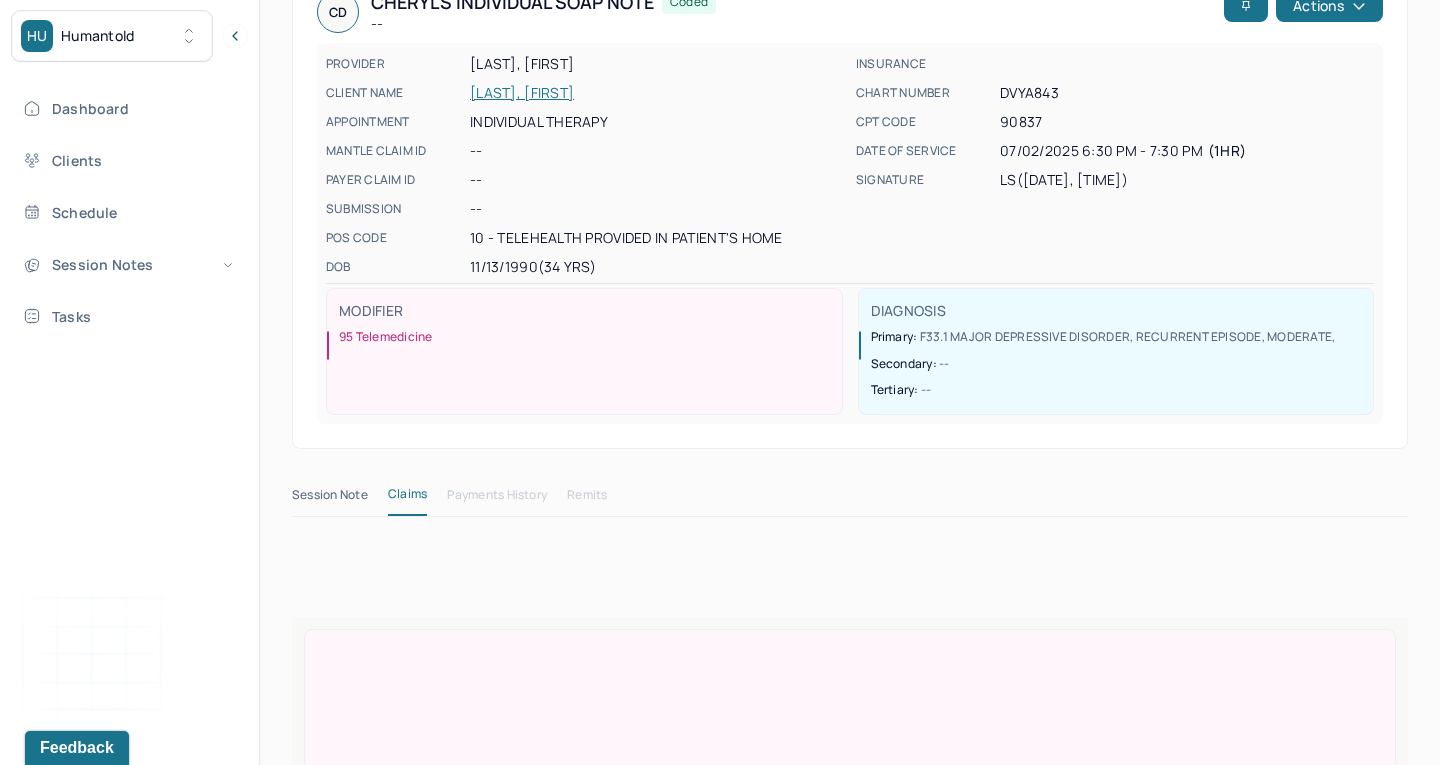click on "Session Note" at bounding box center [330, 499] 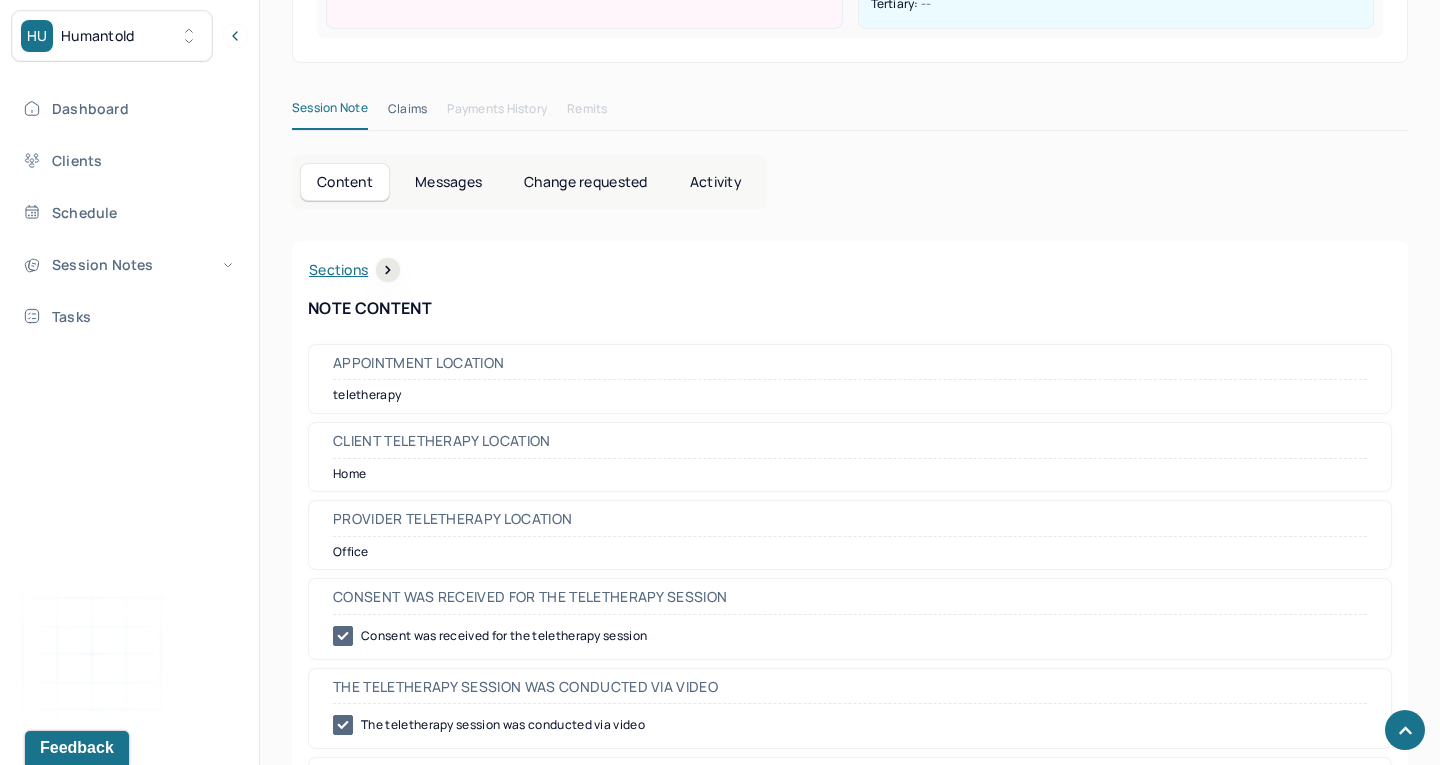 scroll, scrollTop: 757, scrollLeft: 0, axis: vertical 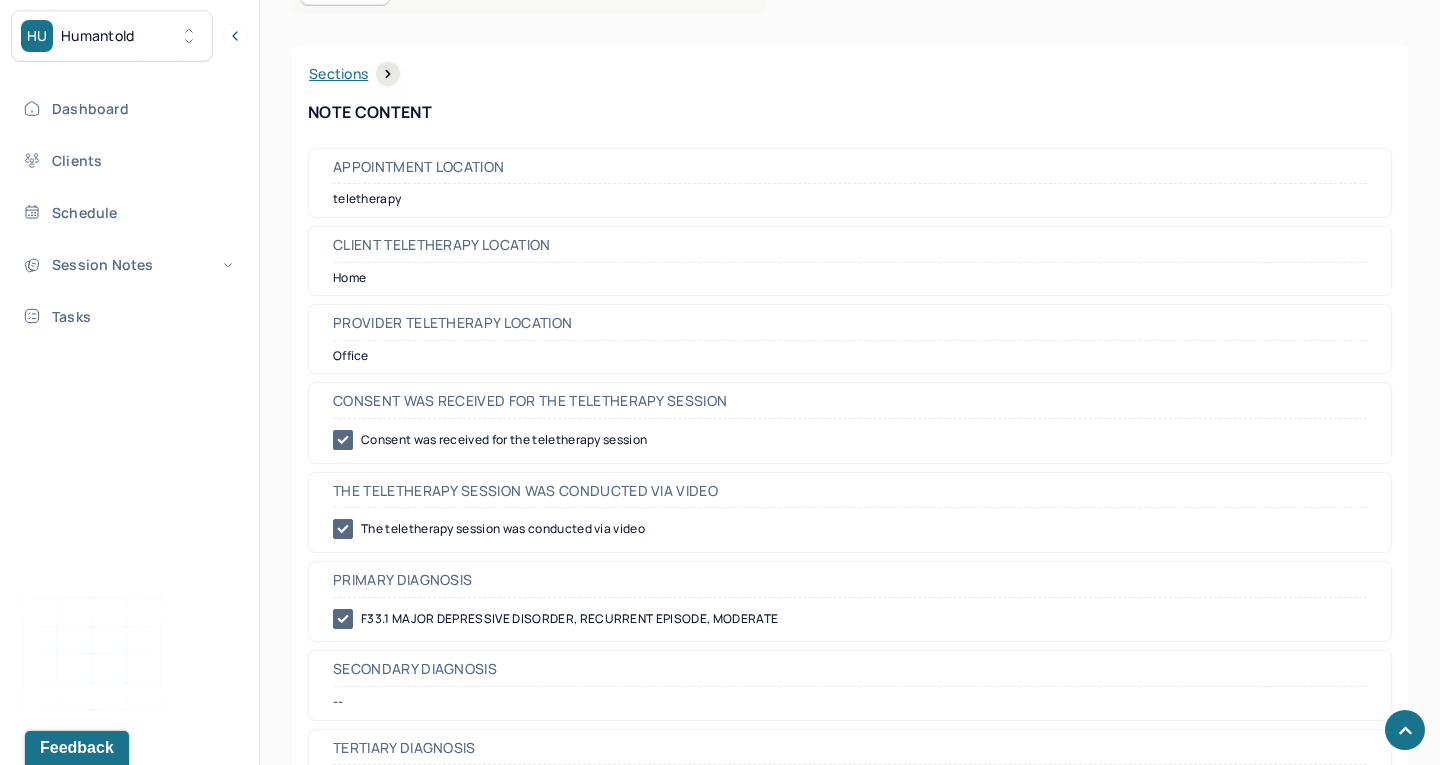 click 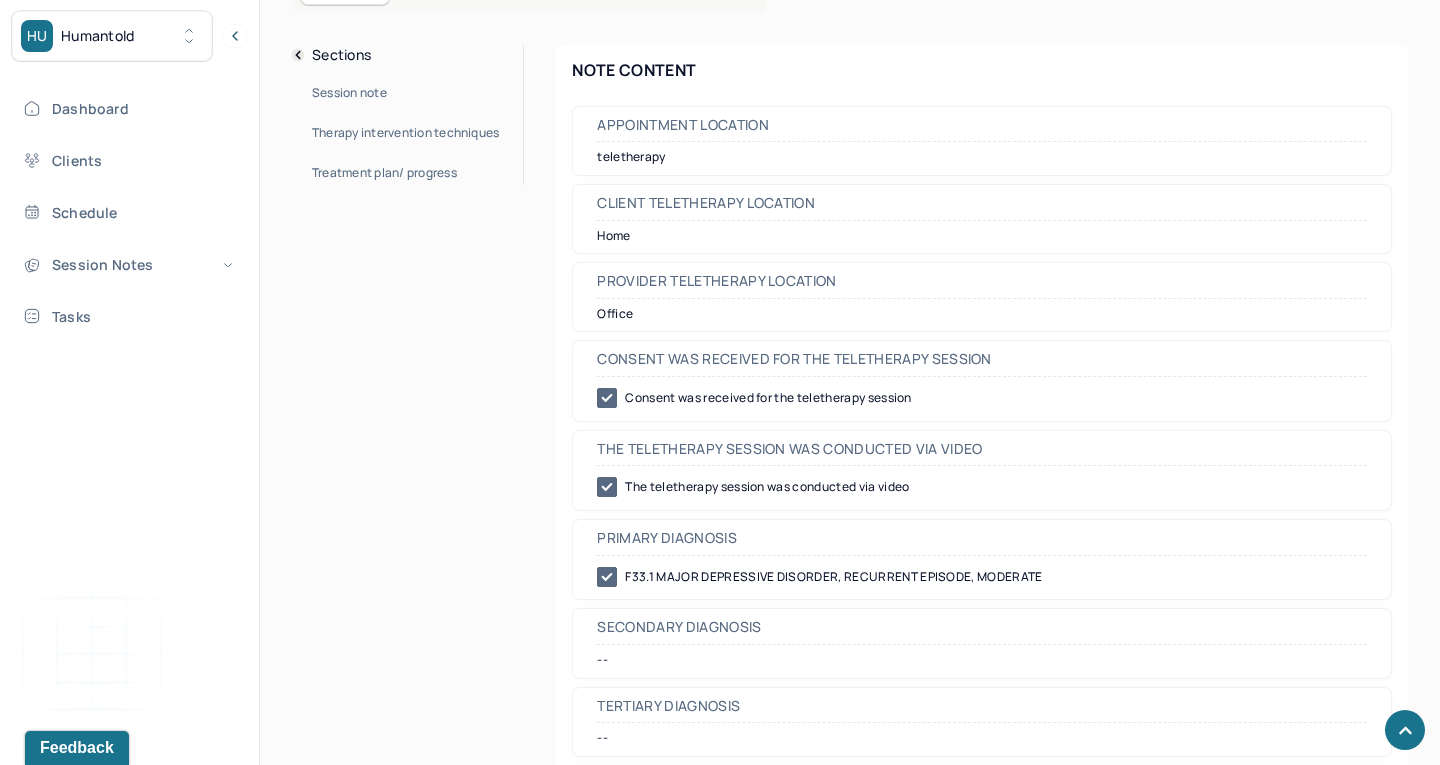 click 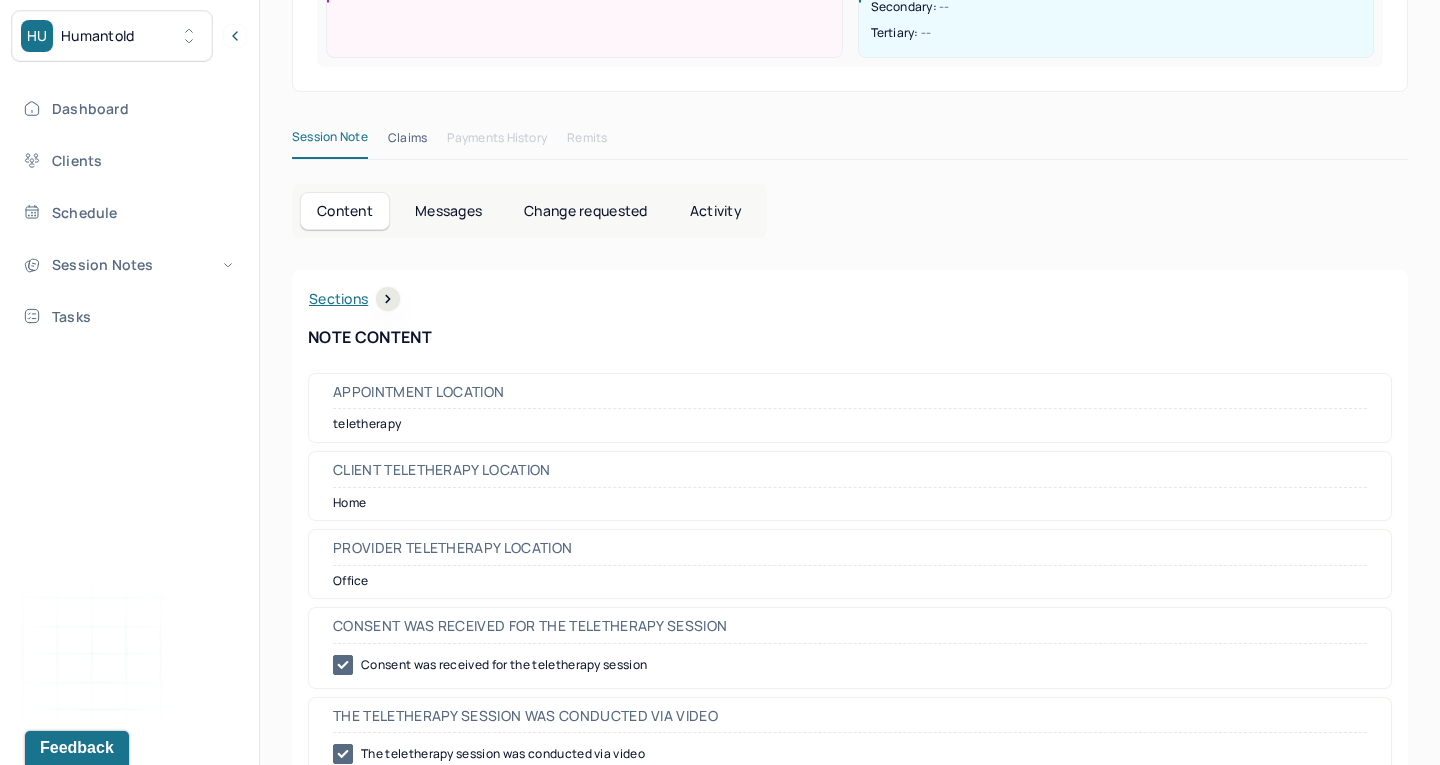 scroll, scrollTop: 451, scrollLeft: 0, axis: vertical 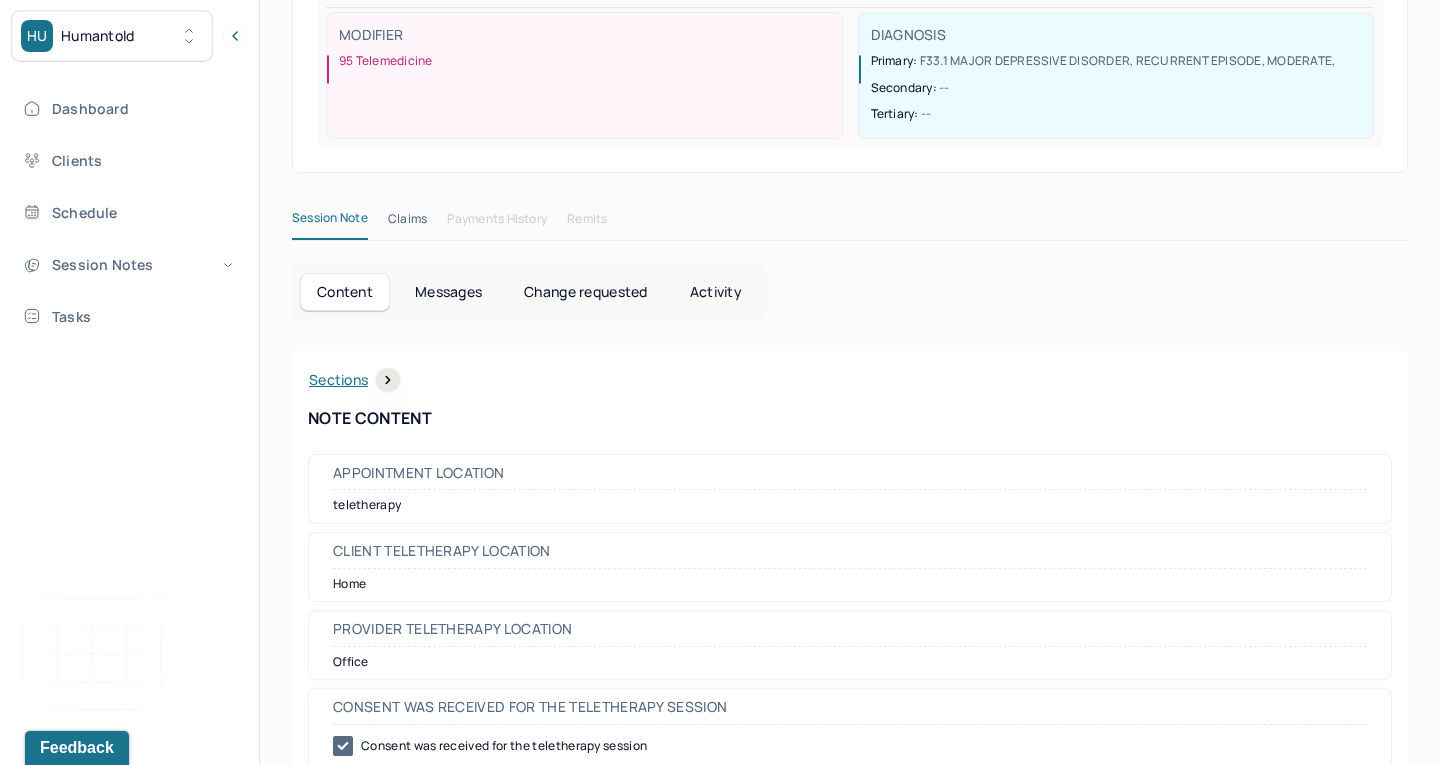 click on "Change requested" at bounding box center [585, 292] 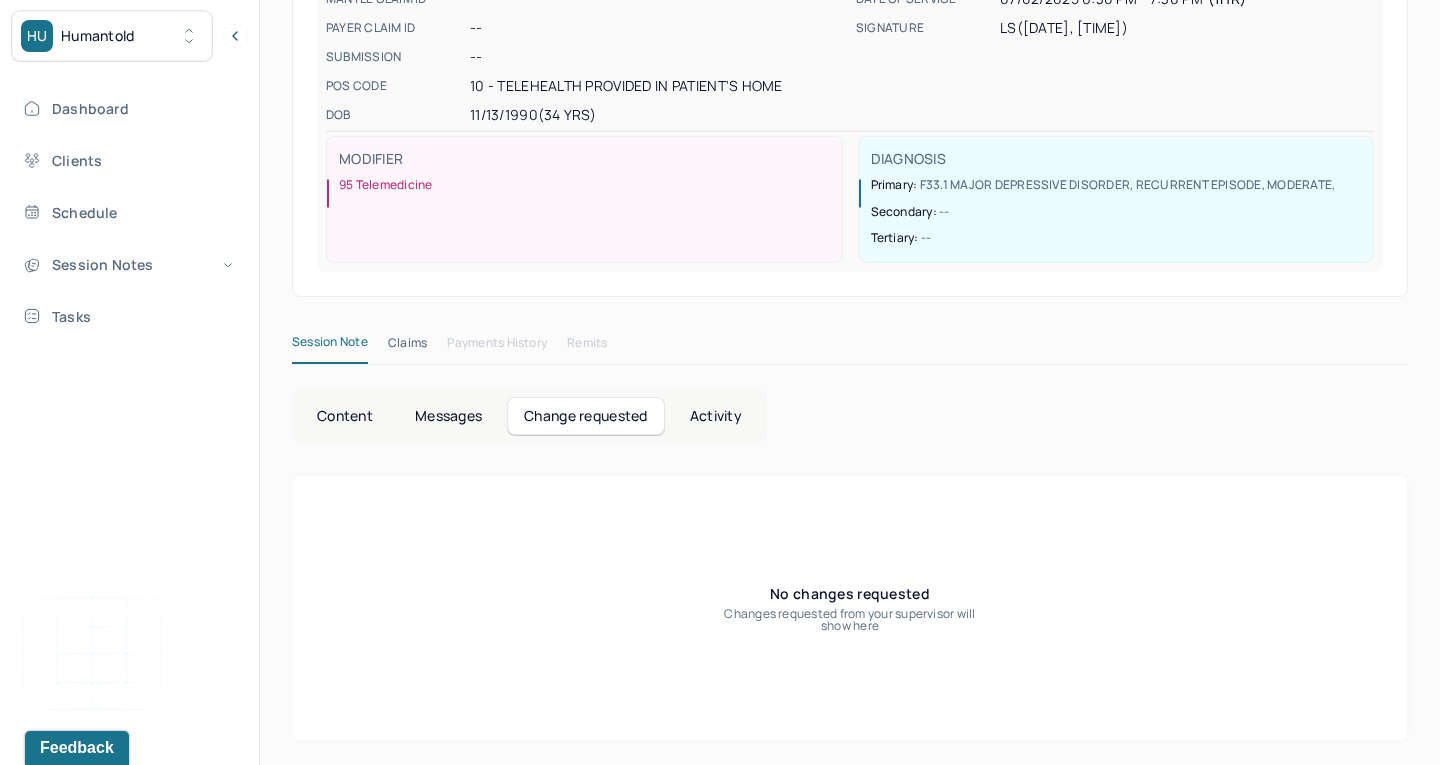 click on "Activity" at bounding box center (716, 416) 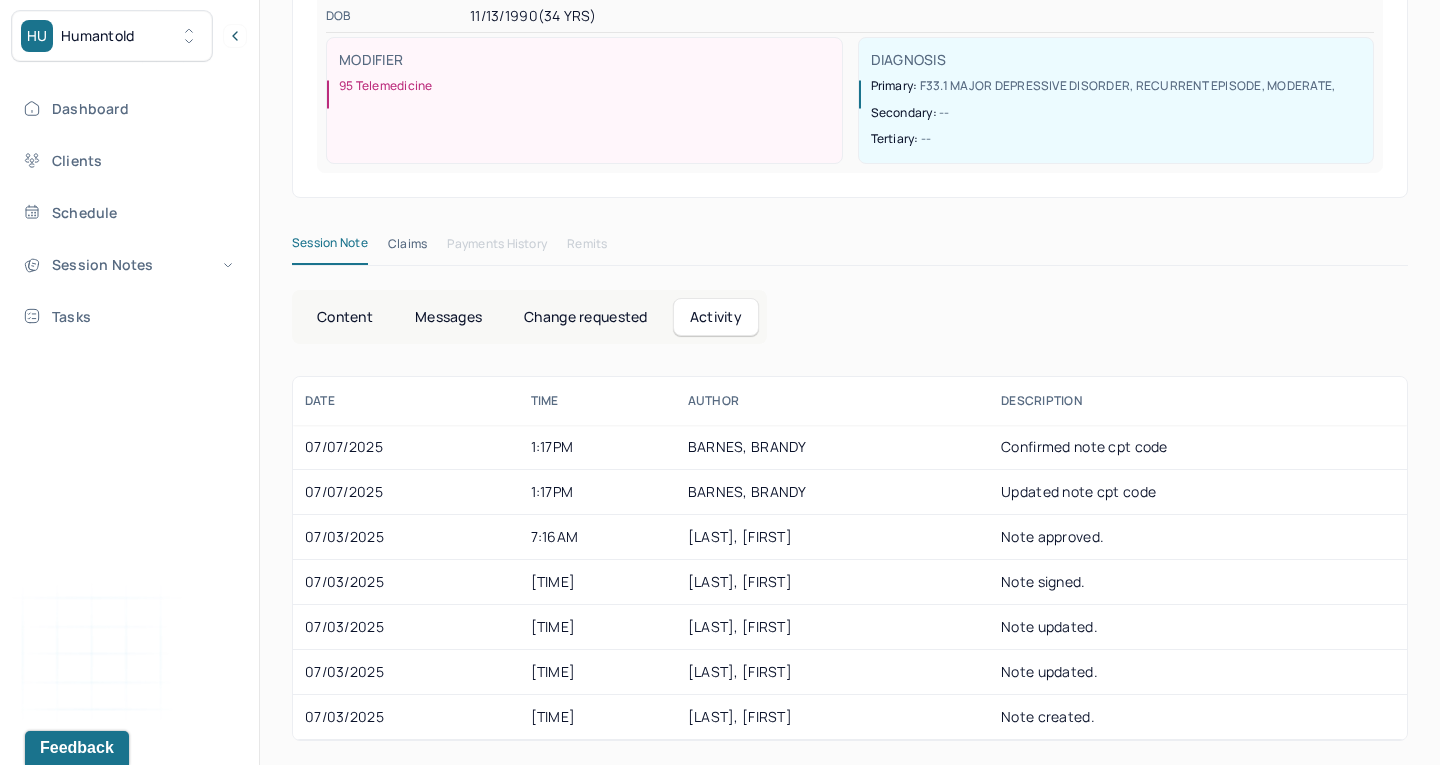 scroll, scrollTop: 427, scrollLeft: 0, axis: vertical 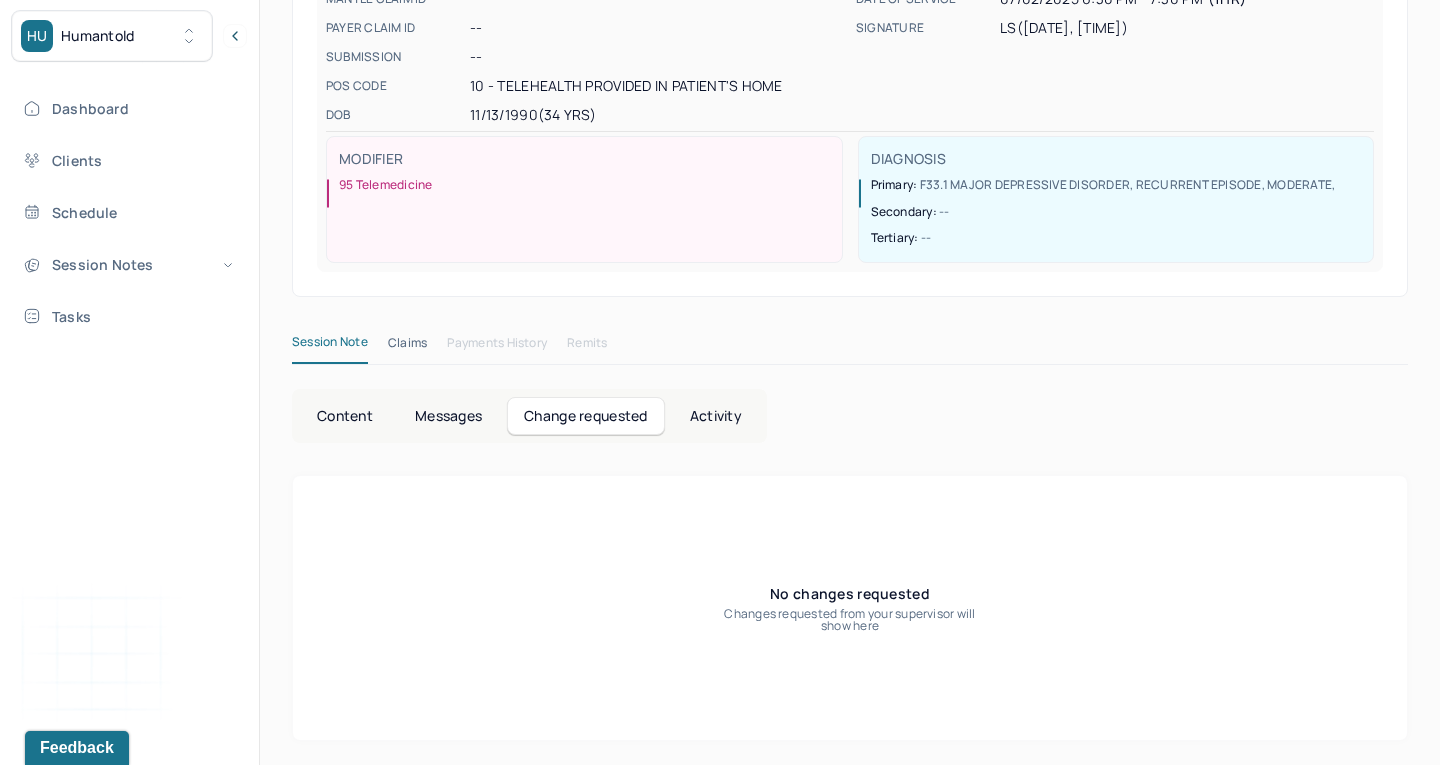 click on "Messages" at bounding box center [448, 416] 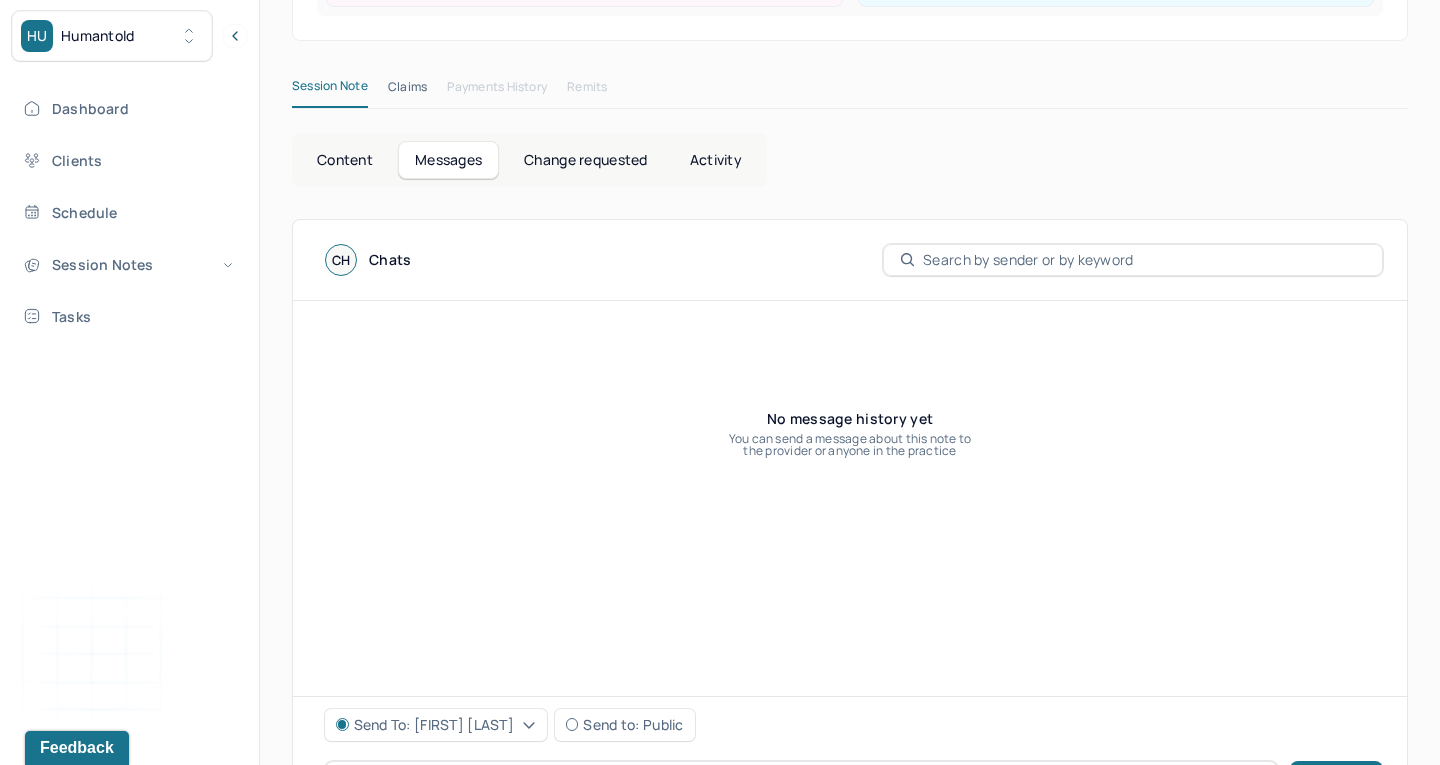 scroll, scrollTop: 572, scrollLeft: 0, axis: vertical 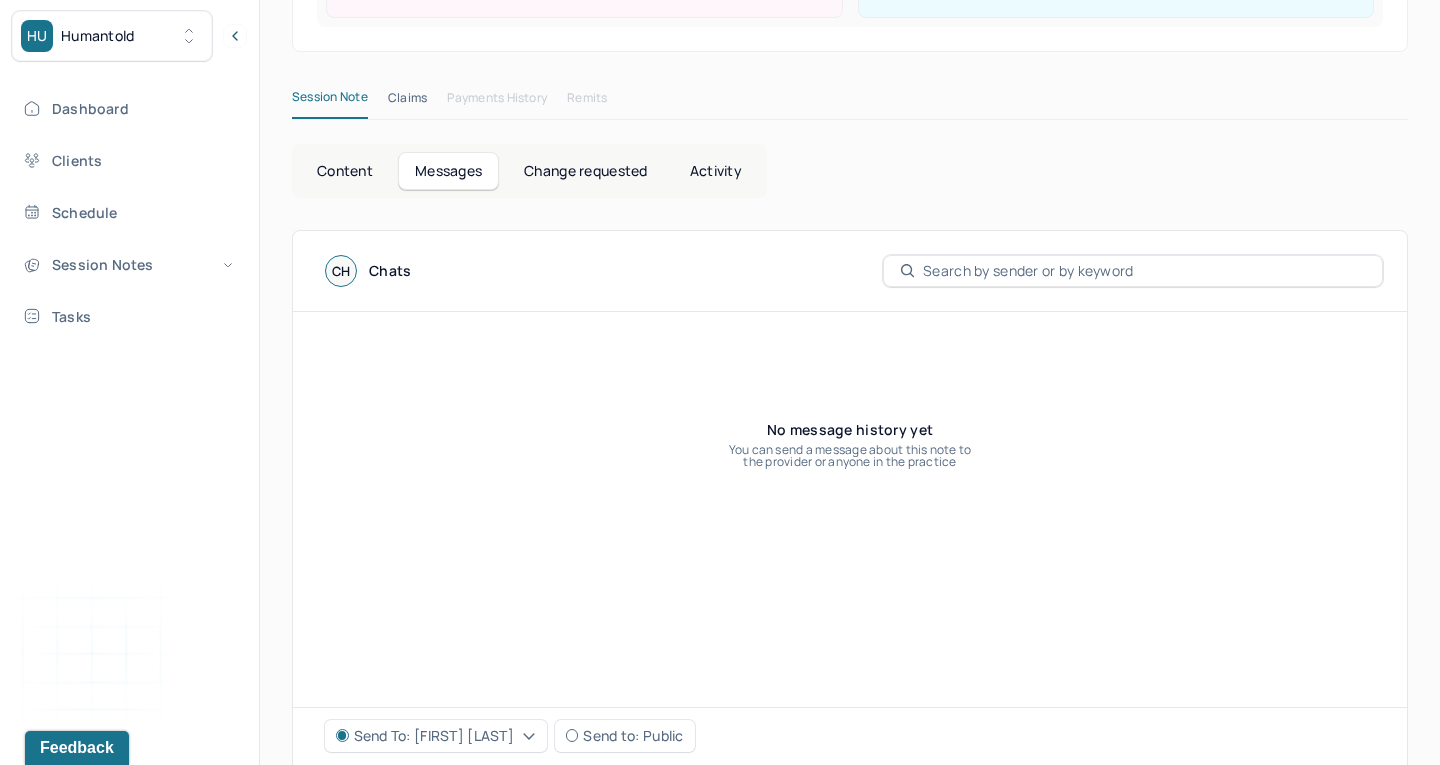 click on "Claims" at bounding box center (407, 102) 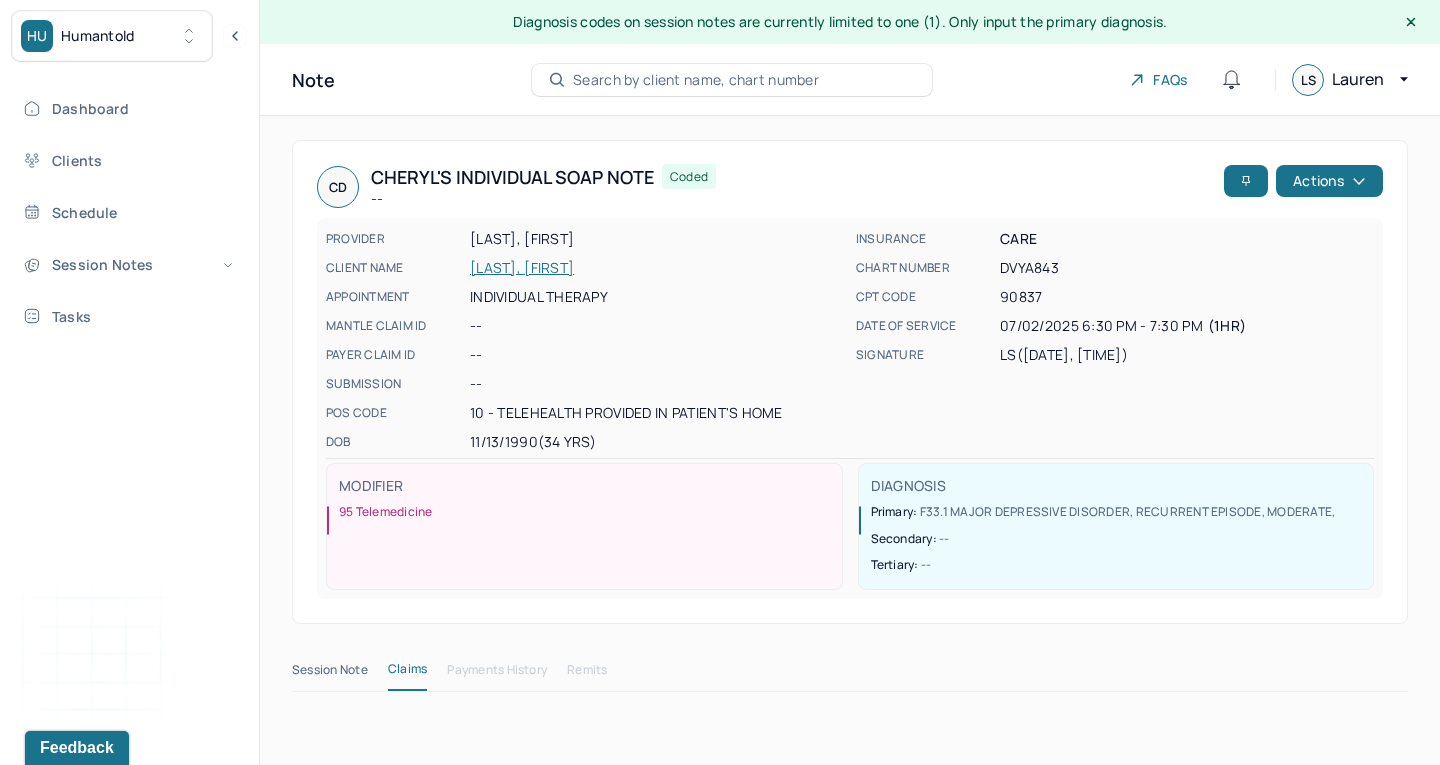 scroll, scrollTop: 0, scrollLeft: 0, axis: both 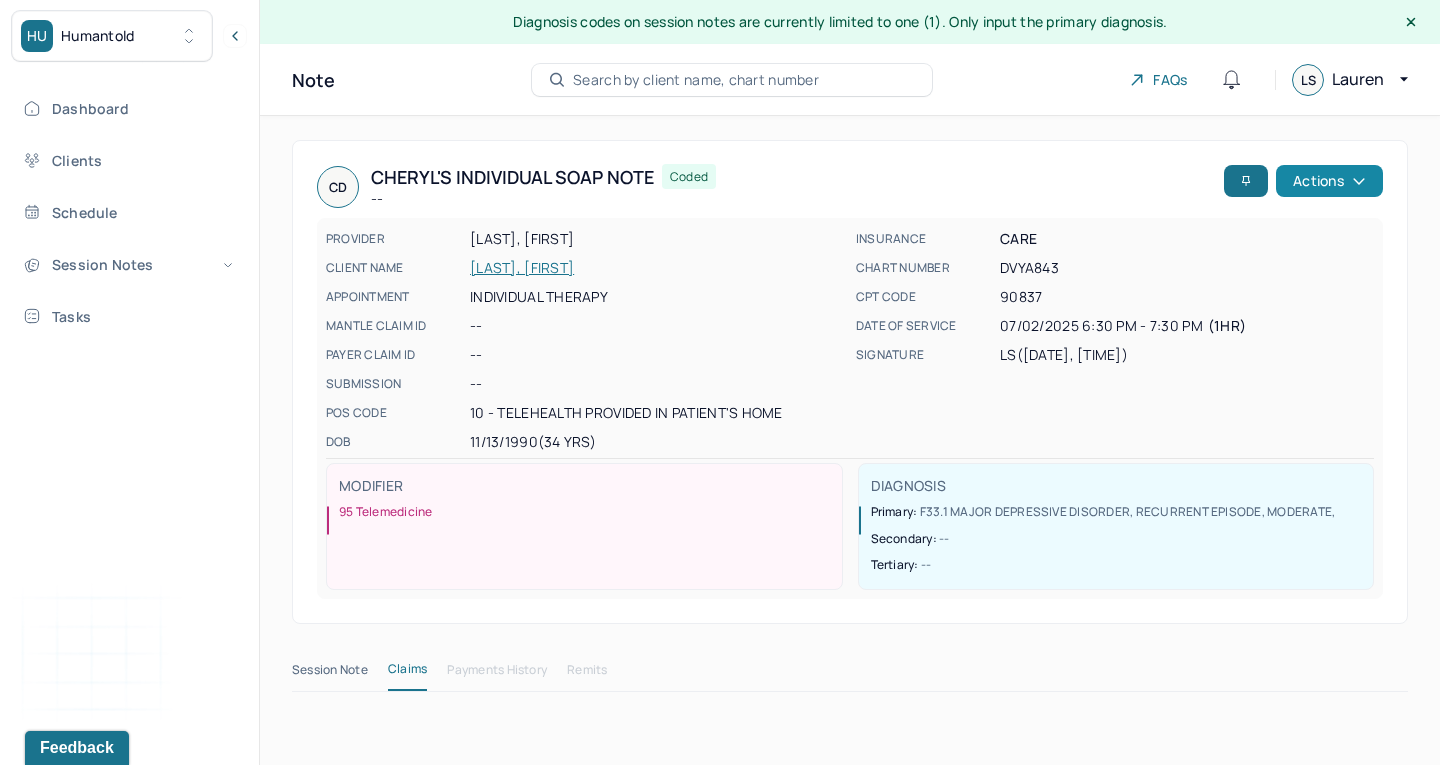click on "Actions" at bounding box center (1329, 181) 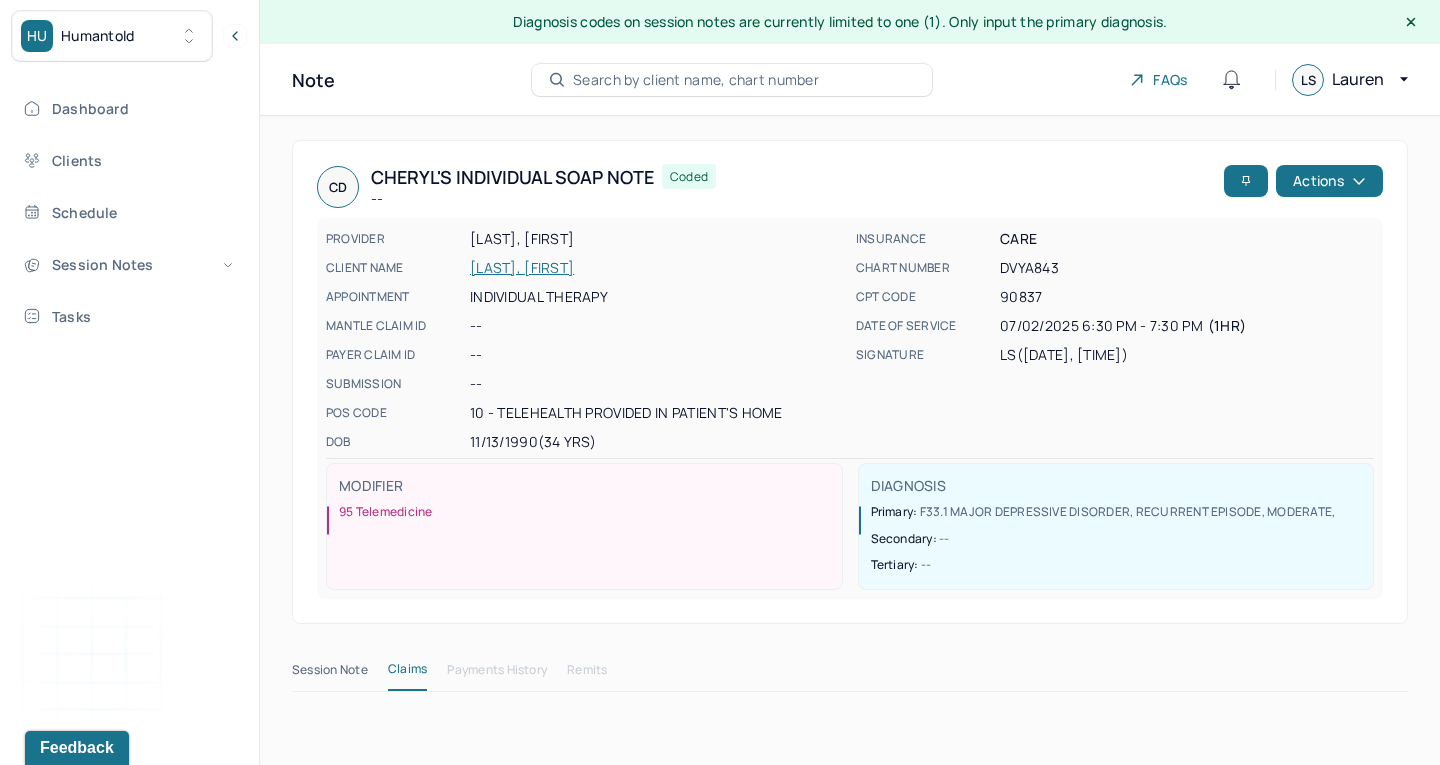 click on "CD [FIRST]   Individual soap note -- Coded" at bounding box center [766, 187] 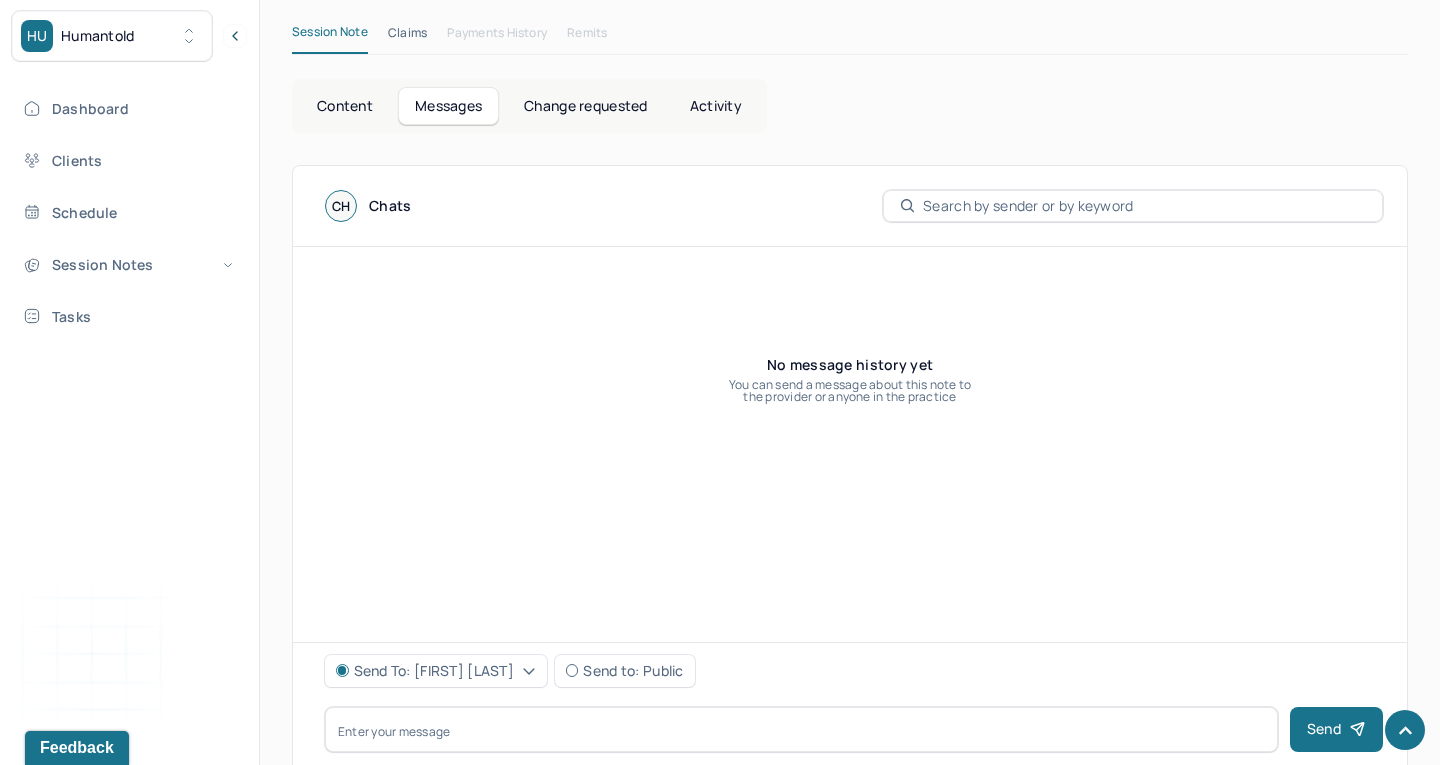 scroll, scrollTop: 639, scrollLeft: 0, axis: vertical 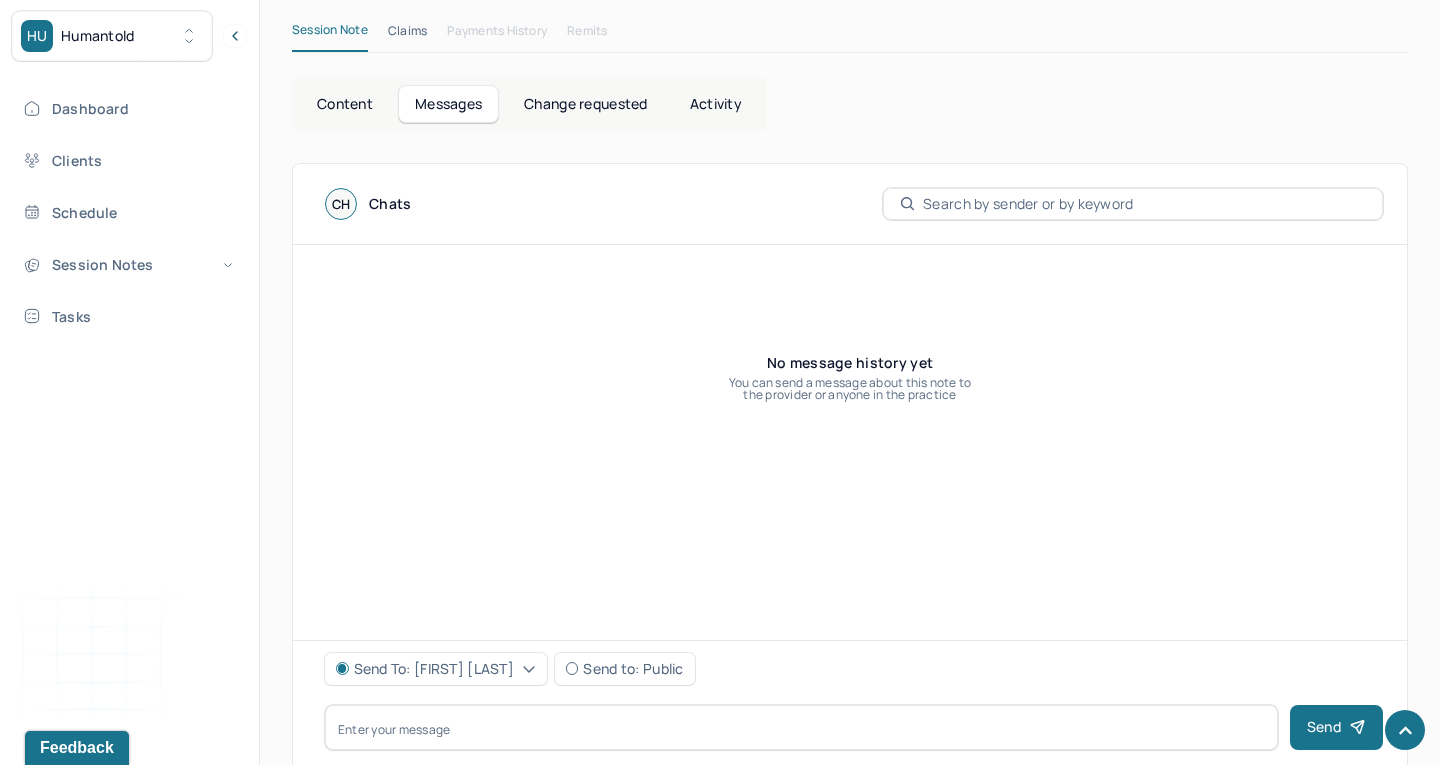 click on "Content" at bounding box center [345, 104] 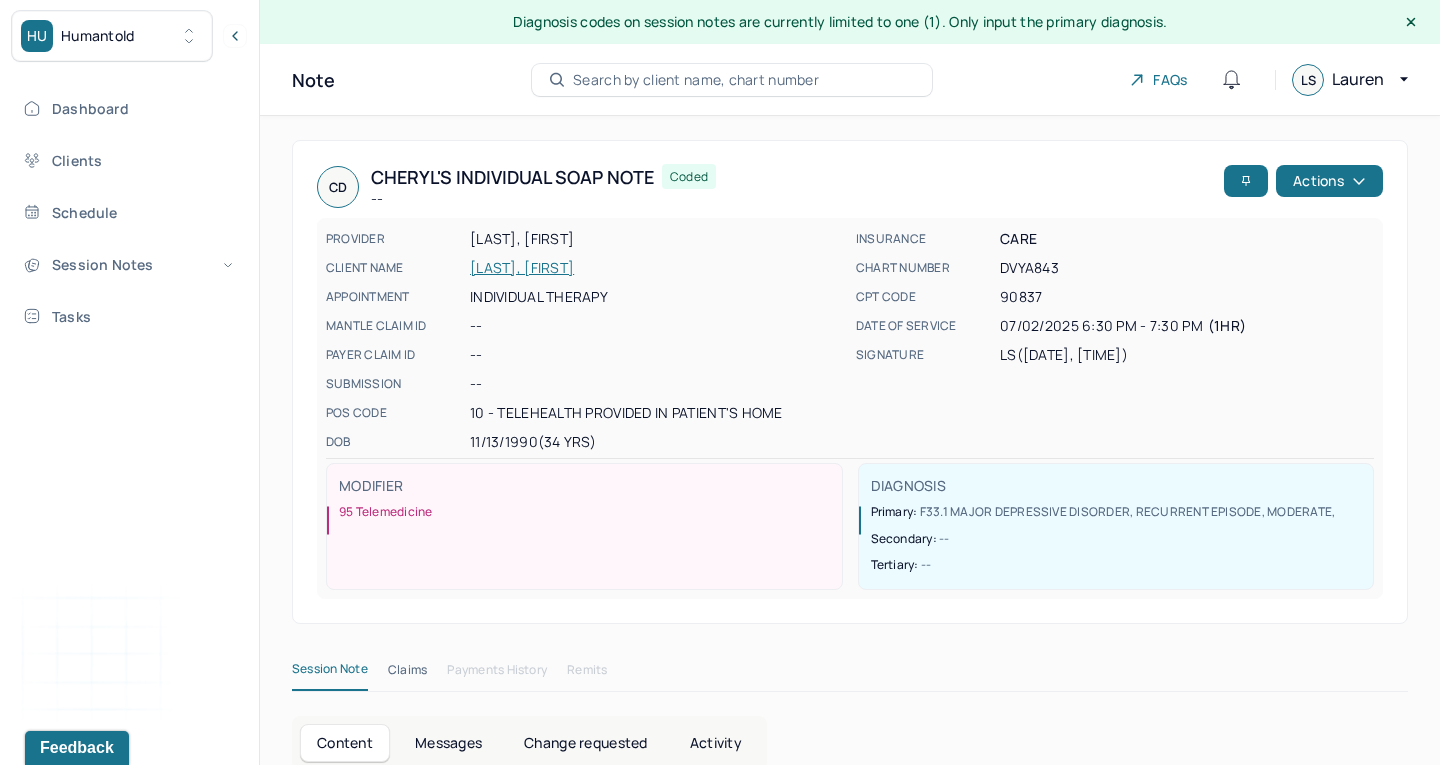 scroll, scrollTop: 0, scrollLeft: 0, axis: both 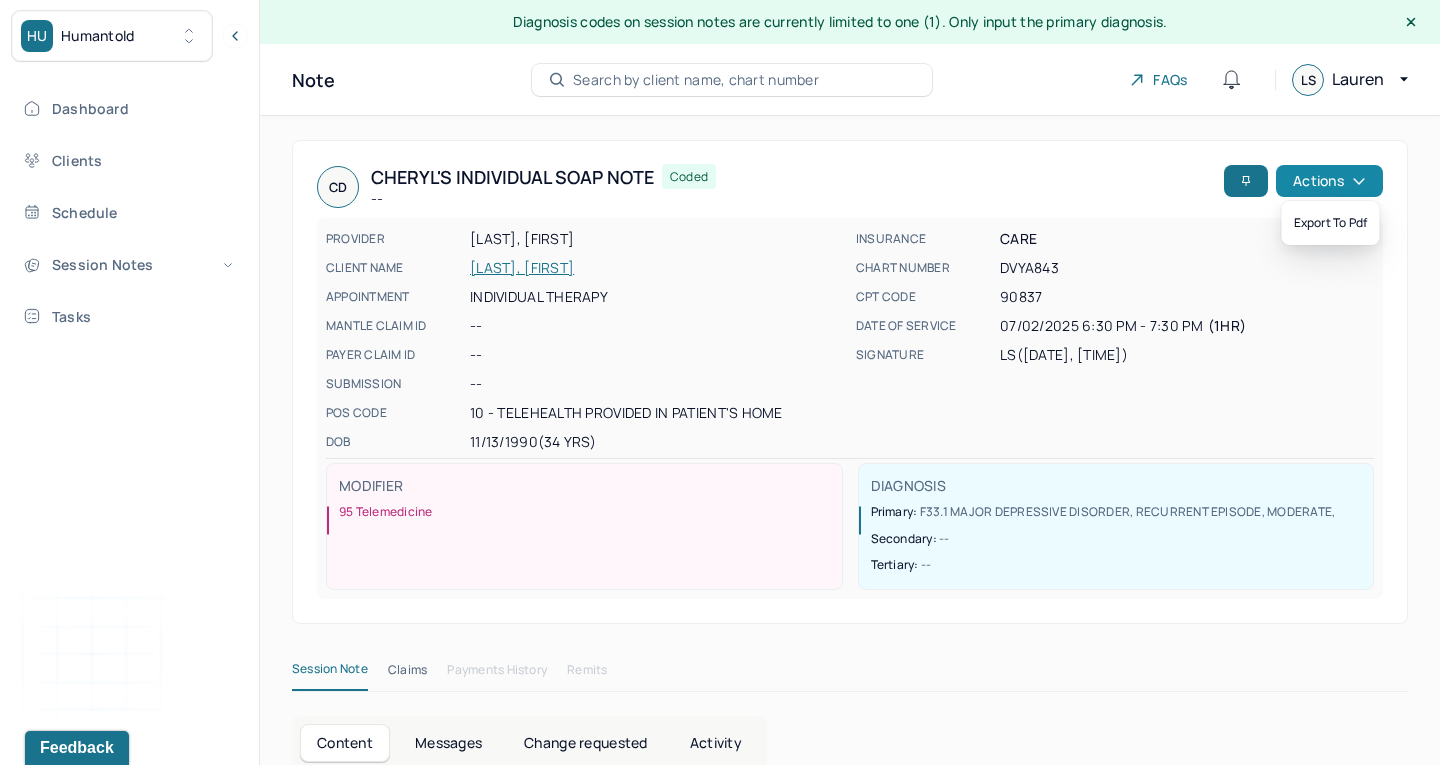 click on "Actions" at bounding box center [1329, 181] 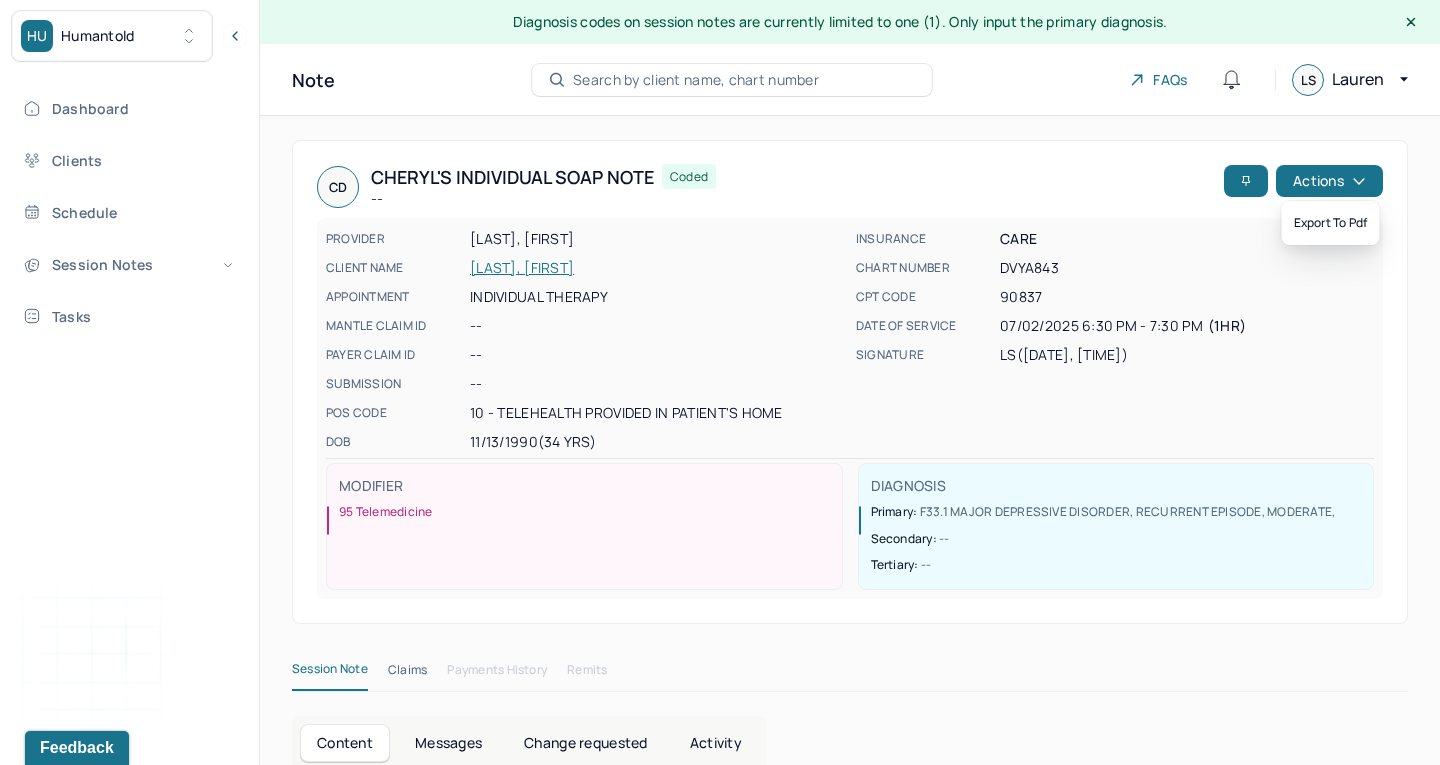click on "CD [NAME]'s   Individual soap note -- Coded       Actions   PROVIDER [NAME], [NAME] CLIENT NAME [NAME], [NAME] APPOINTMENT Individual therapy   MANTLE CLAIM ID -- PAYER CLAIM ID -- SUBMISSION -- POS CODE 10 - Telehealth Provided in Patient's Home DOB [DATE]  ([AGE] Yrs) INSURANCE CARE CHART NUMBER DVYA843 CPT CODE 90837 DATE OF SERVICE [DATE]   [TIME]   -   [TIME] ( [DURATION] ) SIGNATURE LS  ([DATE], [TIME]) MODIFIER 95 Telemedicine DIAGNOSIS Primary:   F33.1 MAJOR DEPRESSIVE DISORDER, RECURRENT EPISODE, MODERATE ,  Secondary:   -- Tertiary:   --" at bounding box center [850, 382] 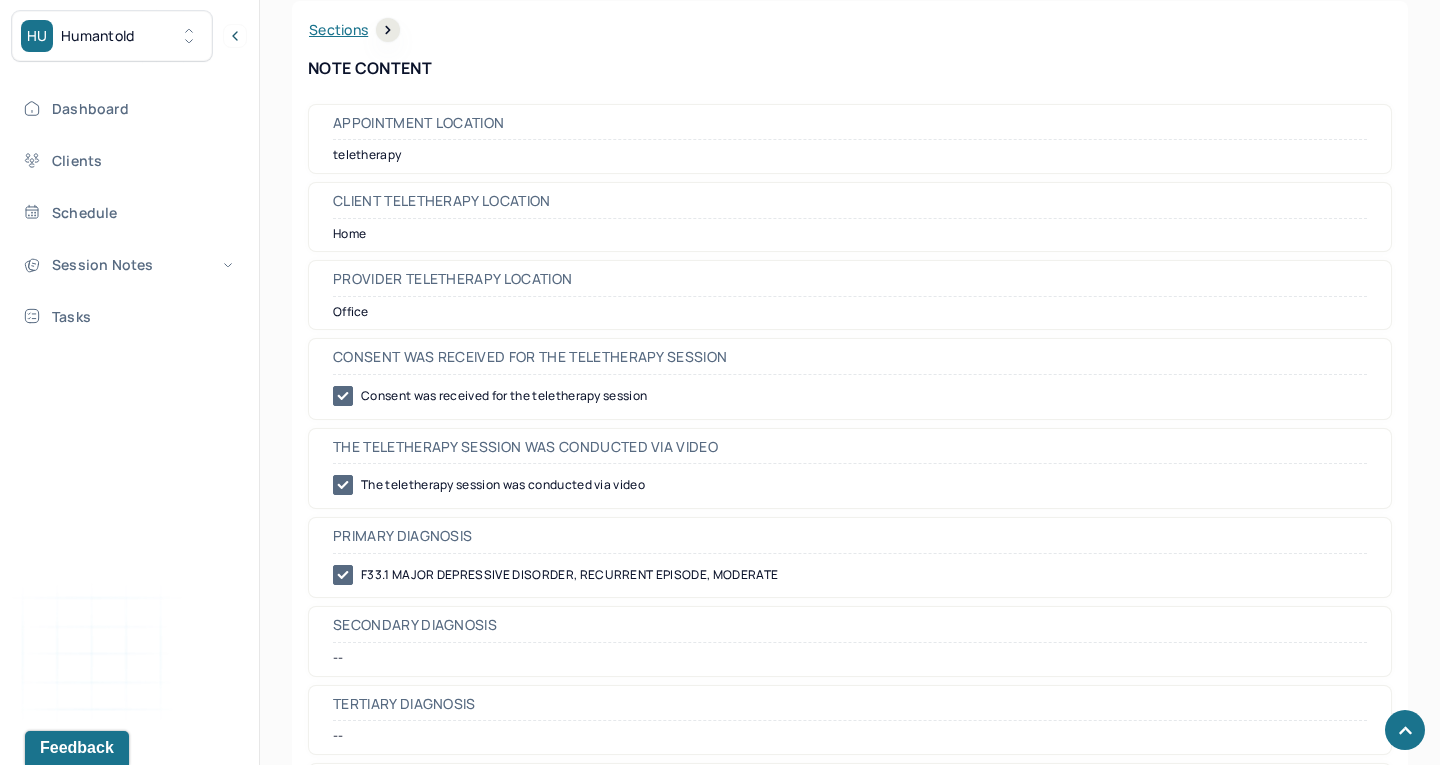 scroll, scrollTop: 800, scrollLeft: 0, axis: vertical 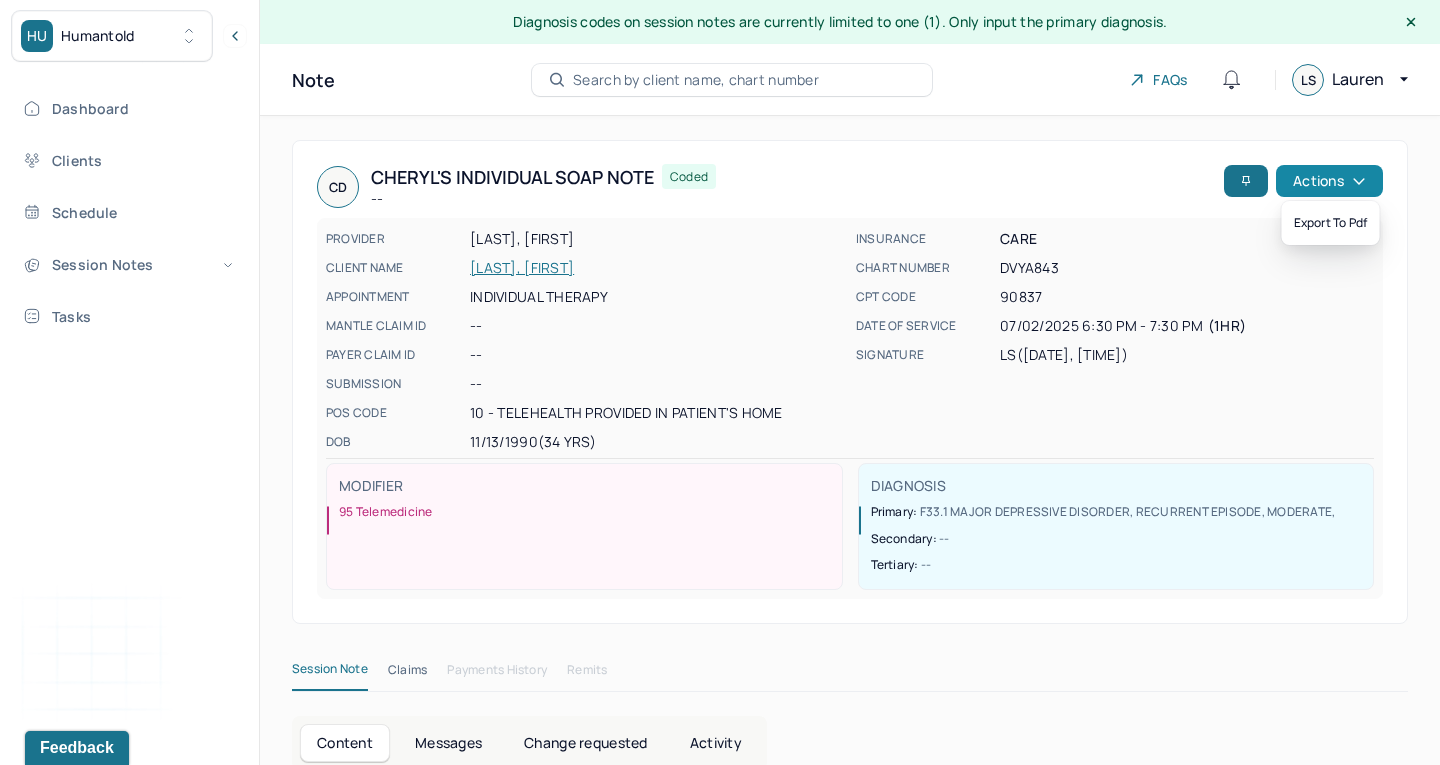 click on "Actions" at bounding box center (1329, 181) 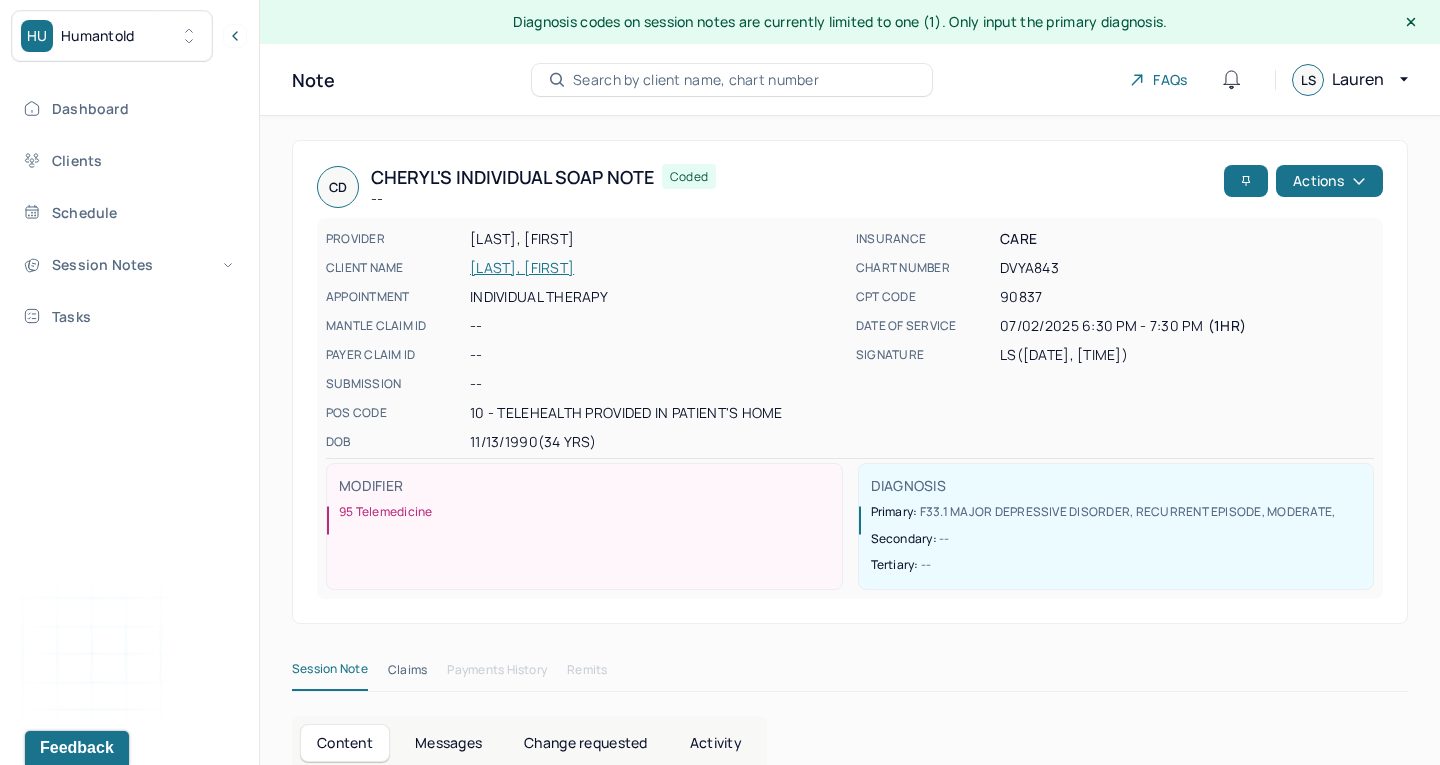 click on "CD [FIRST]   Individual soap note -- Coded" at bounding box center (766, 187) 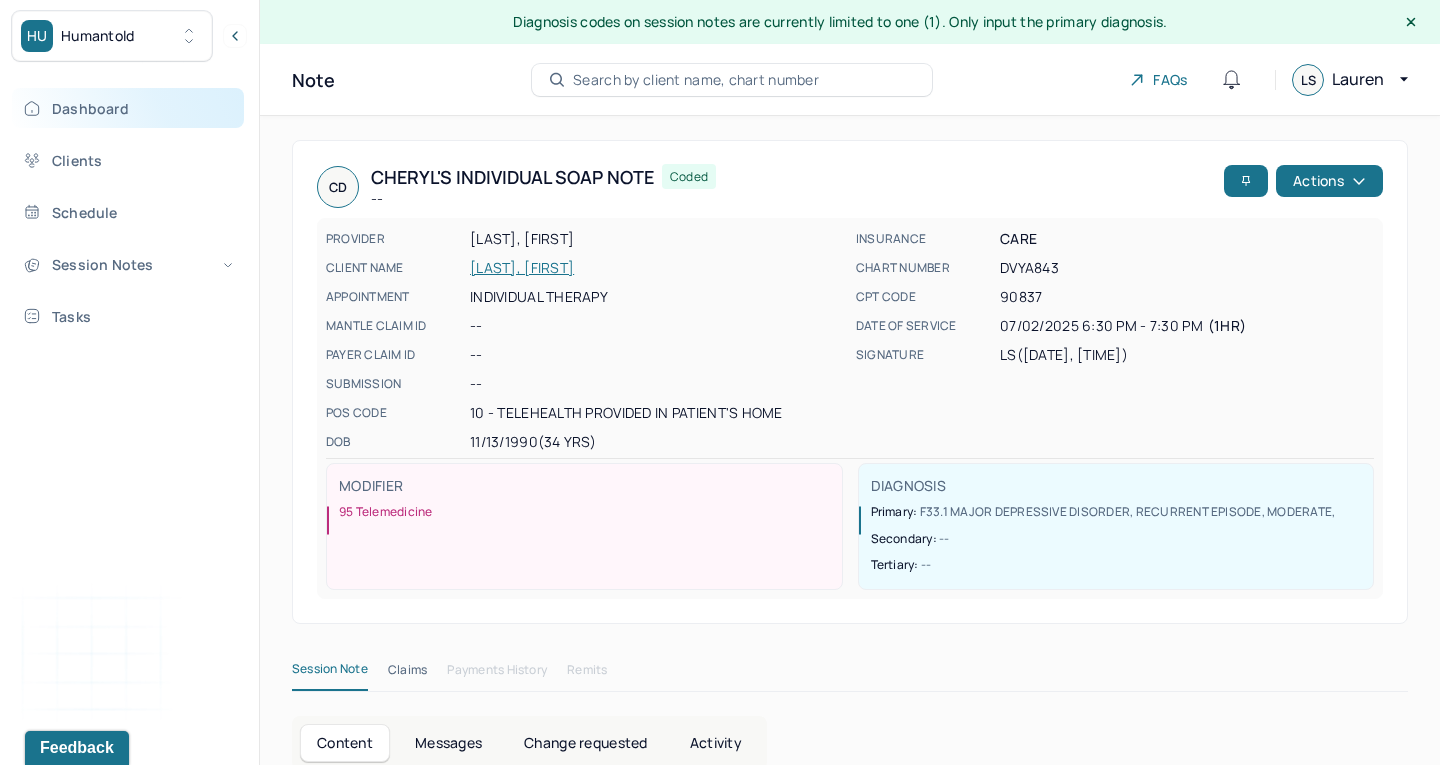 click on "Dashboard" at bounding box center (128, 108) 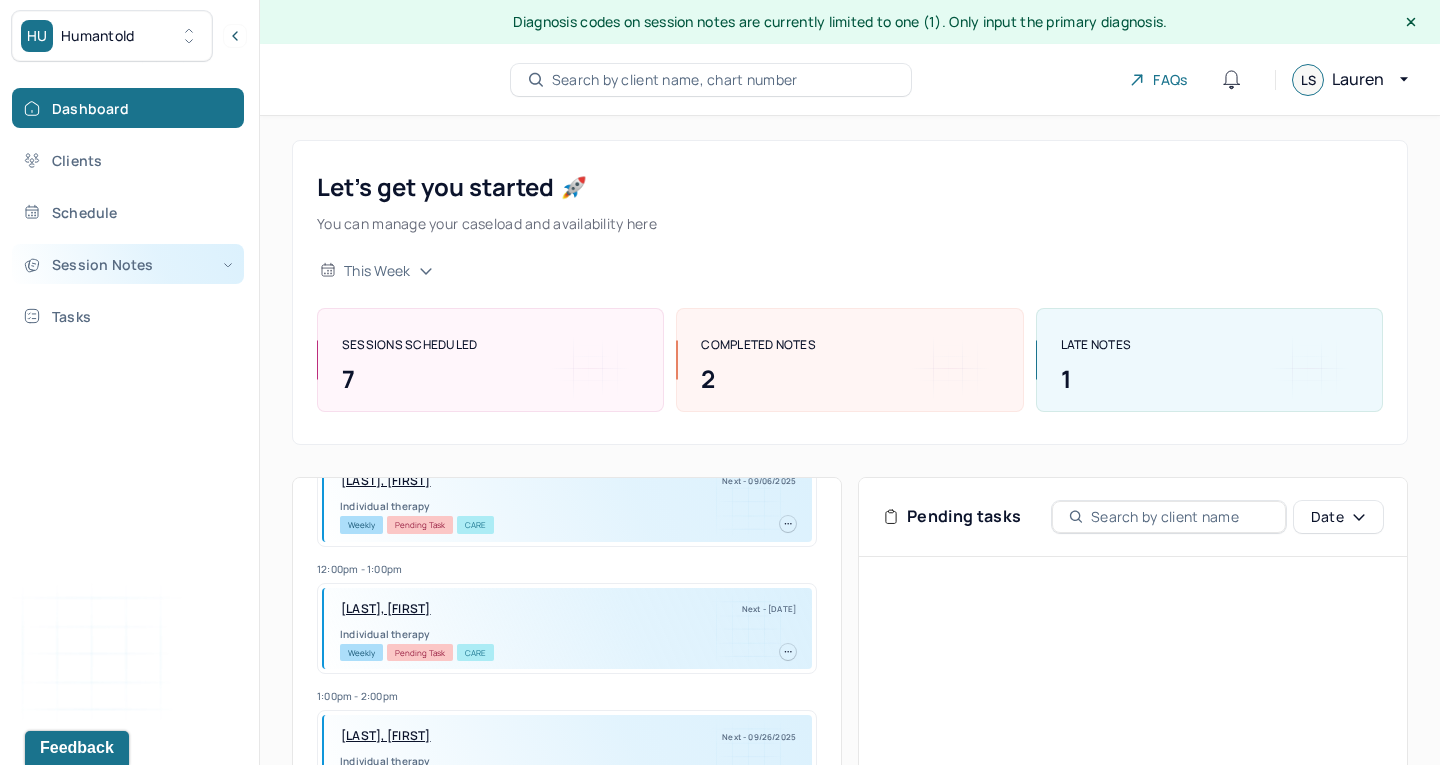 scroll, scrollTop: 668, scrollLeft: 0, axis: vertical 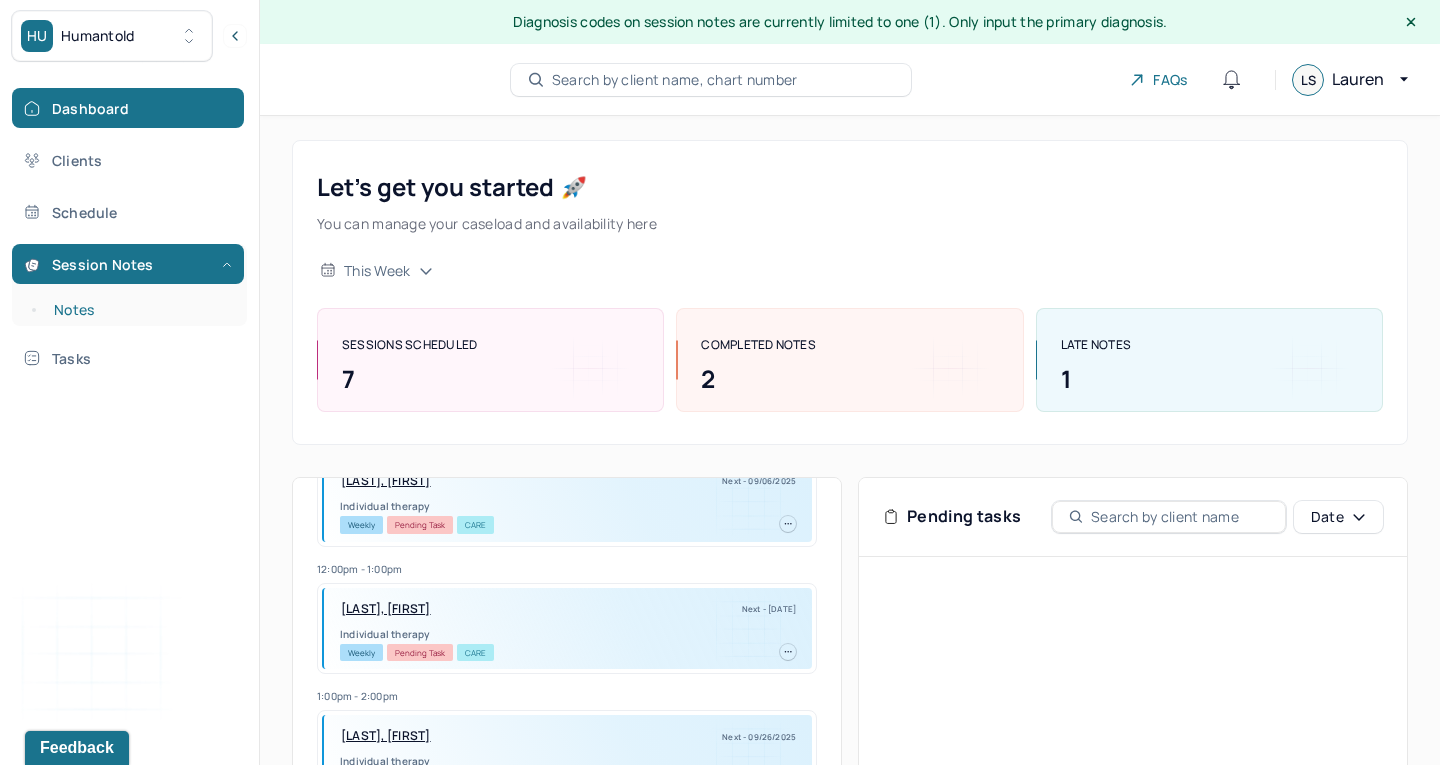 click on "Notes" at bounding box center [139, 310] 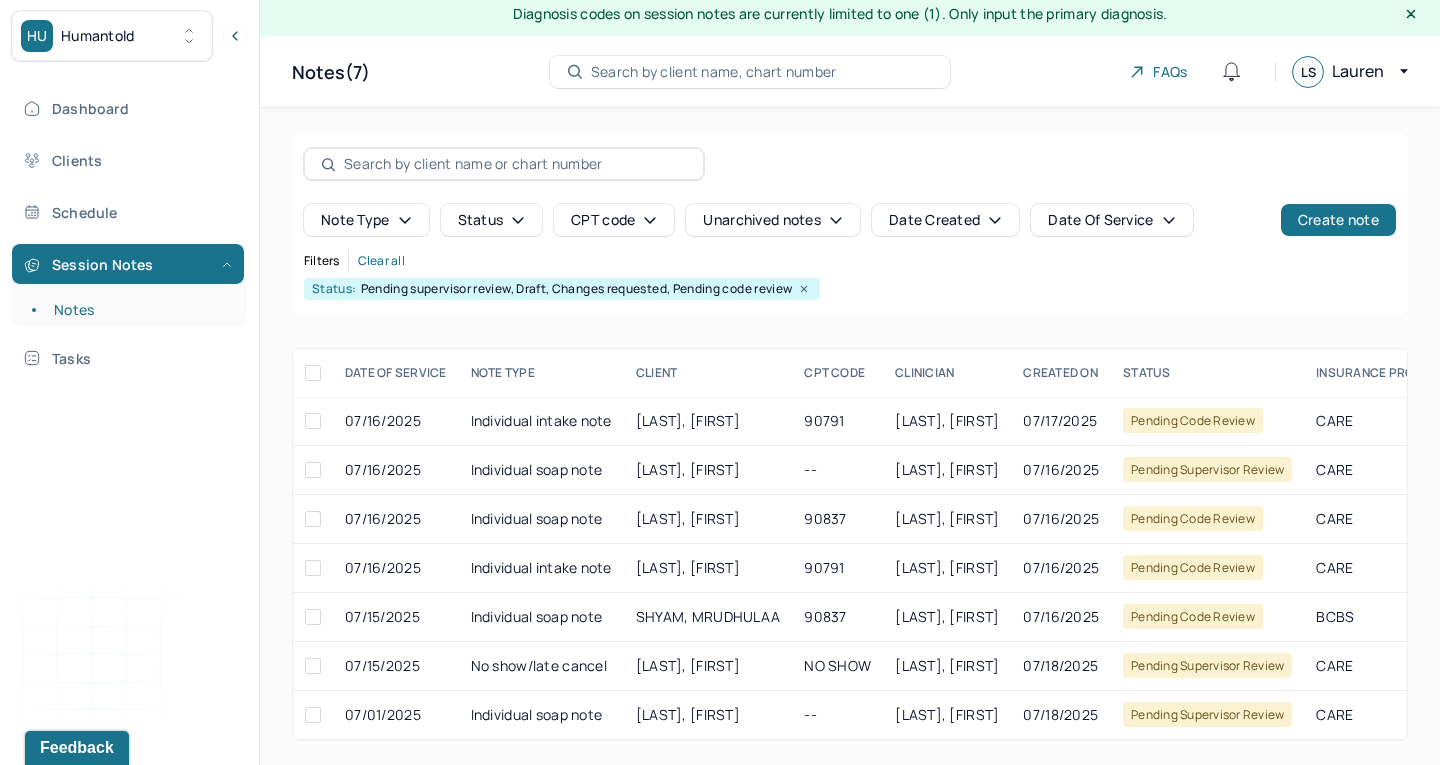 scroll, scrollTop: 9, scrollLeft: 0, axis: vertical 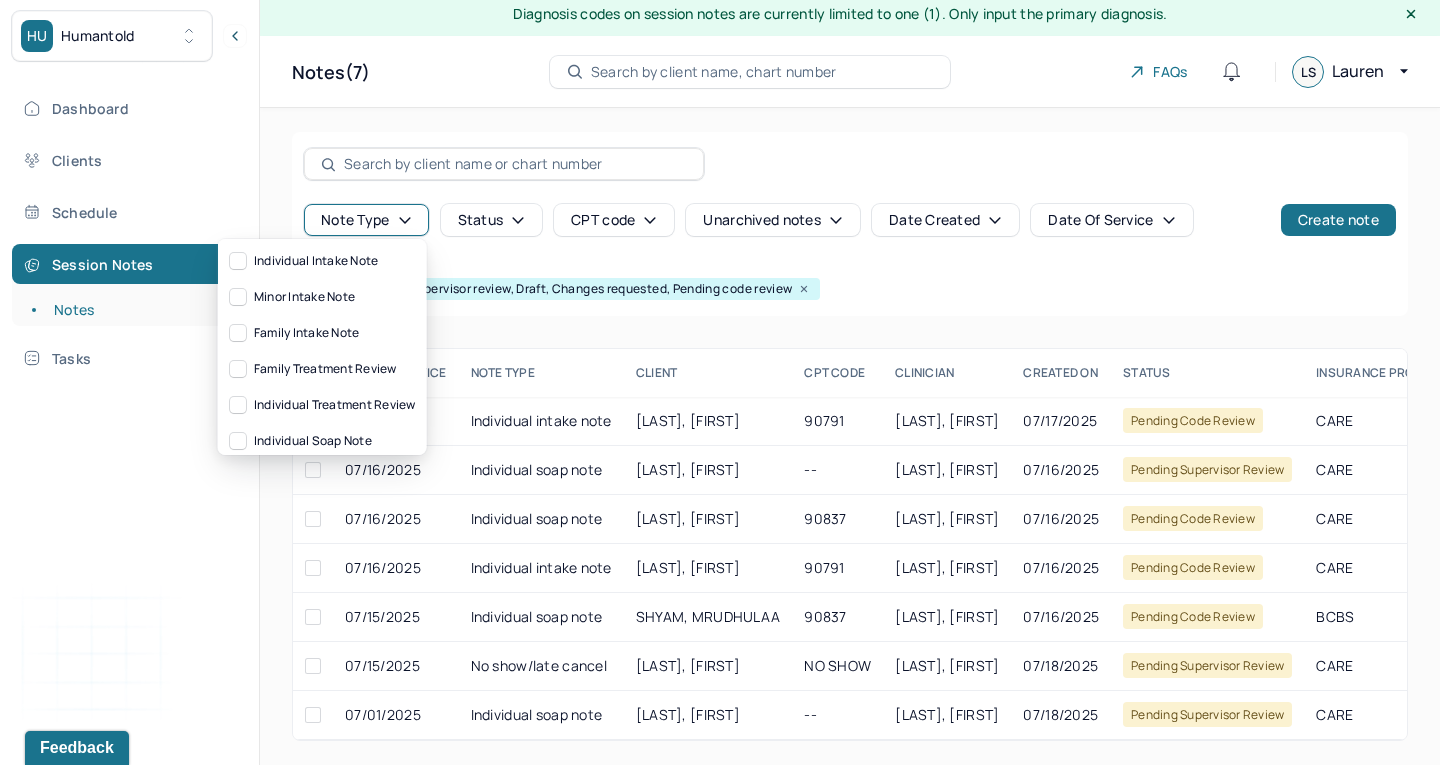click on "Filters   Clear all" at bounding box center [850, 261] 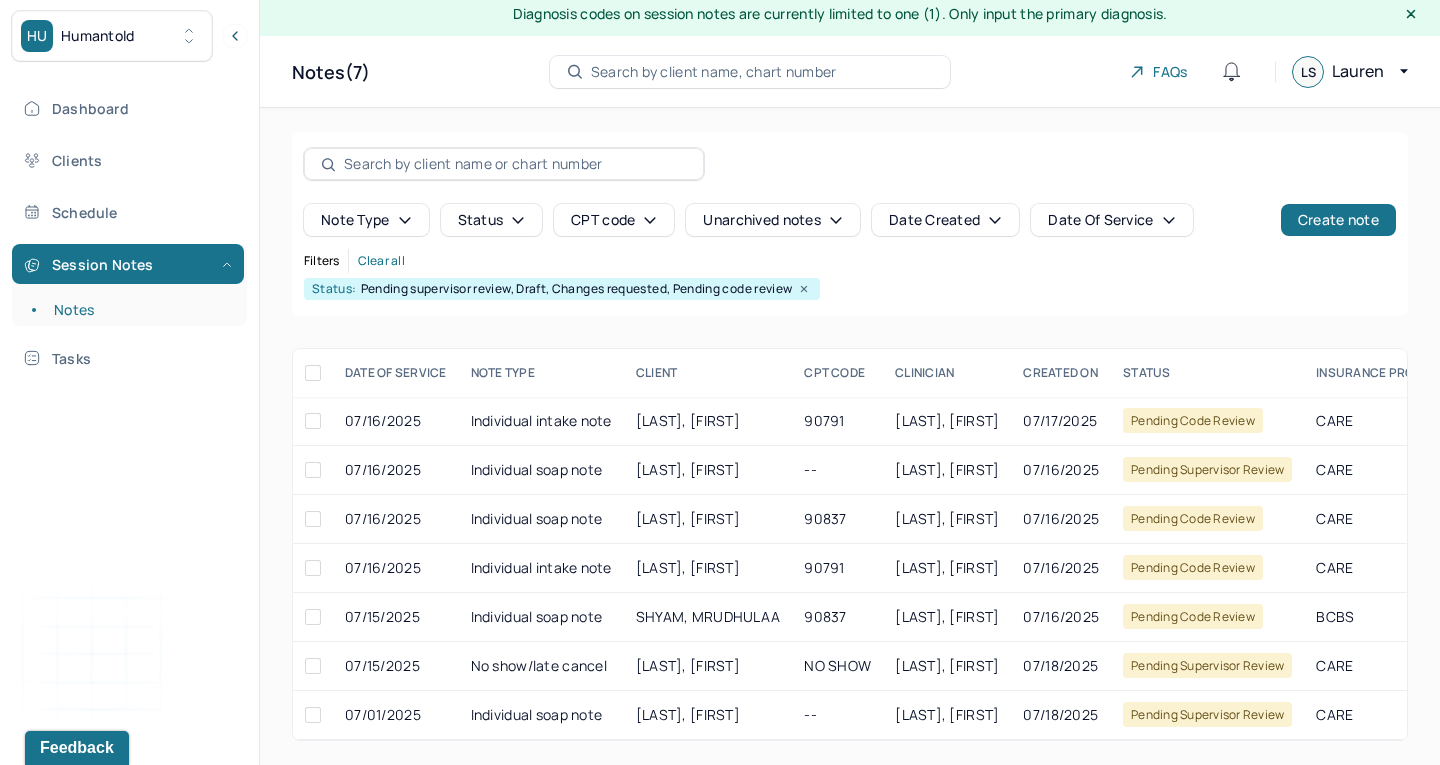 click on "Status" at bounding box center [492, 220] 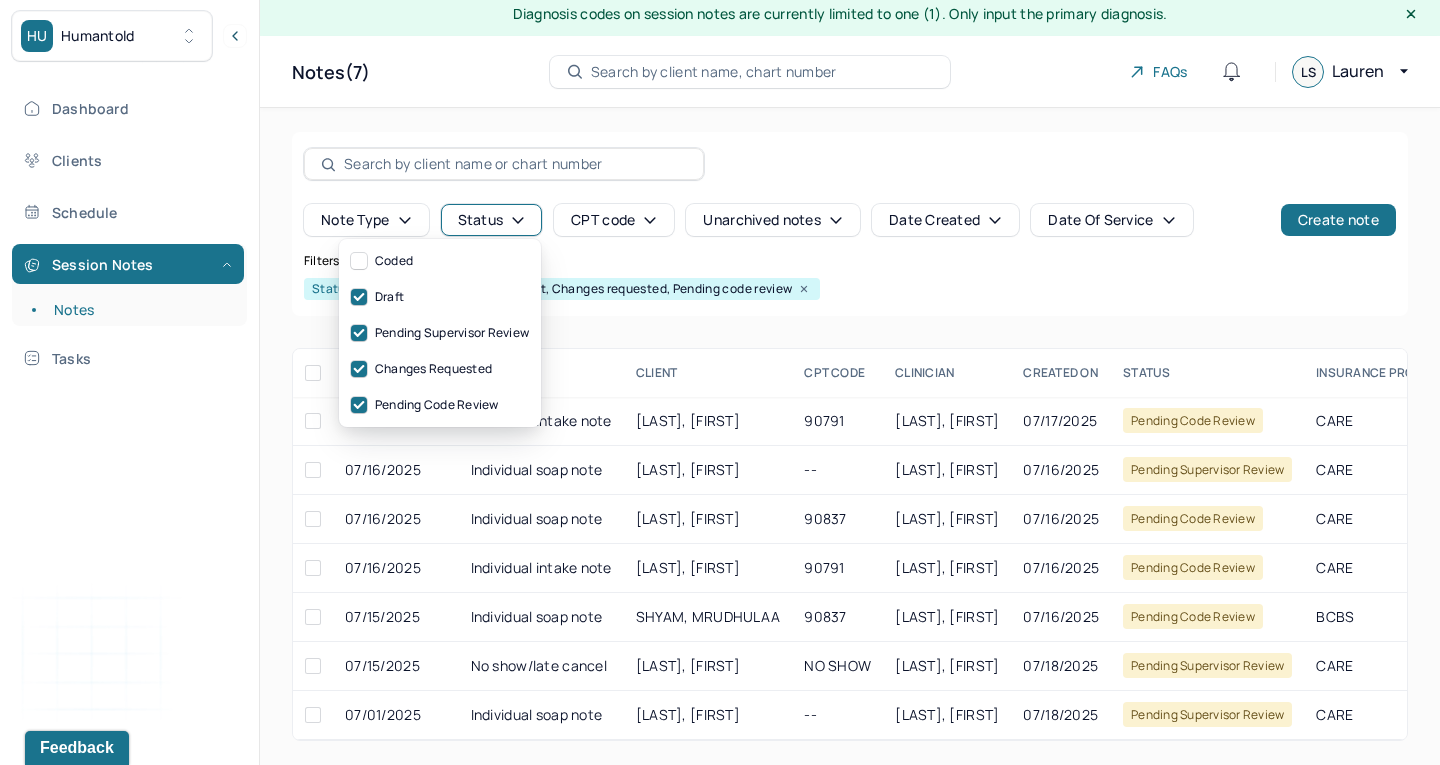 click on "Note type     Status     CPT code     Unarchived notes     Date Created     Date Of Service     Create note   Filters   Clear all   Status: Pending supervisor review, Draft, Changes requested, Pending code review" at bounding box center [850, 224] 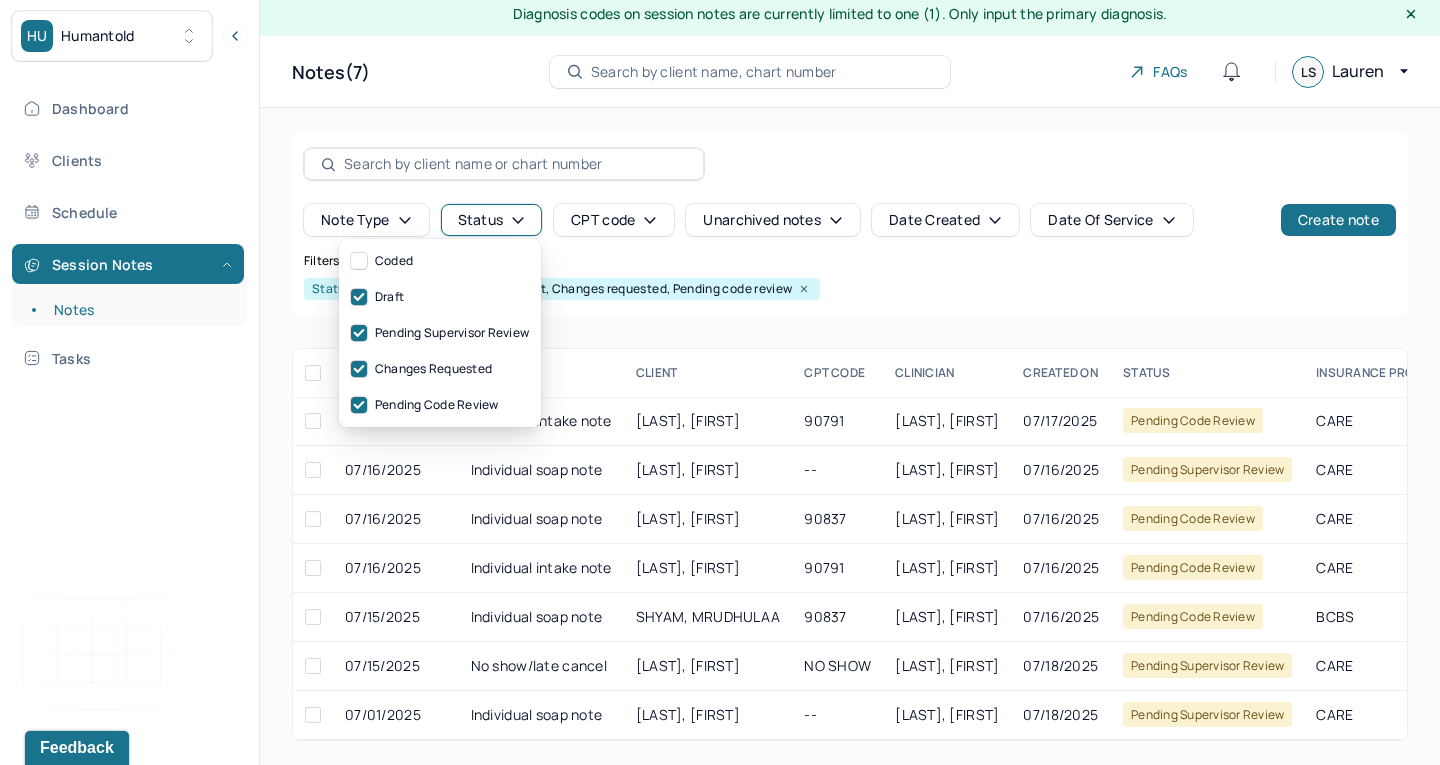 click on "Status" at bounding box center (492, 220) 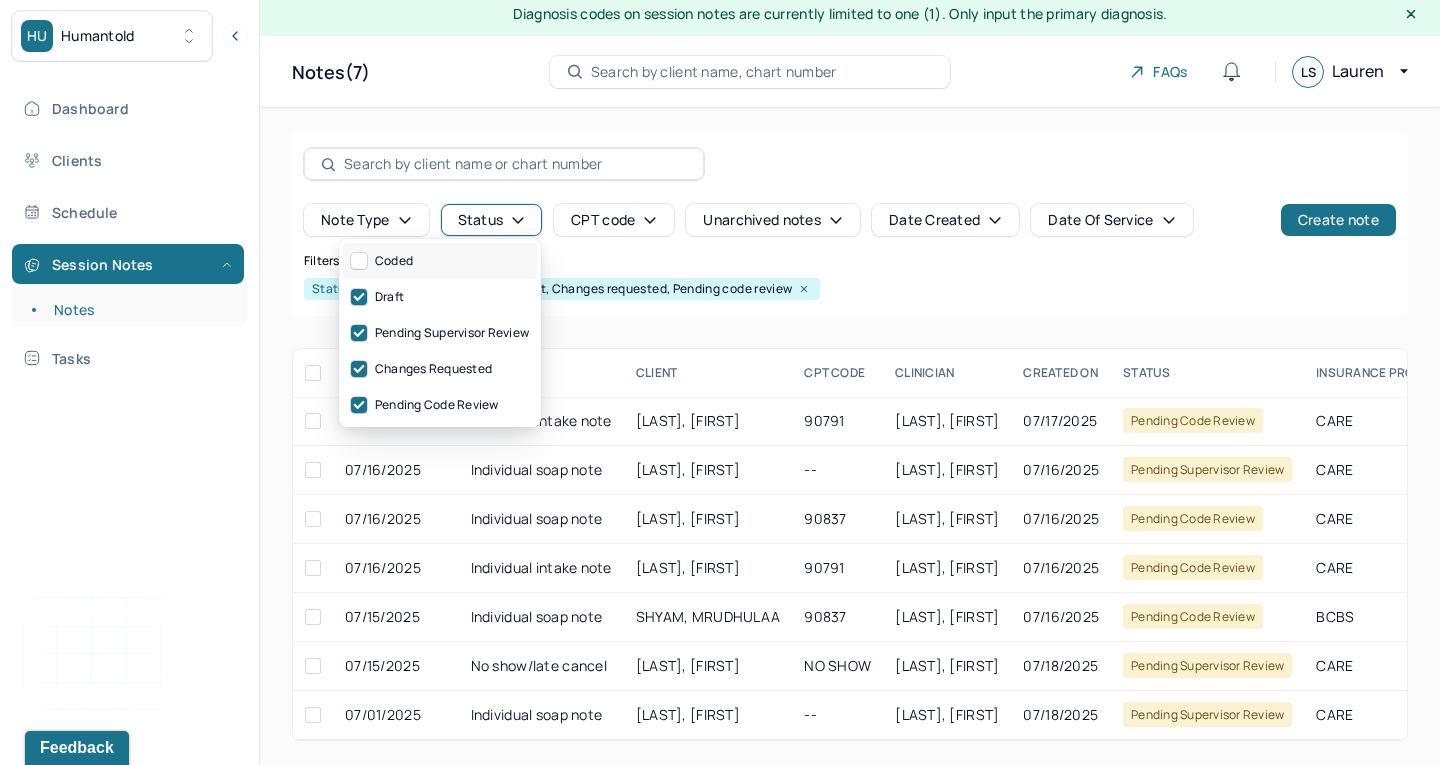 click 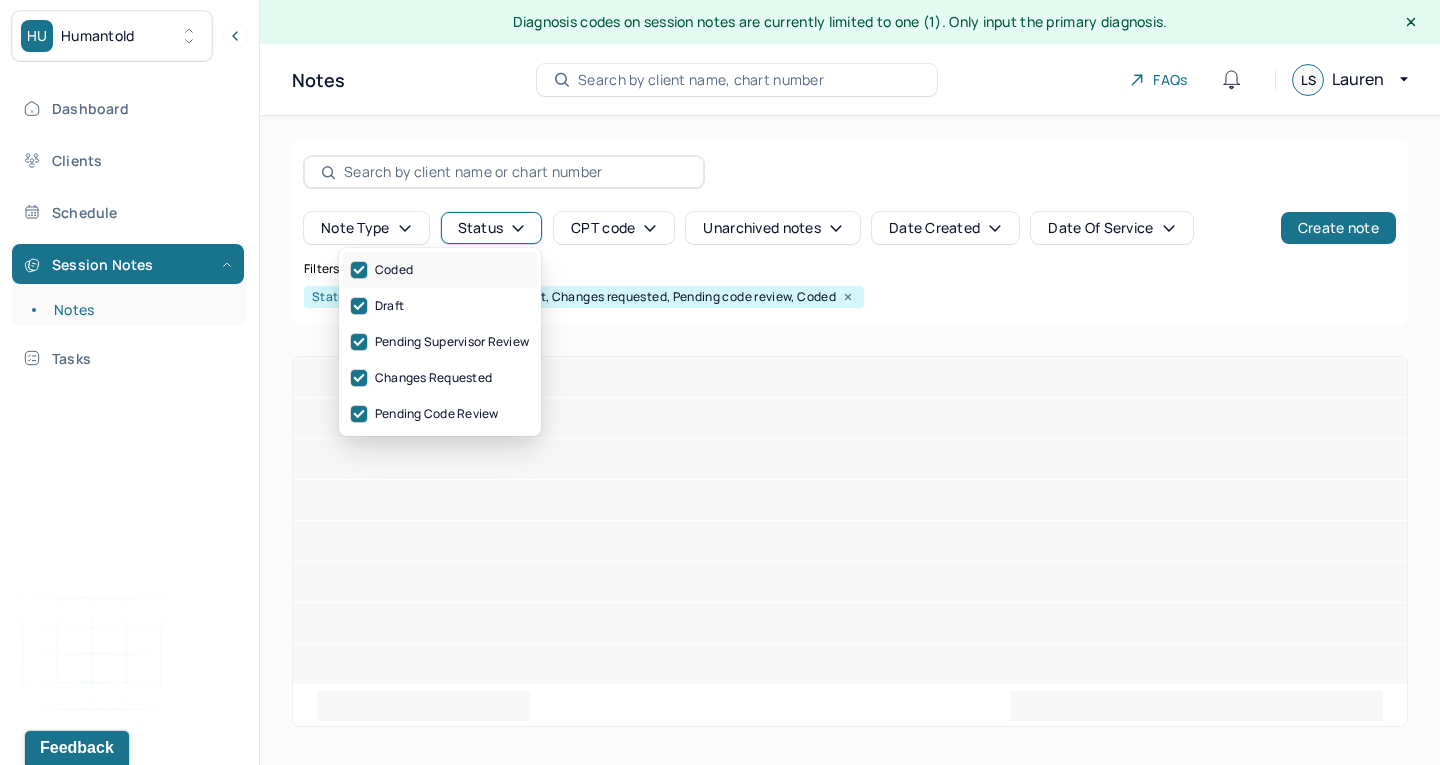 scroll, scrollTop: 0, scrollLeft: 0, axis: both 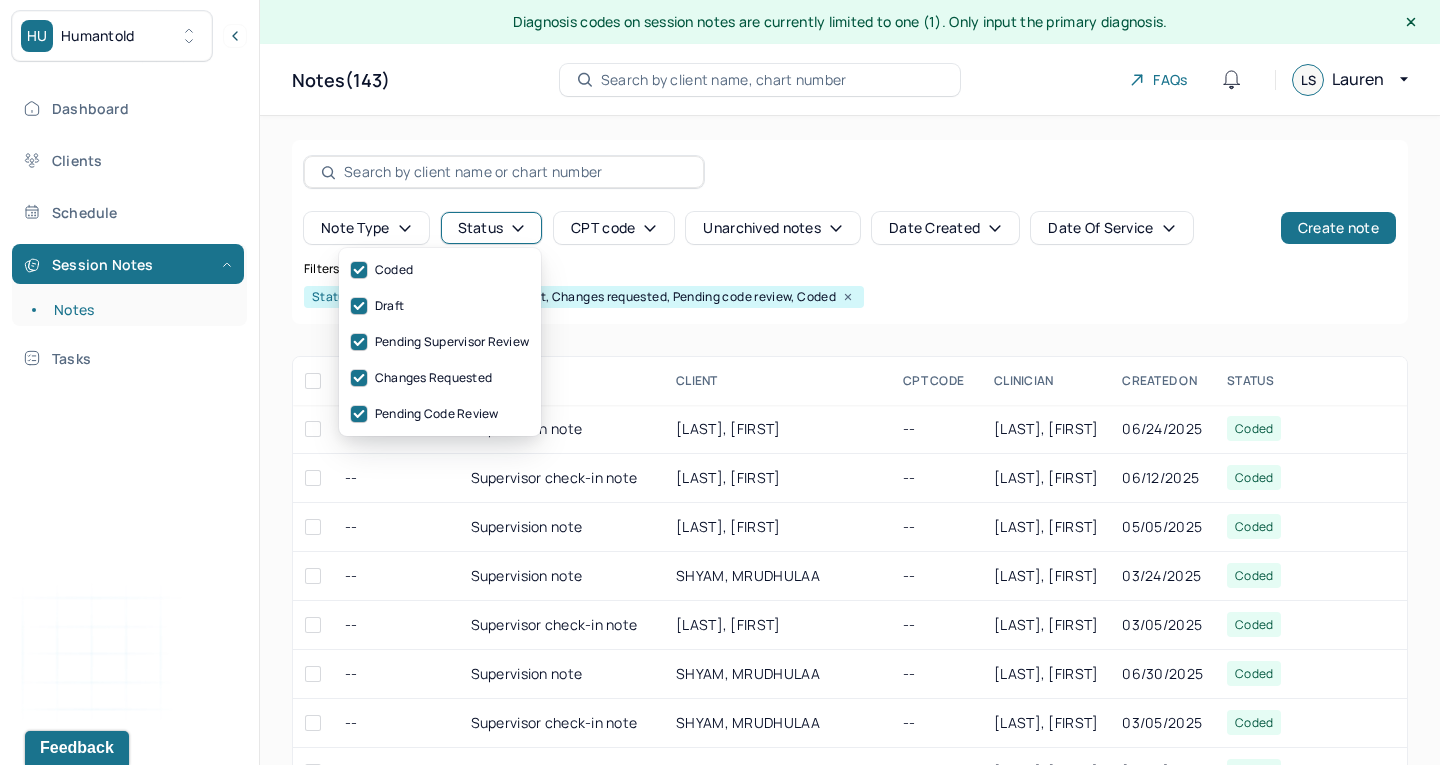 click on "Note type Status CPT code Unarchived notes Date Created Date Of Service Create note Filters Clear all Status: Pending supervisor review, Draft, Changes requested, Pending code review, Coded DATE OF SERVICE NOTE TYPE CLIENT CPT CODE CLINICIAN CREATED ON STATUS INSURANCE PROVIDER -- Supervision note DOBRES-FISK, [NAME] -- SALZANO, [NAME] 06/24/2025 Coded CARE -- Supervisor check-in note LOSOW, [NAME] -- NAFTAL, [NAME] 06/12/2025 Coded CARE -- Supervision note MAGAGNA, [NAME] -- SALZANO, [NAME] 05/05/2025 Coded CARE -- Supervision note SHYAM, [NAME] -- SALZANO, [NAME] 03/24/2025 Coded BCBS -- Supervisor check-in note LOSOW, [NAME] -- NAFTAL, [NAME] 03/05/2025 Coded CARE -- Supervision note SHYAM, [NAME] -- SALZANO, [NAME] 06/30/2025 Coded BCBS -- Supervisor check-in note SHYAM, [NAME] -- NAFTAL, [NAME] 03/05/2025 Coded BCBS -- Supervision note SHYAM, [NAME] -- SALZANO, [NAME] 12/24/2024 Coded BCBS -- Termination note SARCHINO, [NAME] 90832 SALZANO, [NAME] 01/13/2025 Coded" at bounding box center (850, 554) 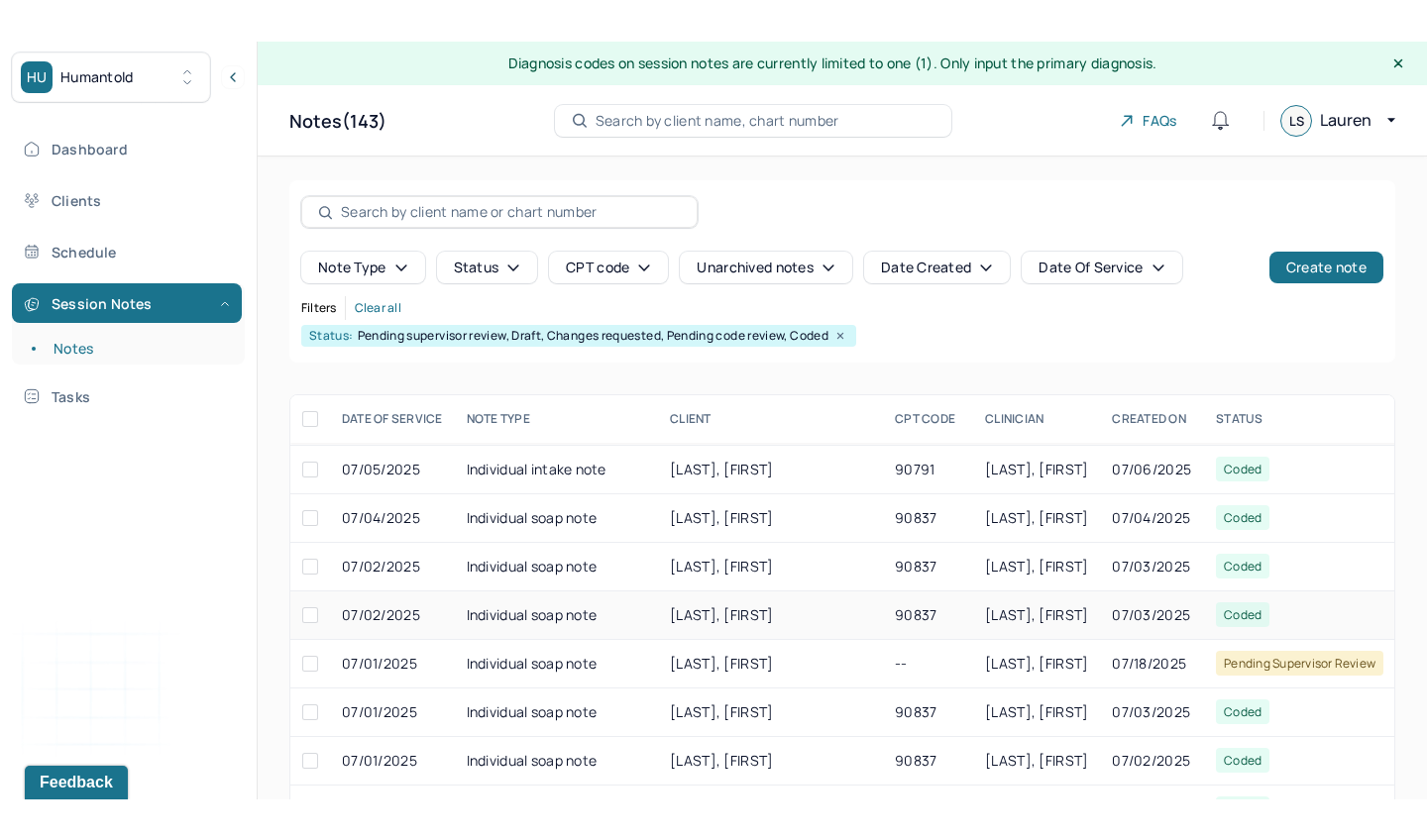 scroll, scrollTop: 1497, scrollLeft: 0, axis: vertical 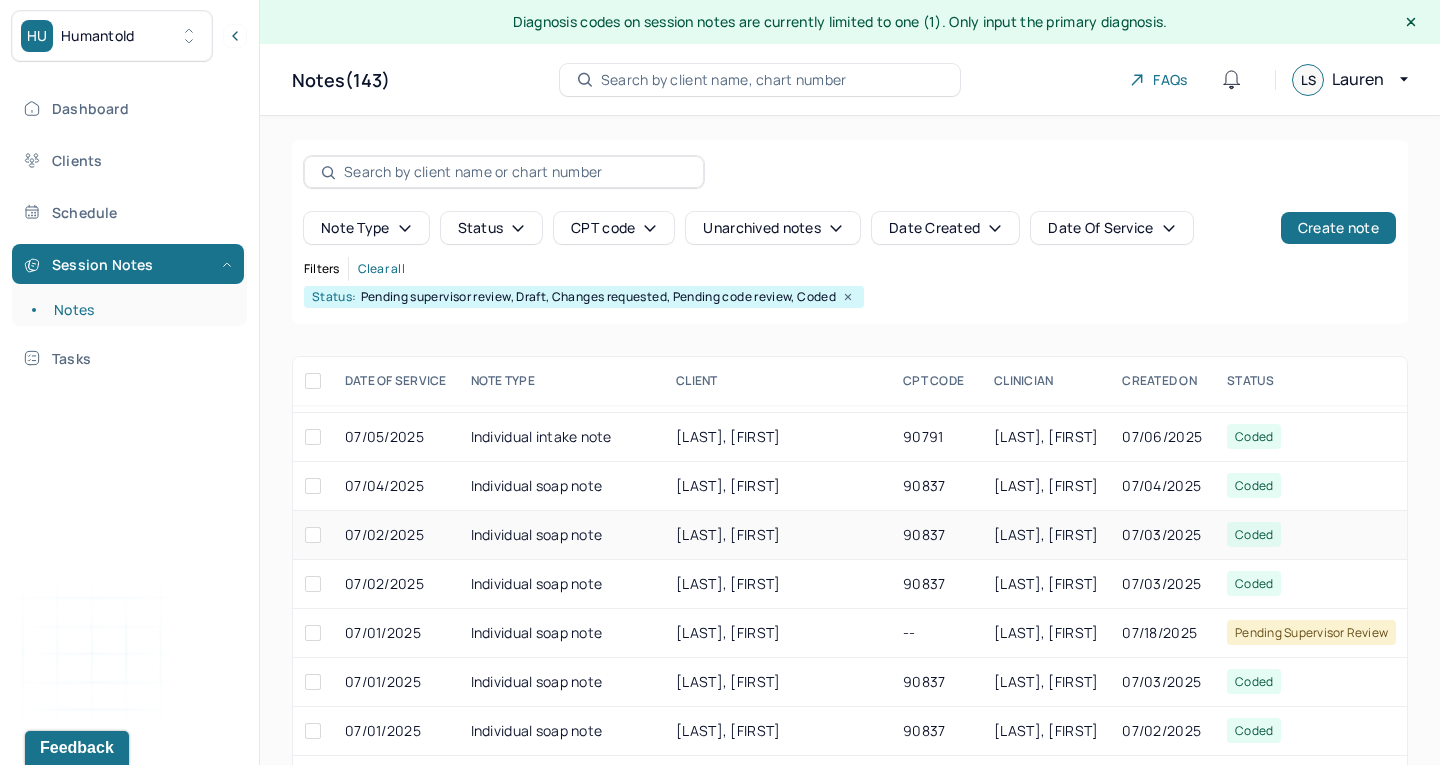 click at bounding box center (313, 535) 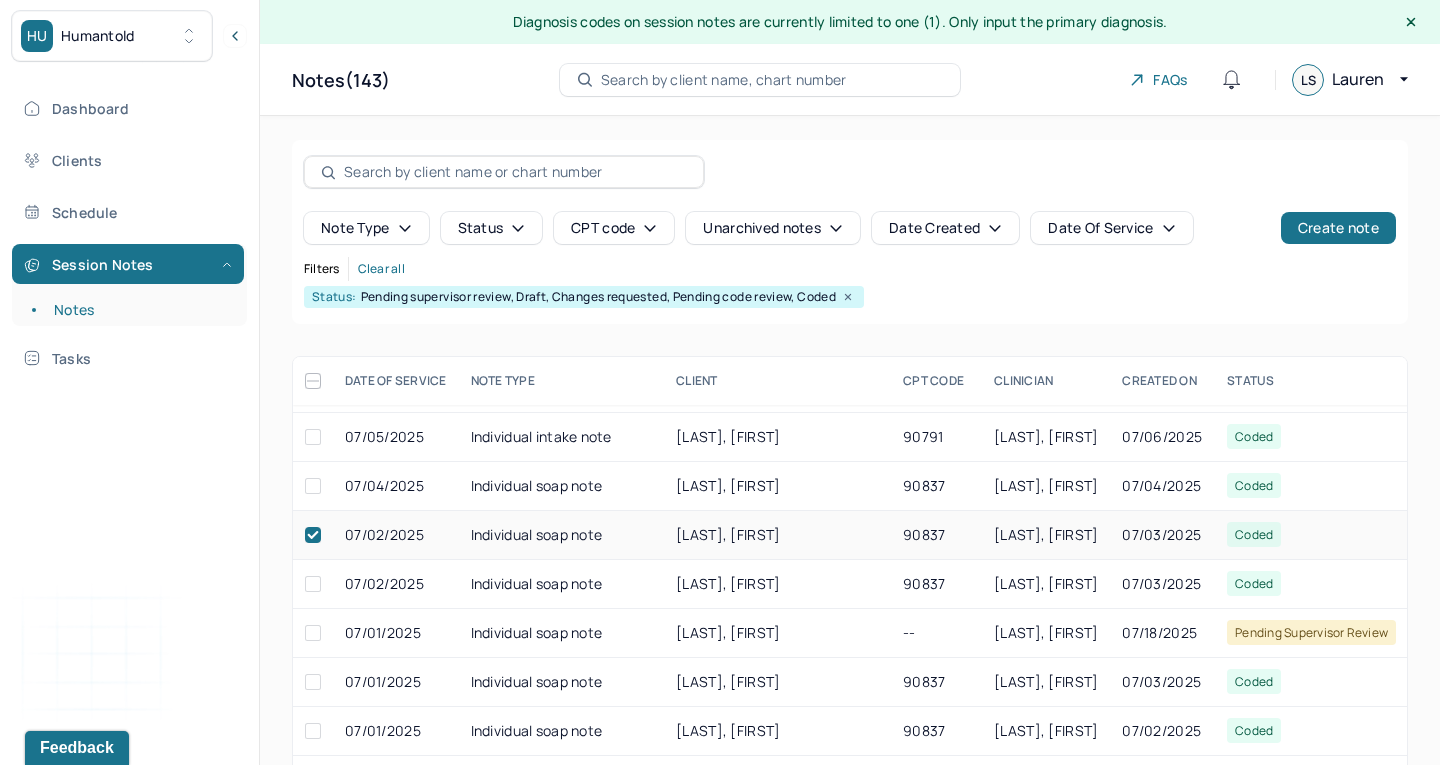 checkbox on "true" 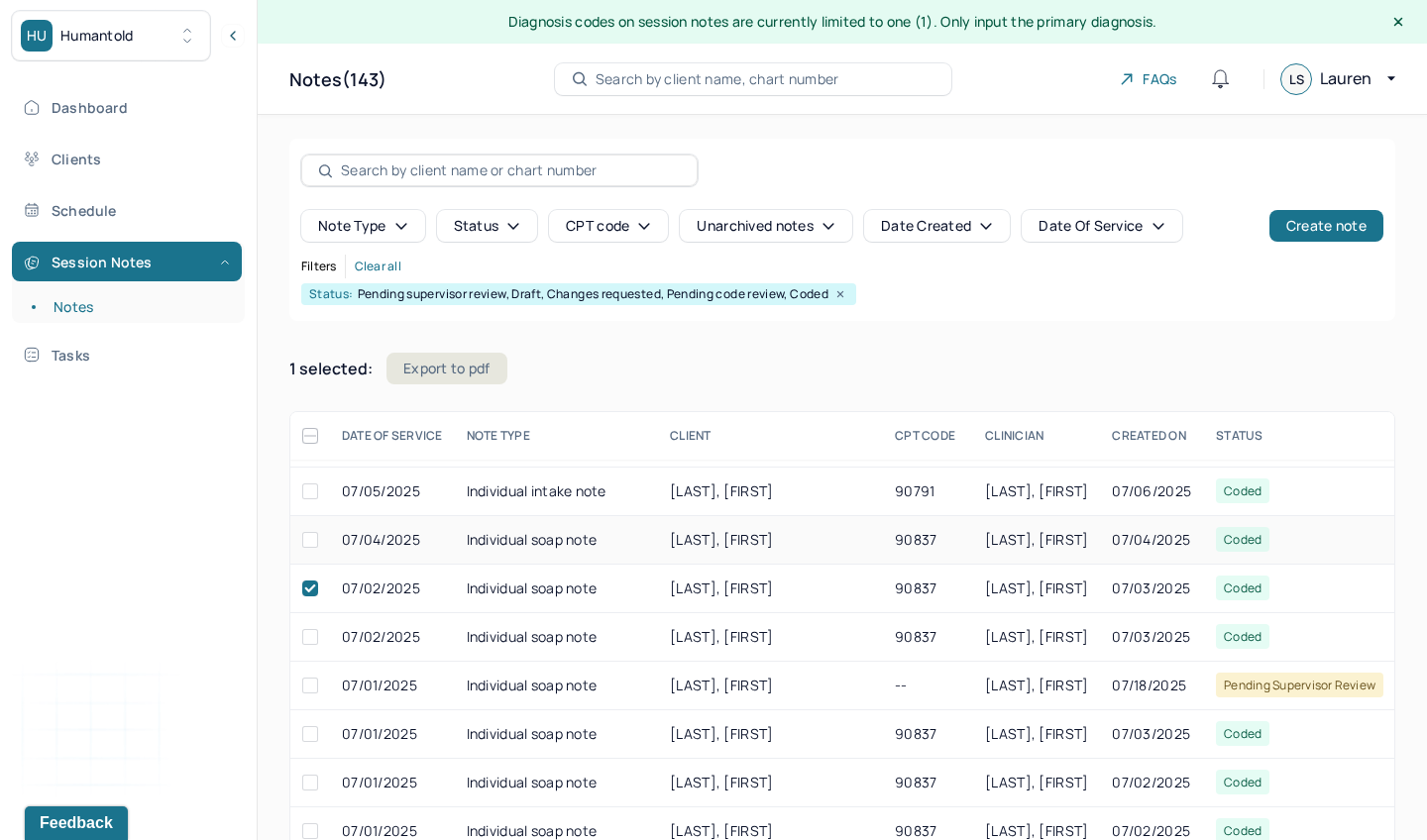 scroll, scrollTop: 0, scrollLeft: 0, axis: both 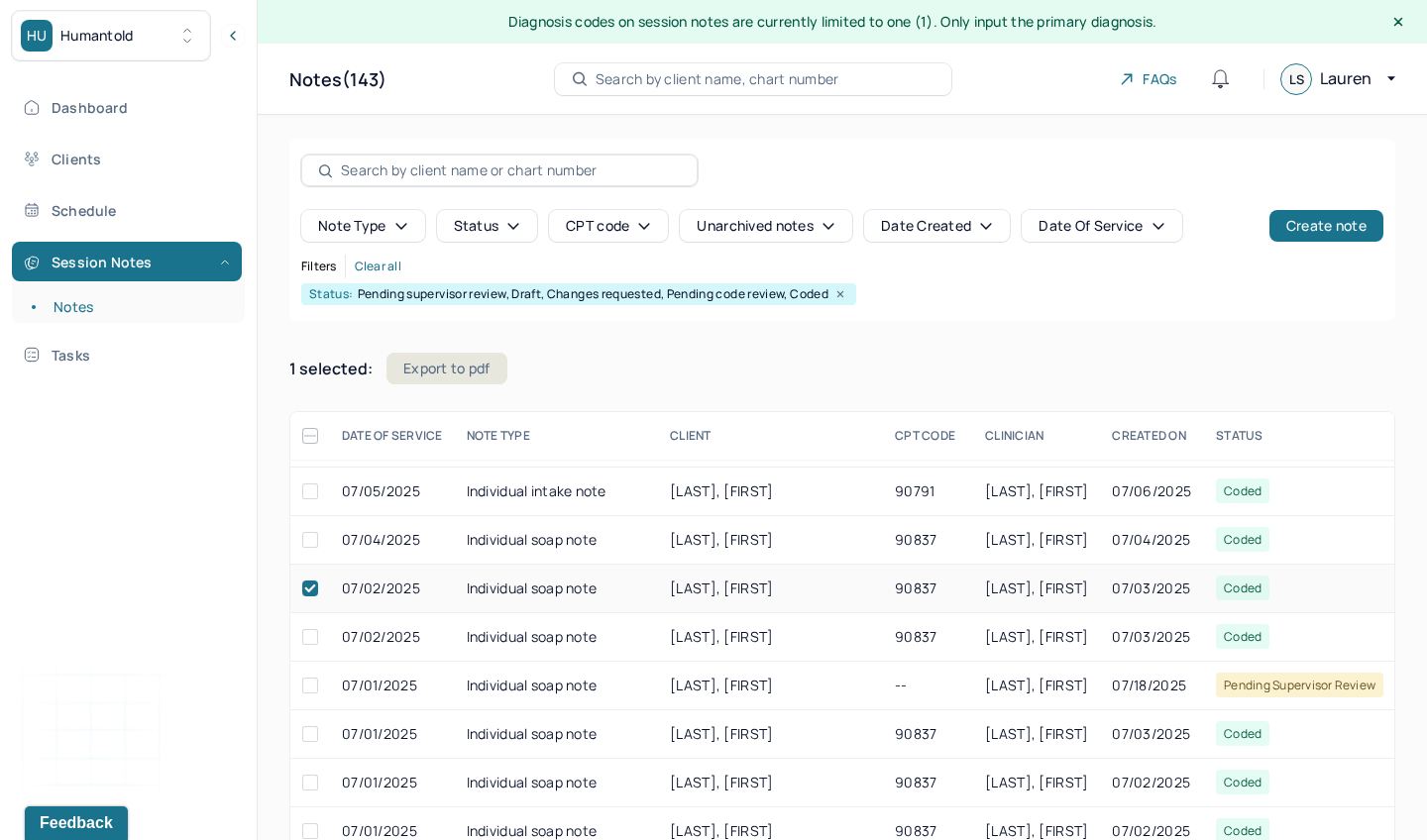 click on "07/02/2025" at bounding box center [392, 588] 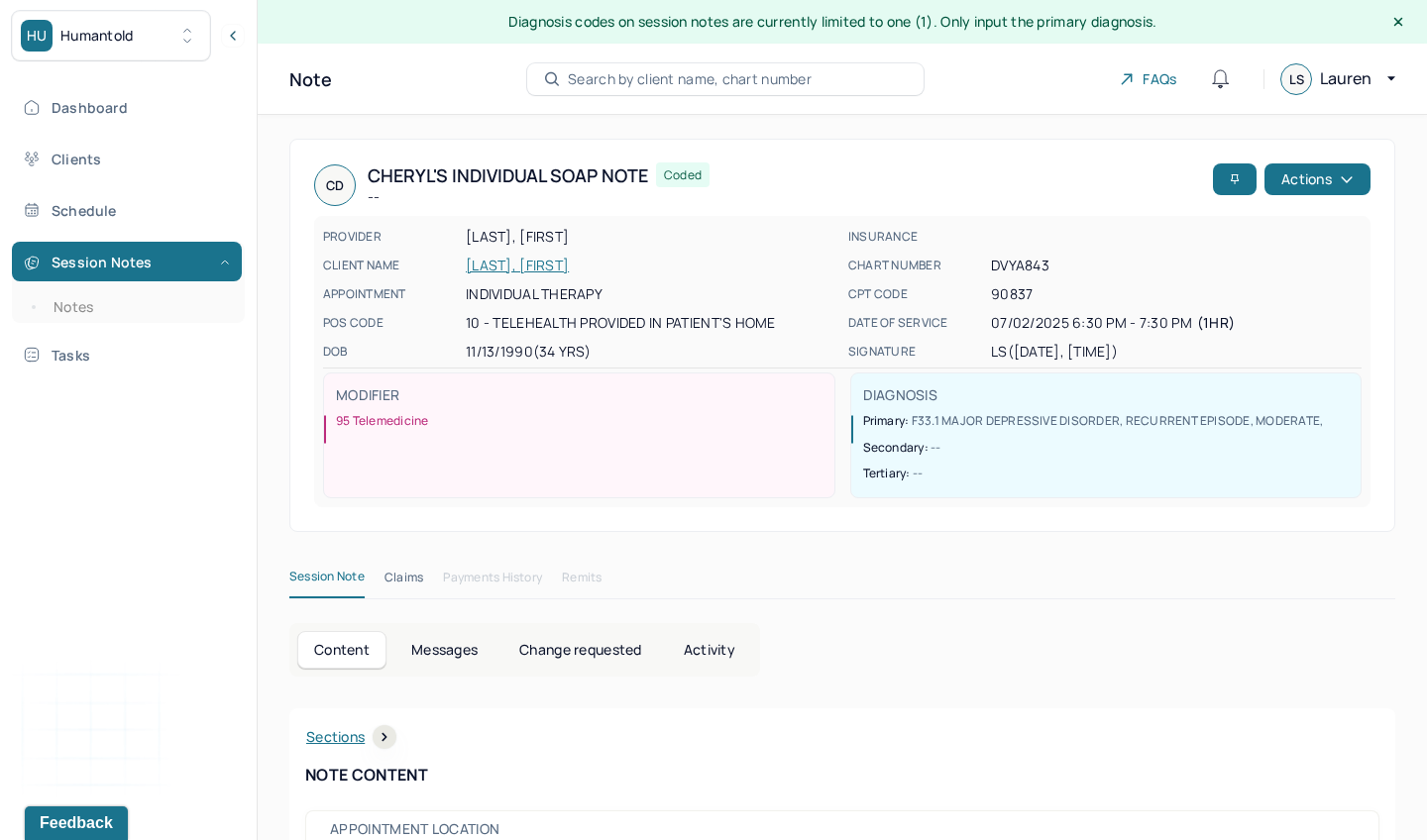 click on "Session Note     Claims     Payments History     Remits" at bounding box center (842, 581) 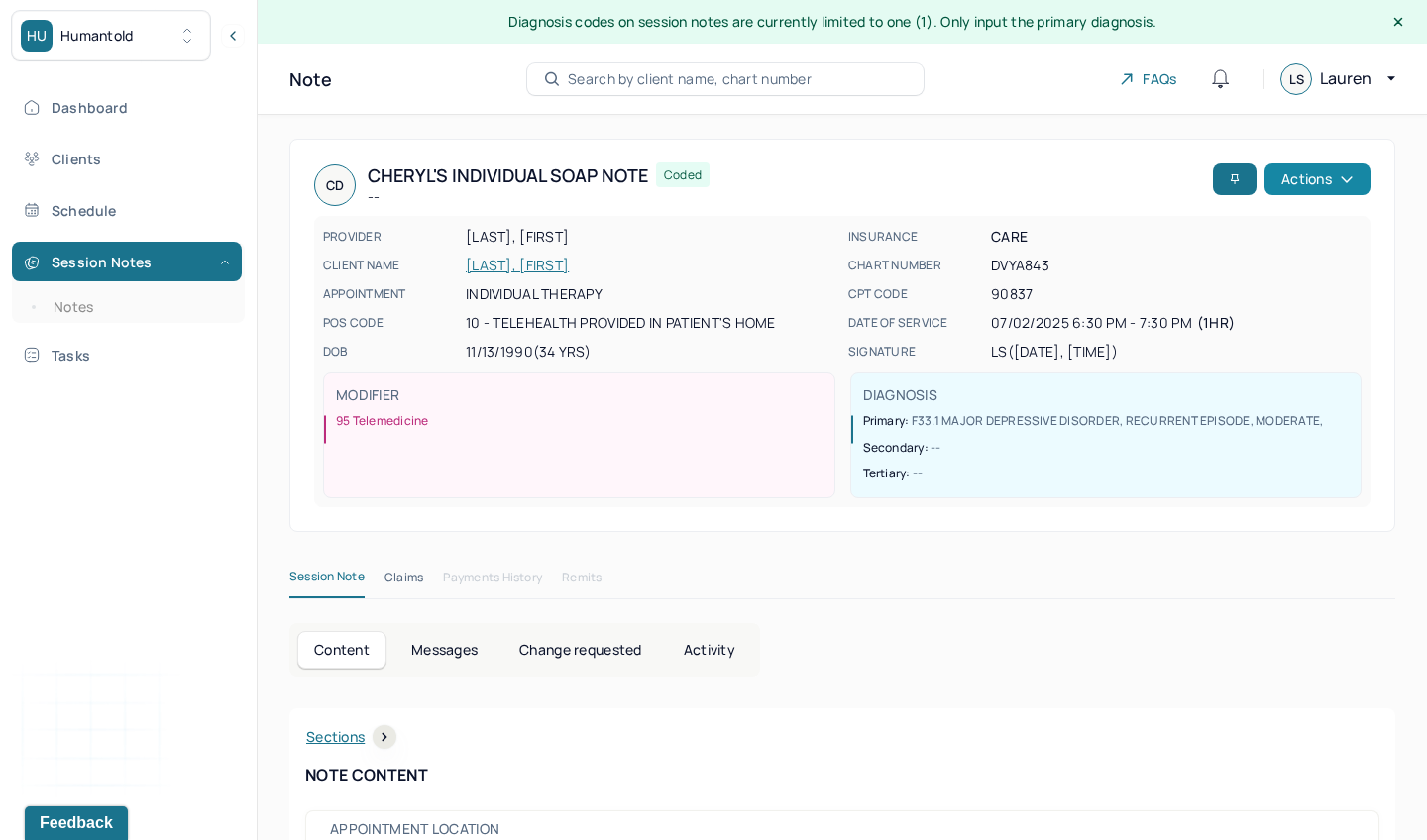 scroll, scrollTop: 0, scrollLeft: 0, axis: both 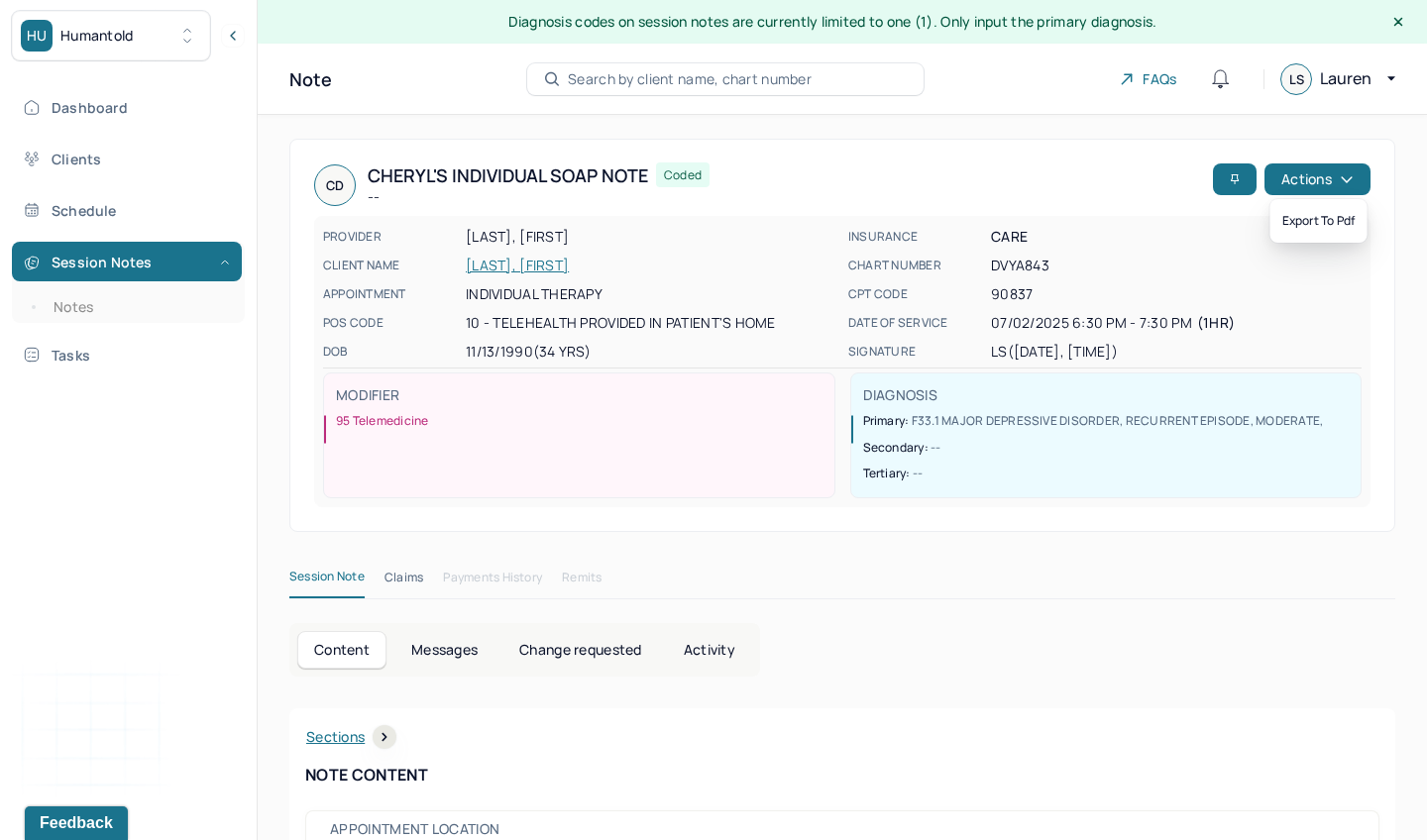 click on "CD [FIRST]   Individual soap note -- Coded" at bounding box center (759, 185) 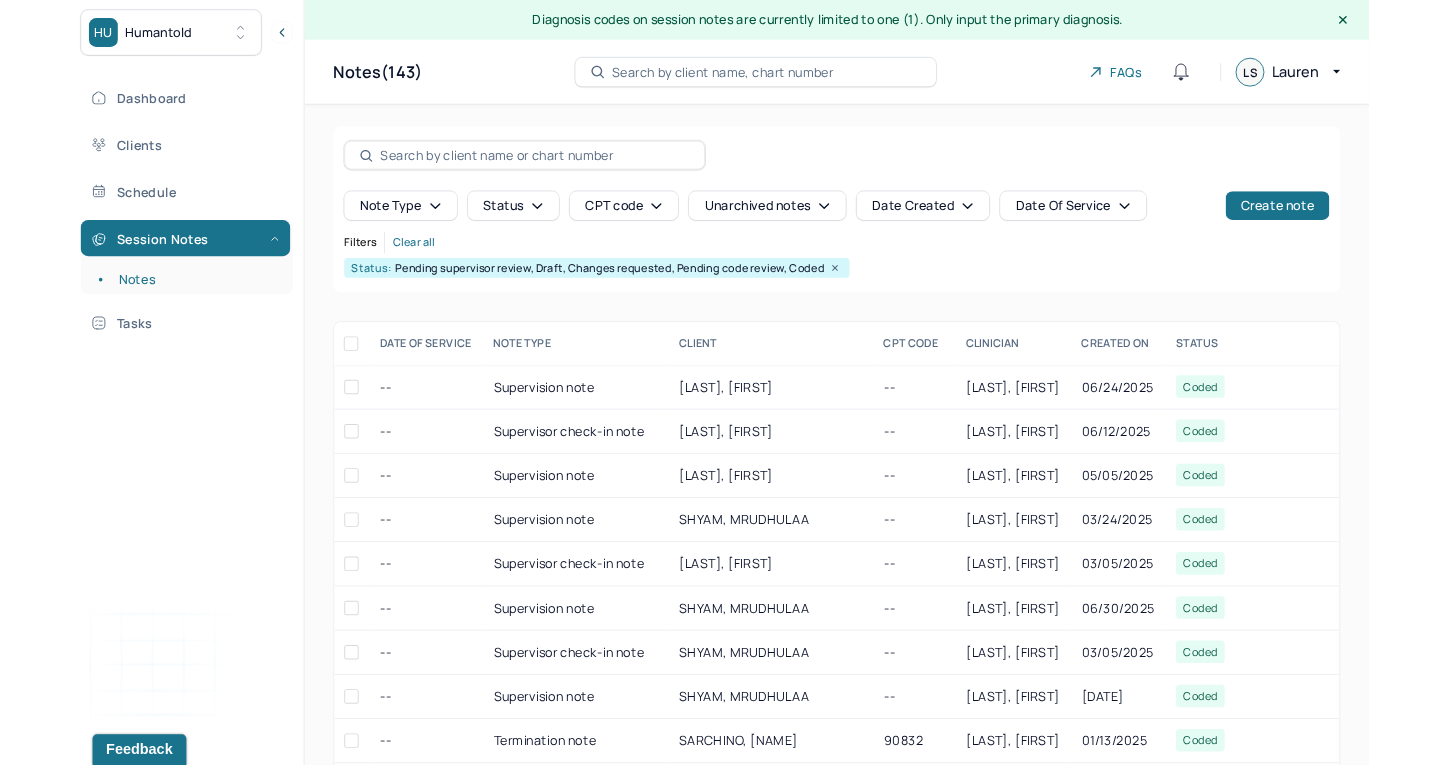 scroll, scrollTop: 0, scrollLeft: 1, axis: horizontal 